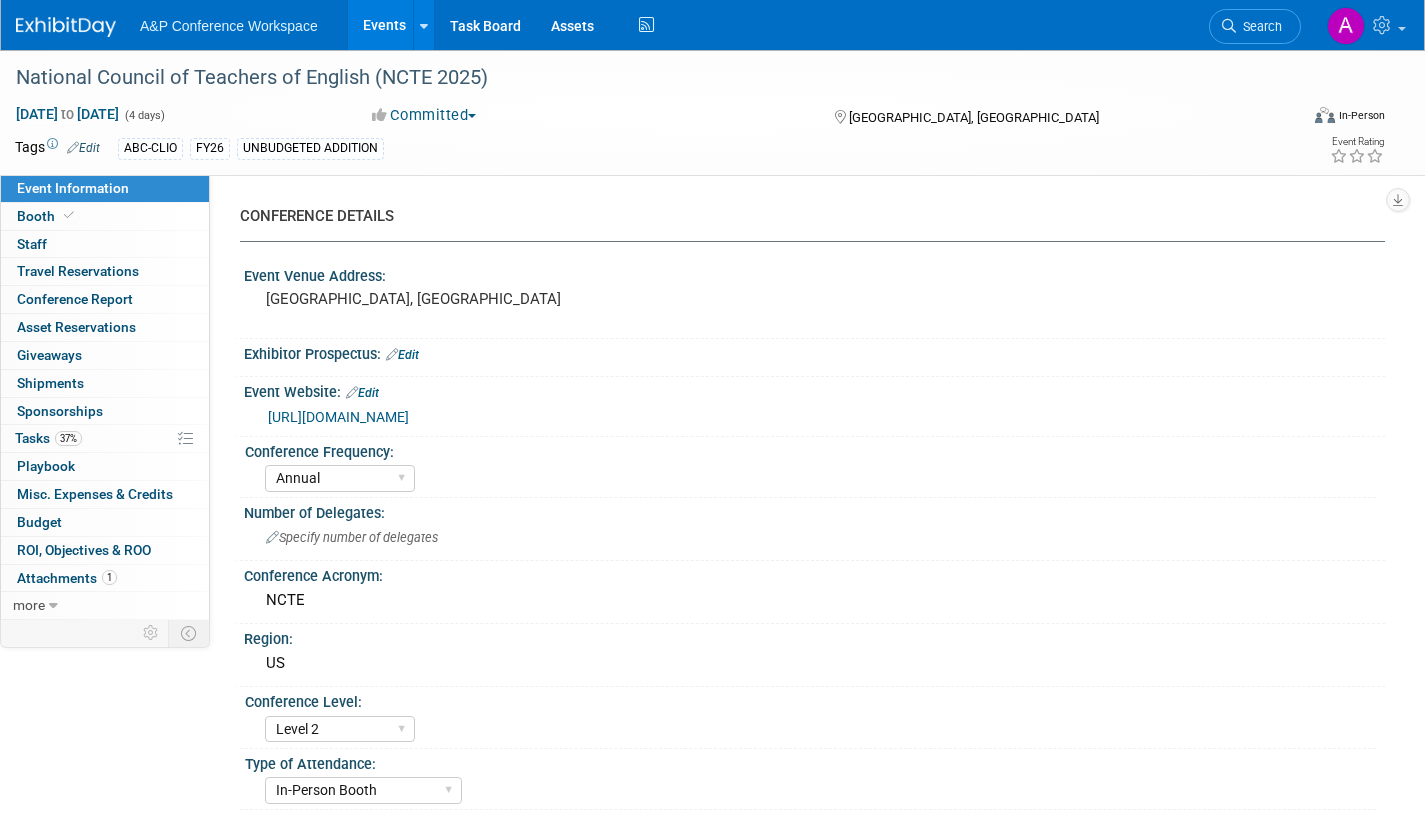 select on "Annual" 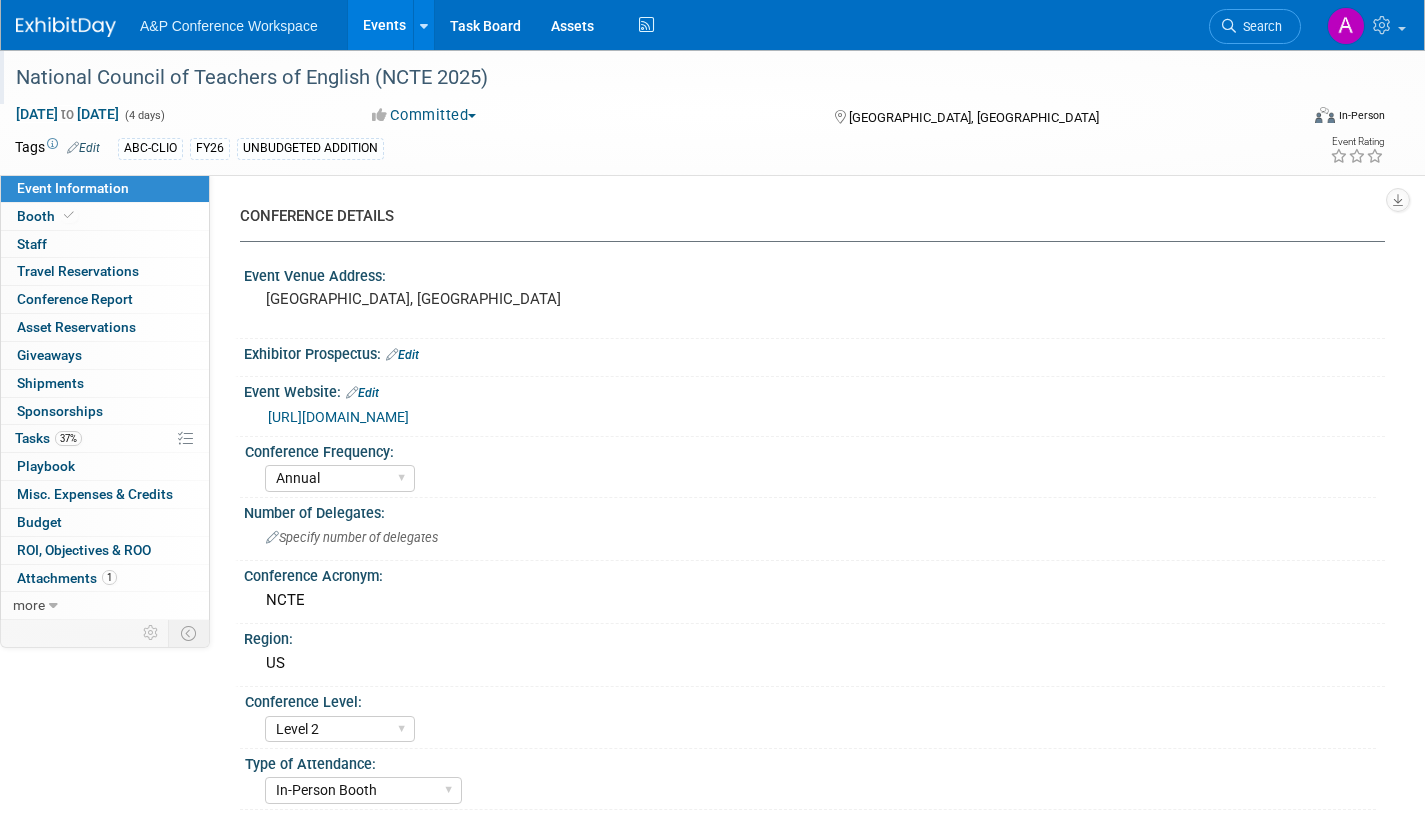 scroll, scrollTop: 800, scrollLeft: 0, axis: vertical 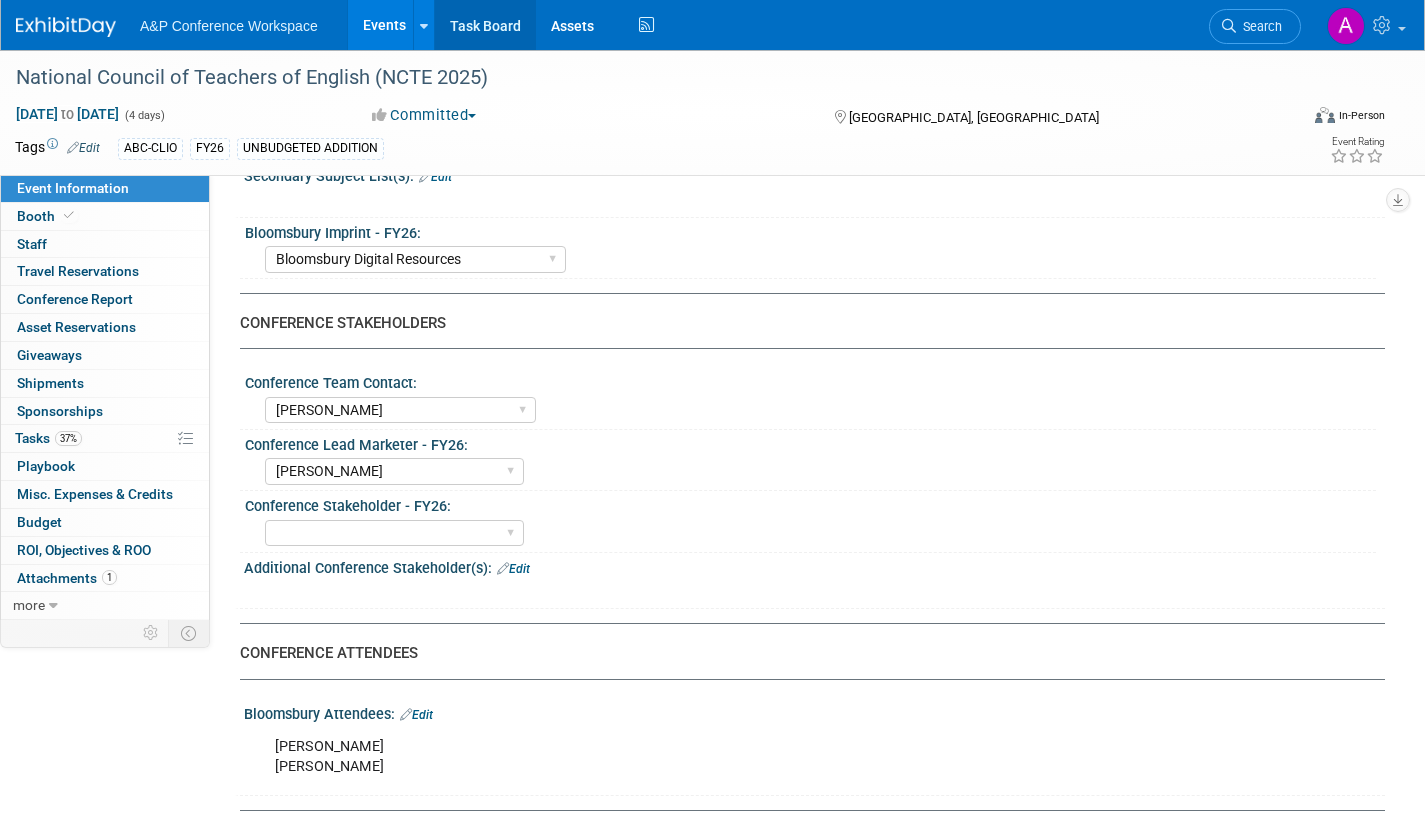 click on "Task Board" at bounding box center (485, 25) 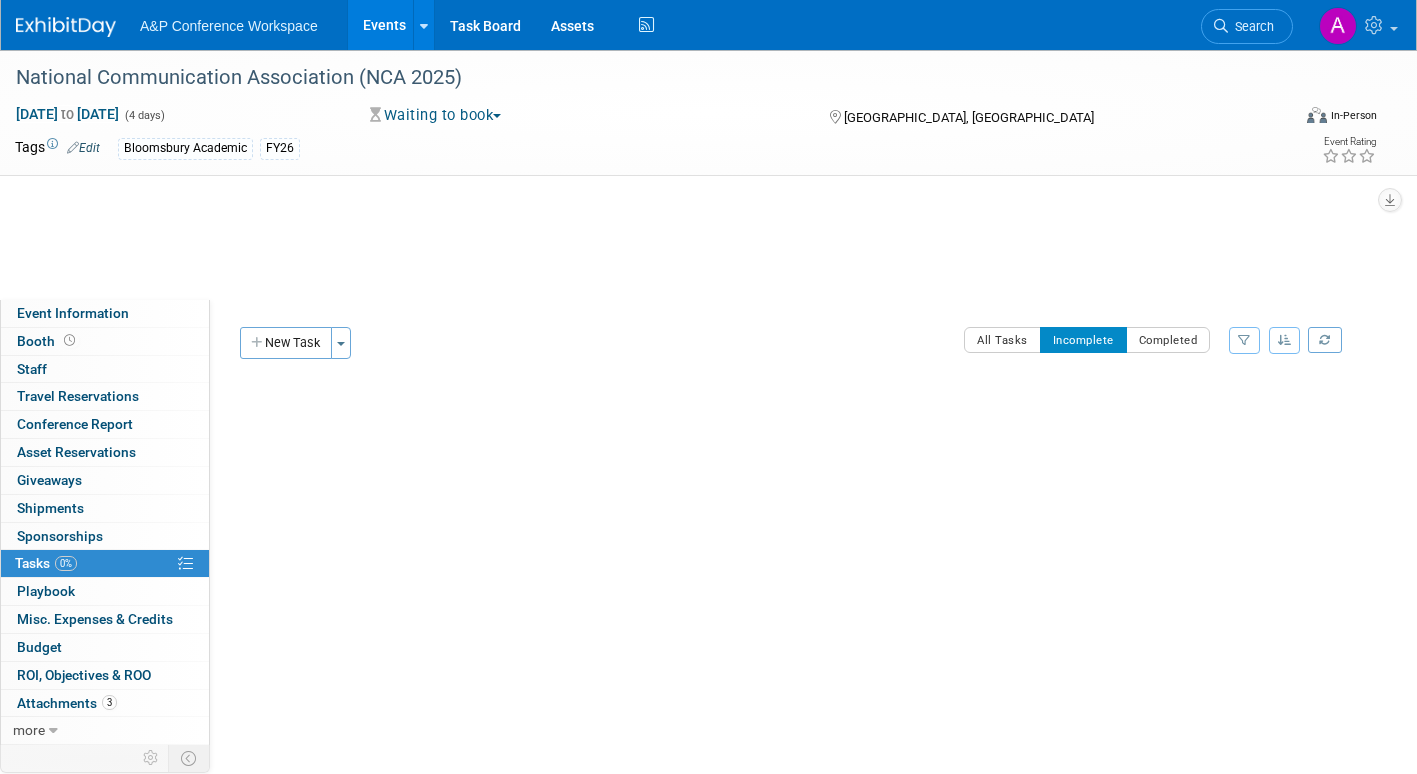 scroll, scrollTop: 0, scrollLeft: 0, axis: both 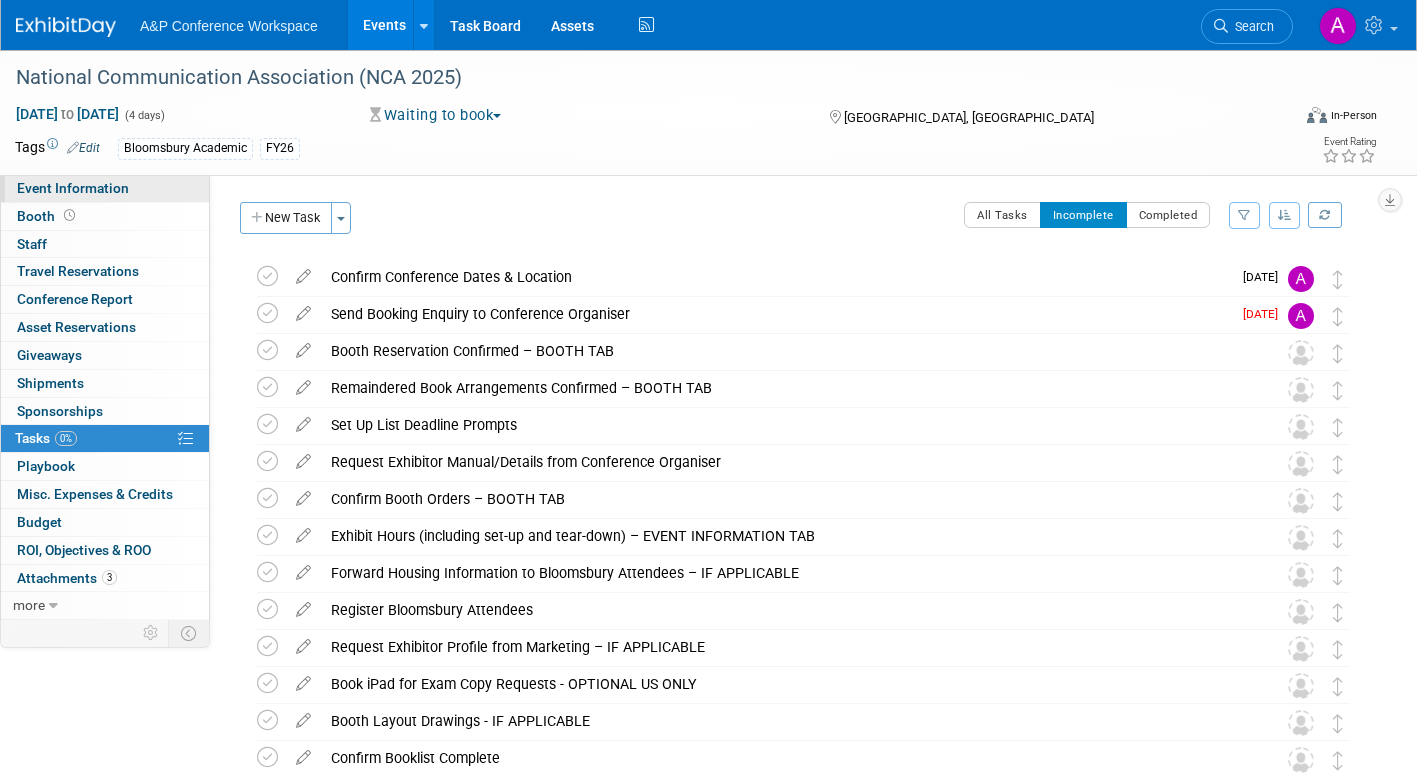 click on "Event Information" at bounding box center (73, 188) 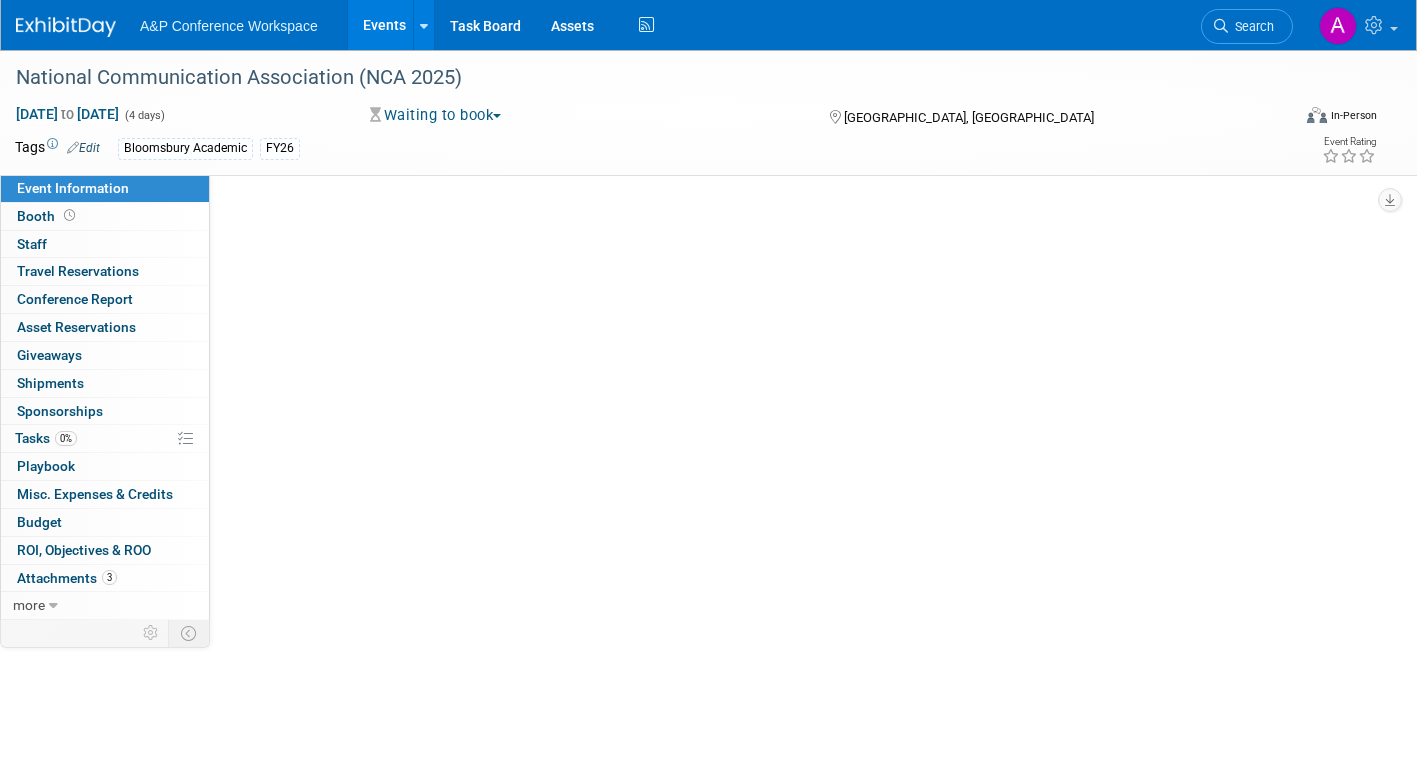 select on "Annual" 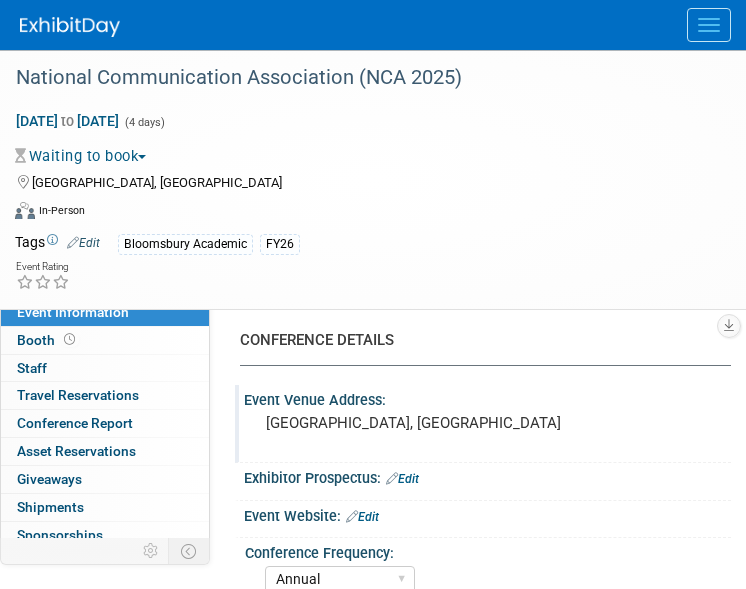 click on "[GEOGRAPHIC_DATA], [GEOGRAPHIC_DATA]" at bounding box center (487, 423) 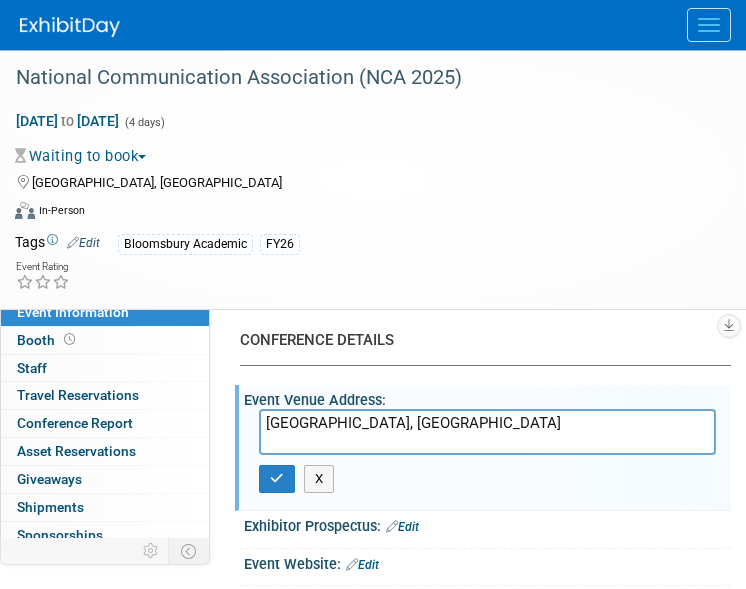 click on "[GEOGRAPHIC_DATA], [GEOGRAPHIC_DATA]" at bounding box center [487, 432] 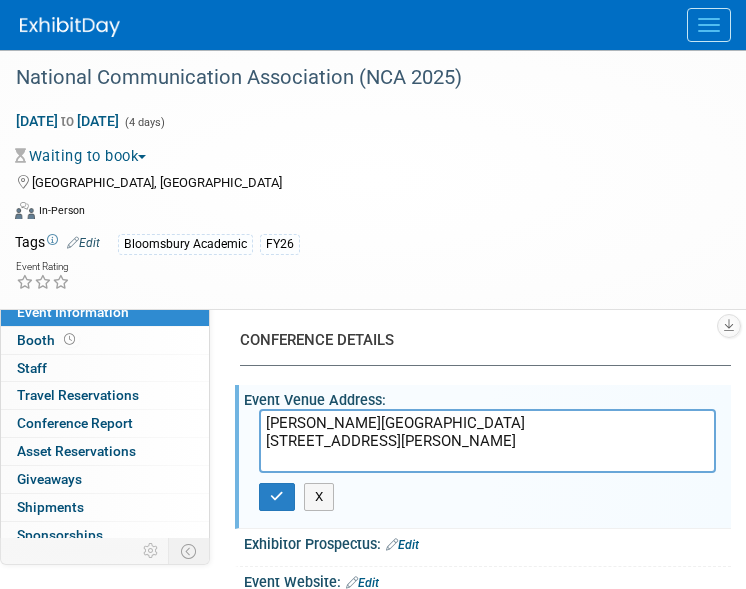 click on "Gaylord Rockies Resort & Convention Center
6700 N Gaylord Rockies Blvd
Denver, CO" at bounding box center (487, 441) 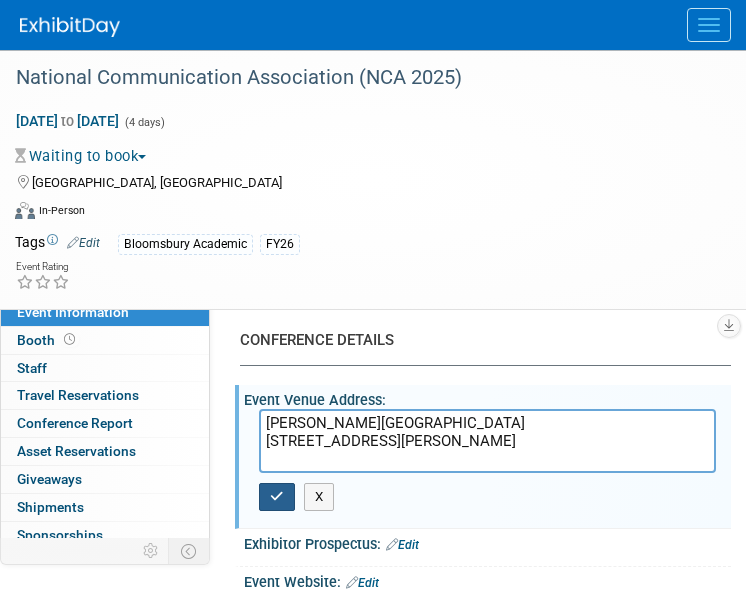 type on "Gaylord Rockies Resort & Convention Center
6700 N Gaylord Rockies Blvd
Aurora, CO 80019" 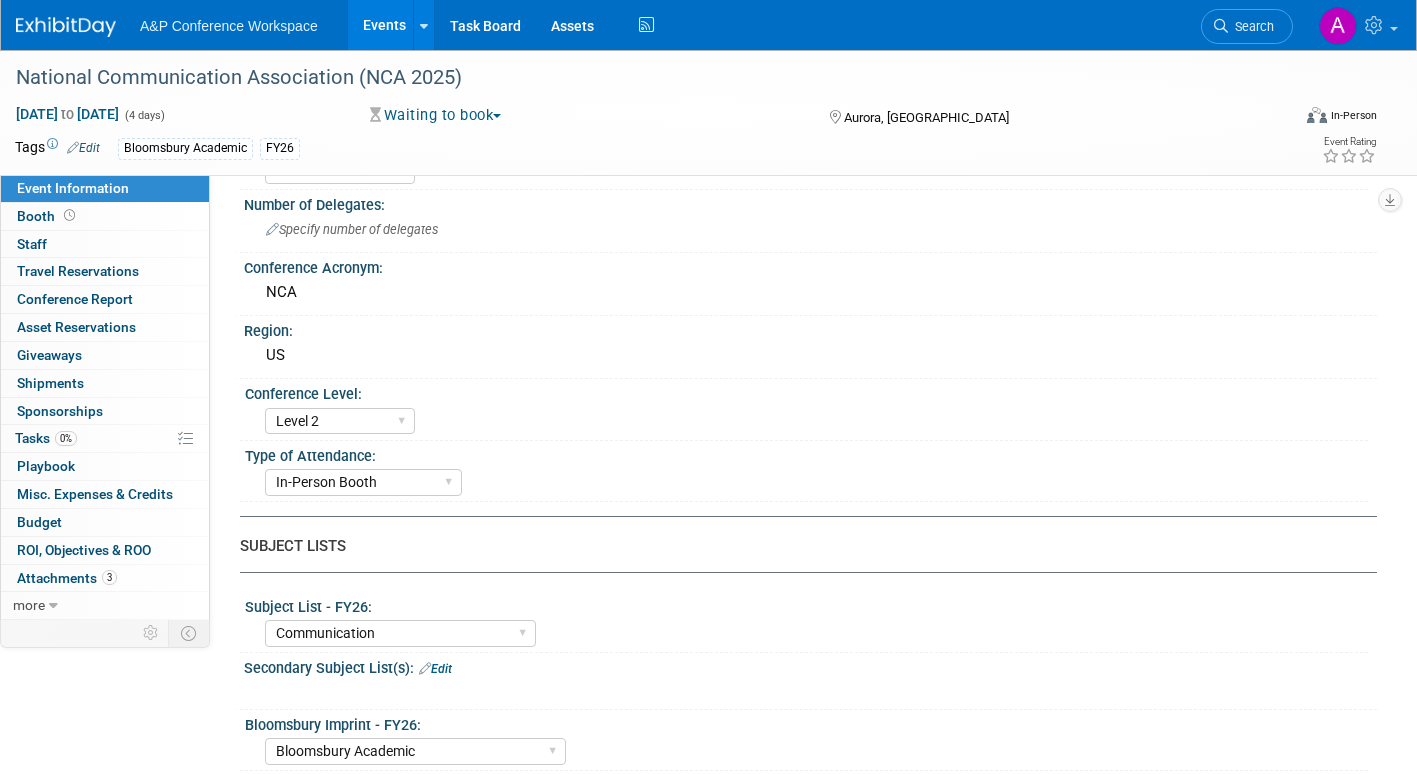 scroll, scrollTop: 0, scrollLeft: 0, axis: both 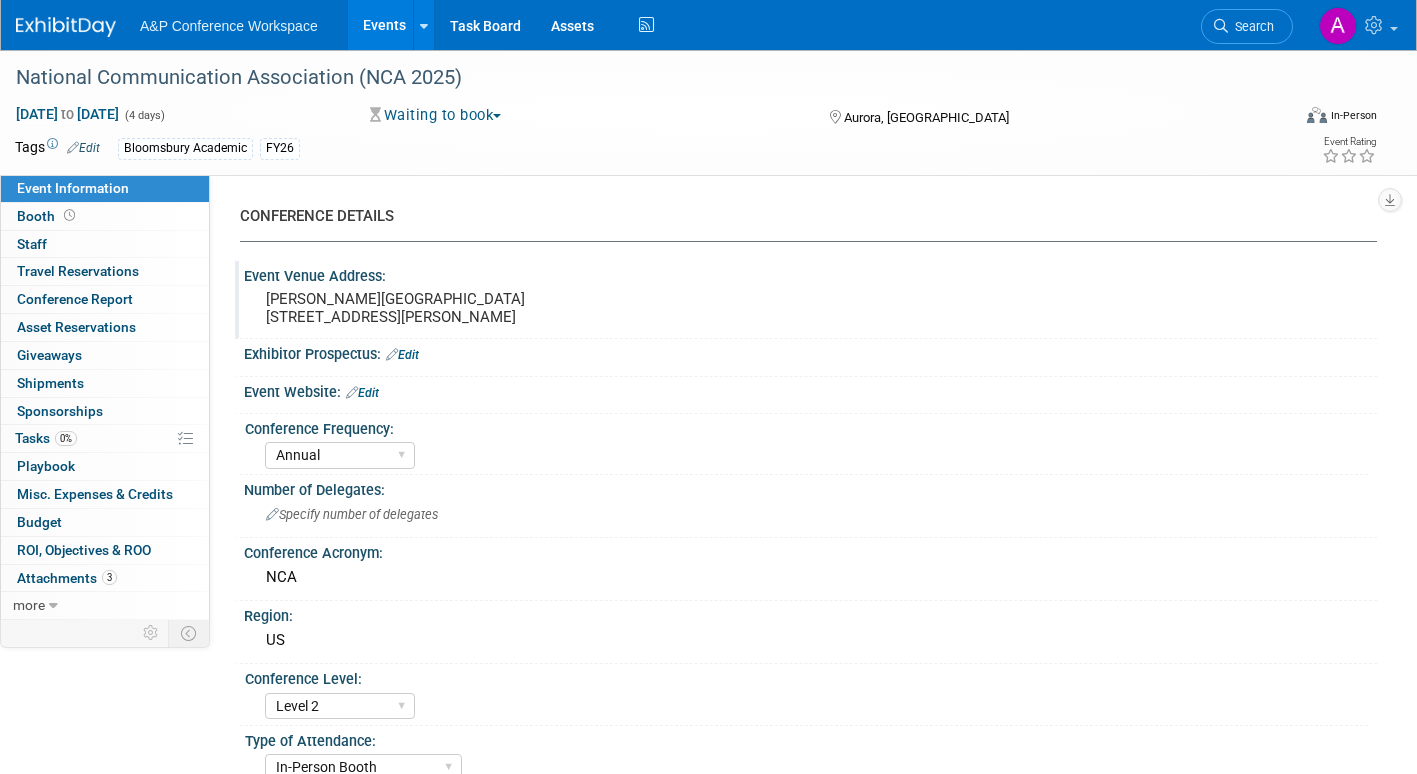 click on "Edit" at bounding box center (362, 393) 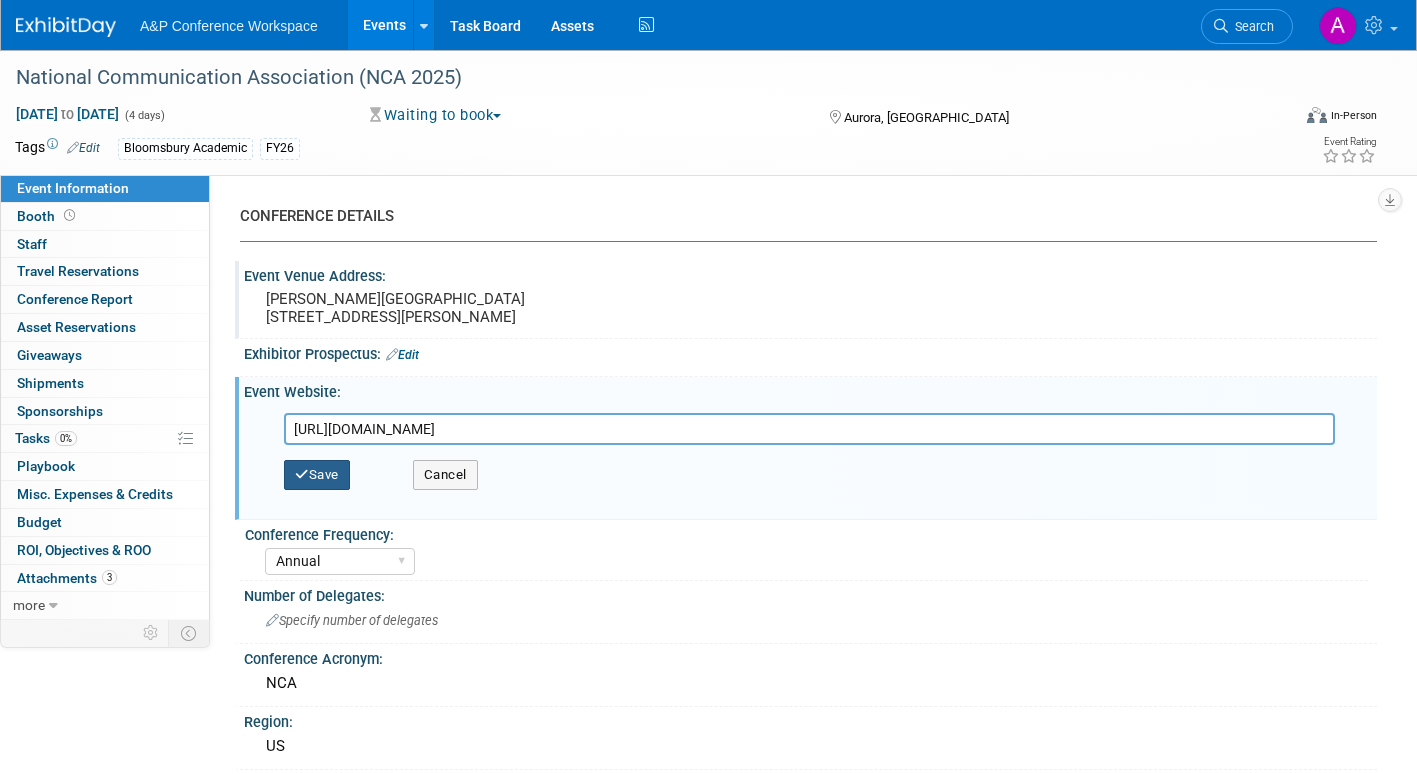 type on "https://www.natcom.org/111-annual-convention/" 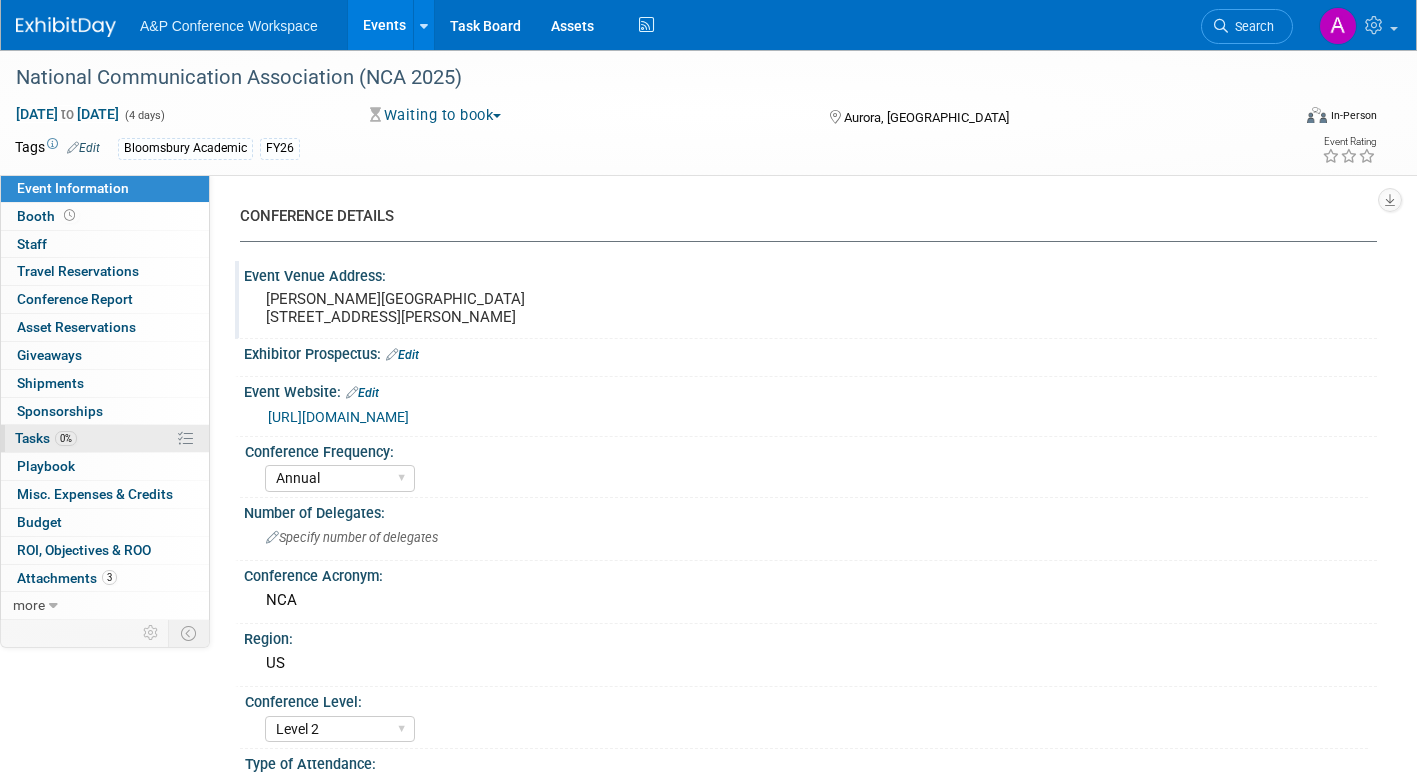 click on "Tasks 0%" at bounding box center (46, 438) 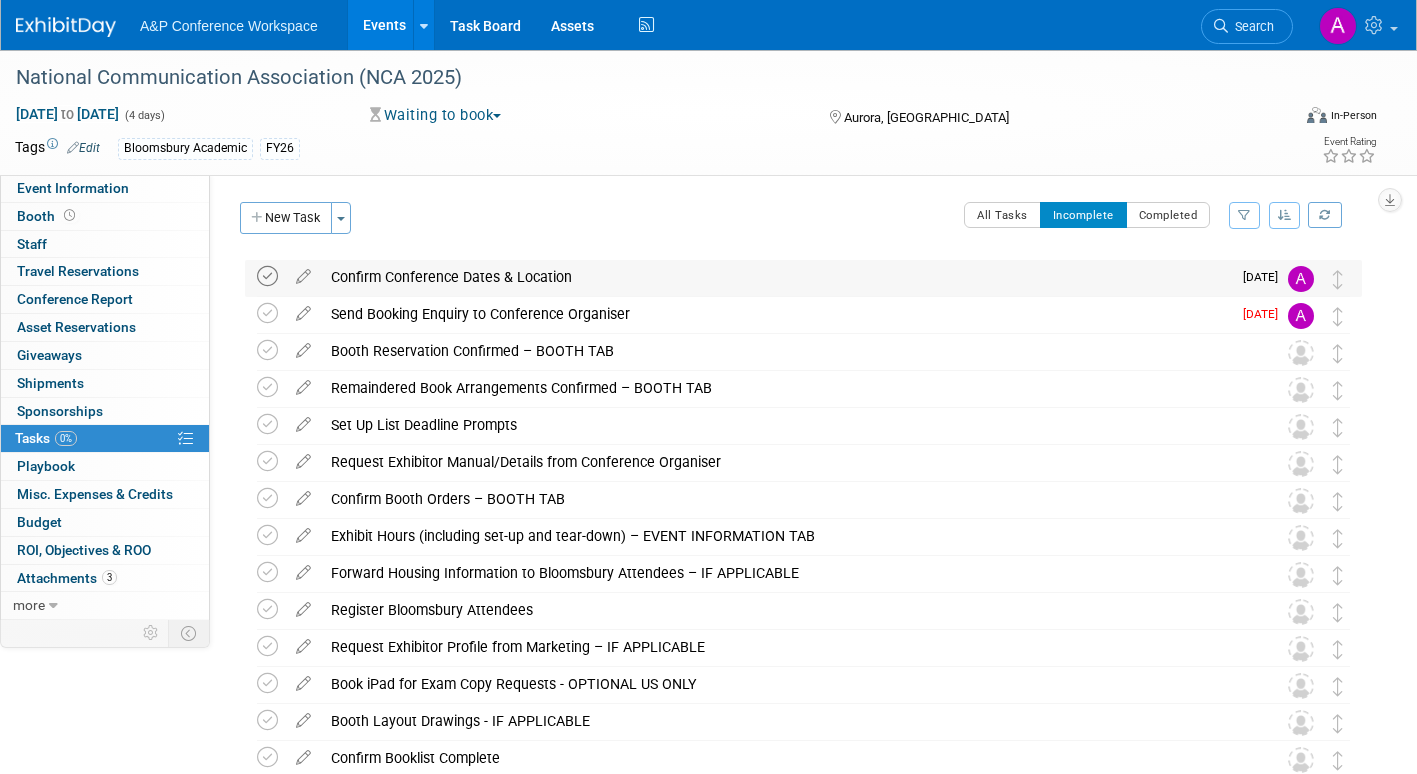 click at bounding box center [267, 276] 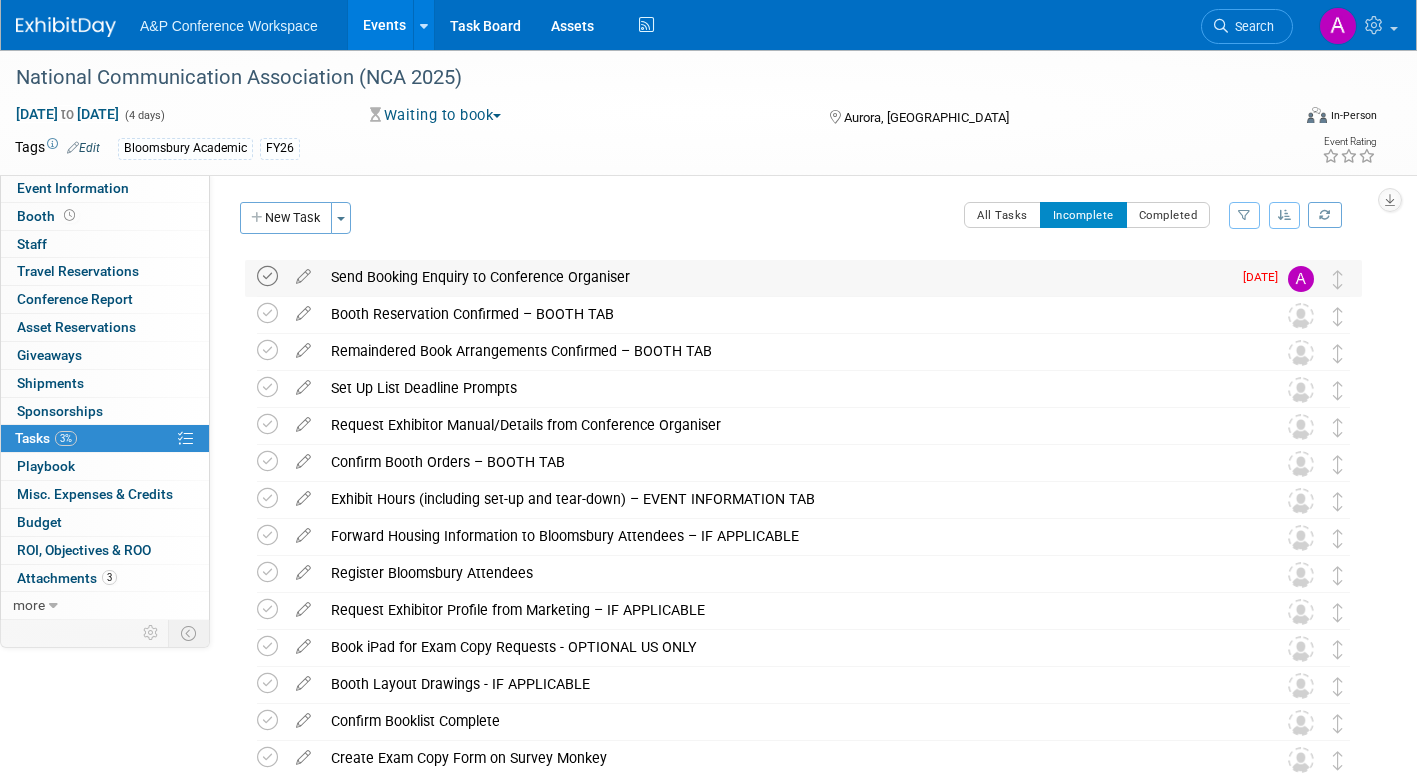 click at bounding box center [267, 276] 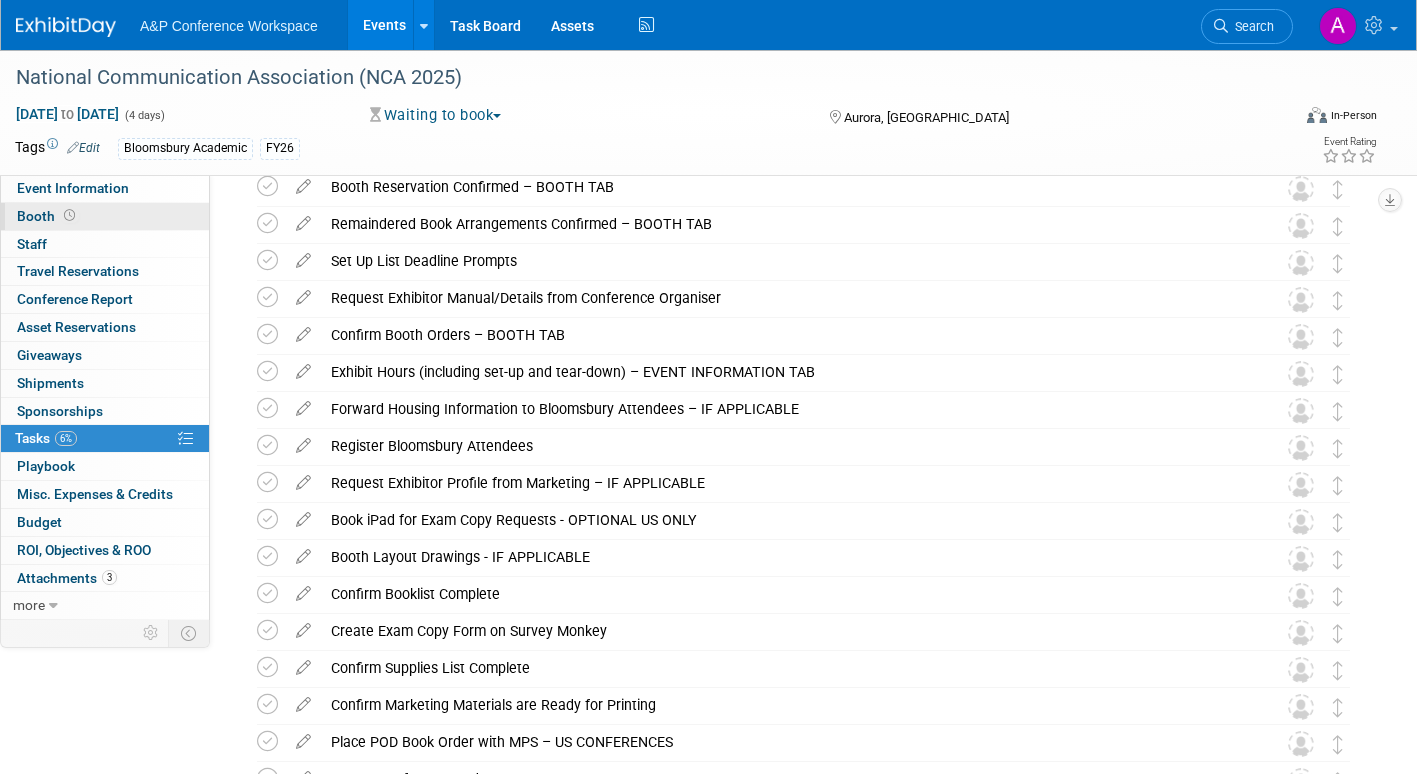 scroll, scrollTop: 0, scrollLeft: 0, axis: both 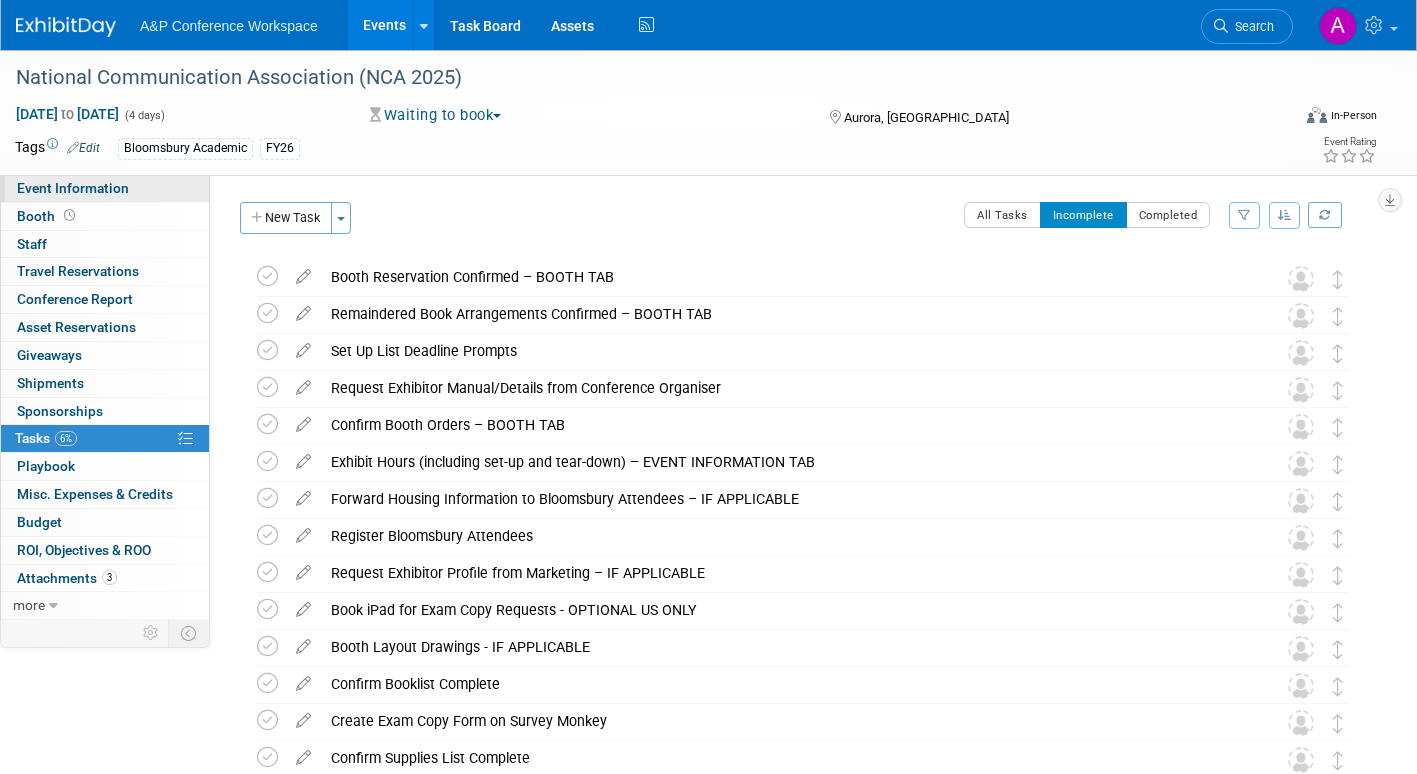 click on "Event Information" at bounding box center (105, 188) 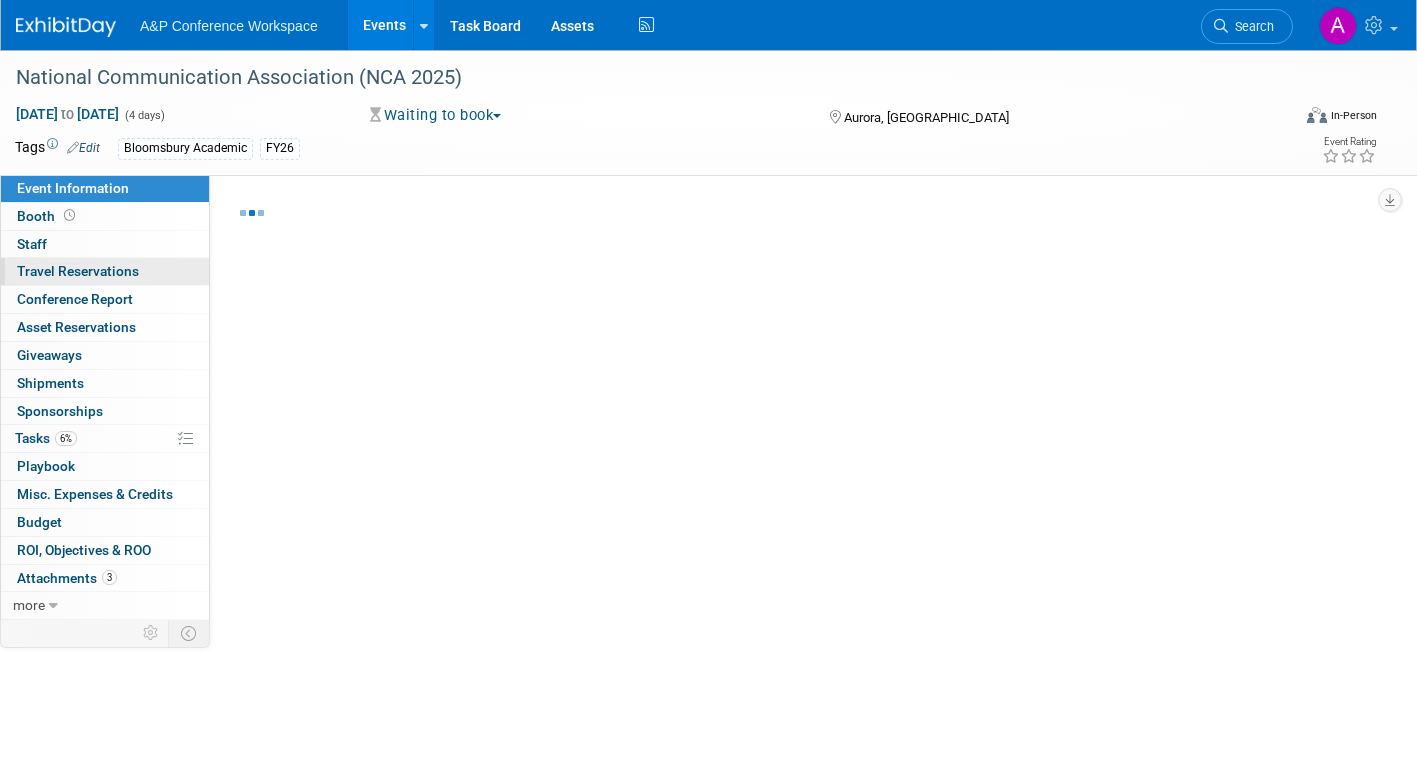 select on "Annual" 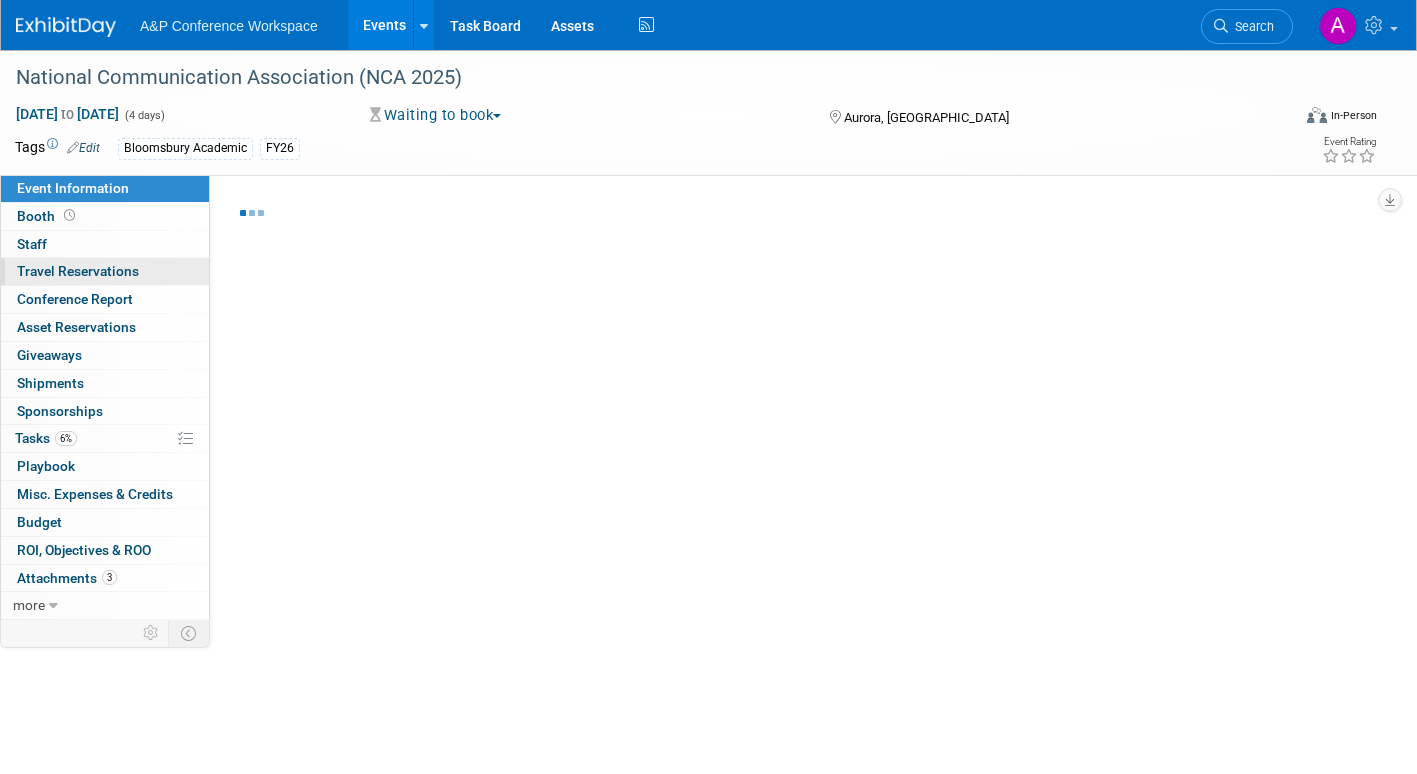 select on "Level 2" 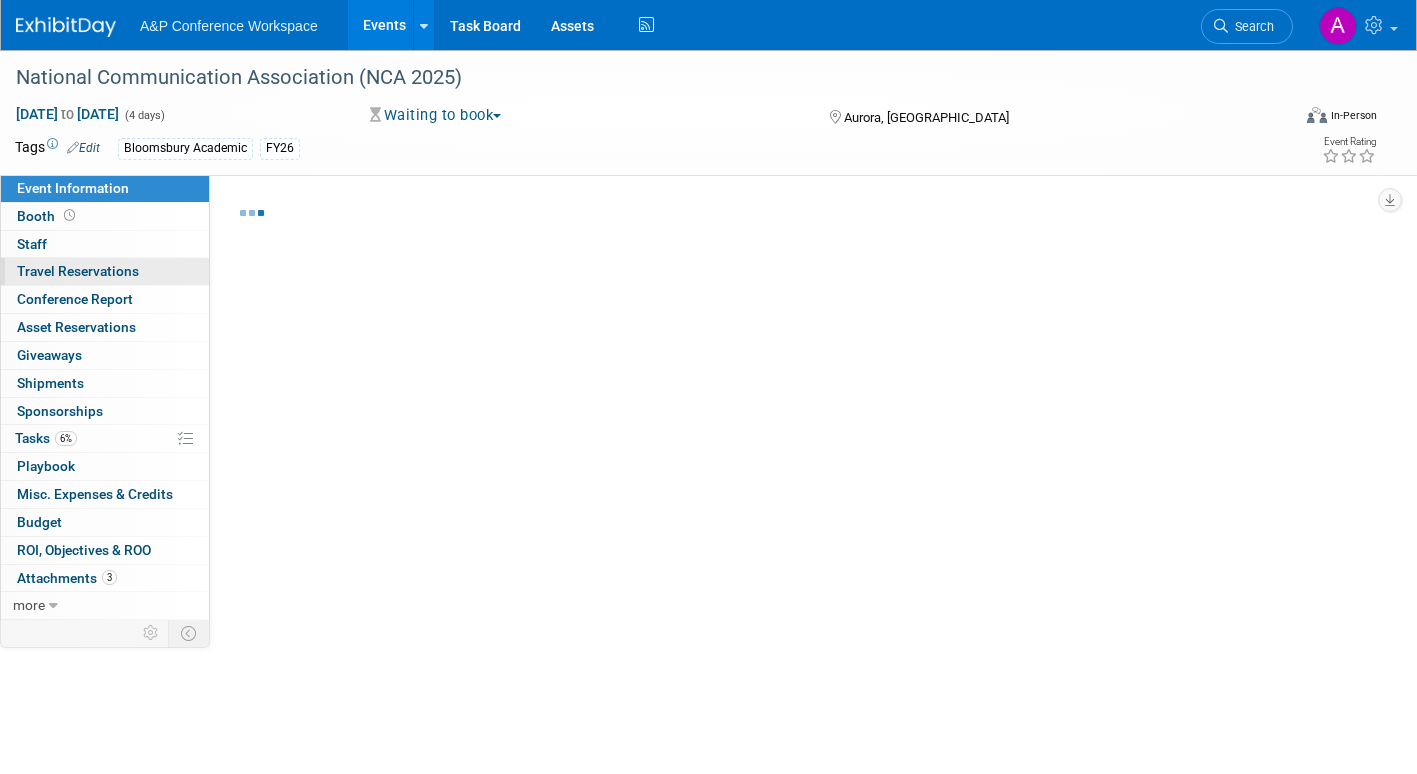 select on "Communication" 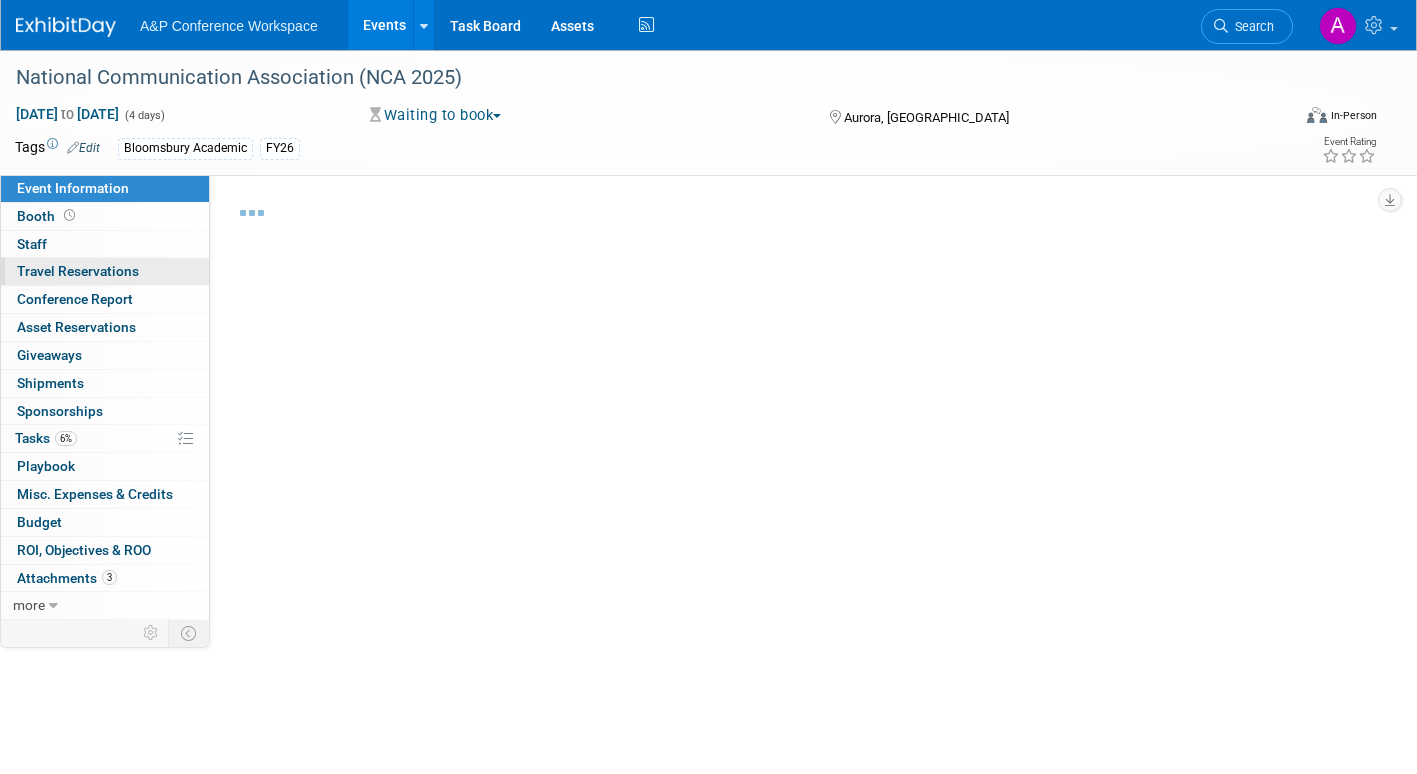 select on "[PERSON_NAME]" 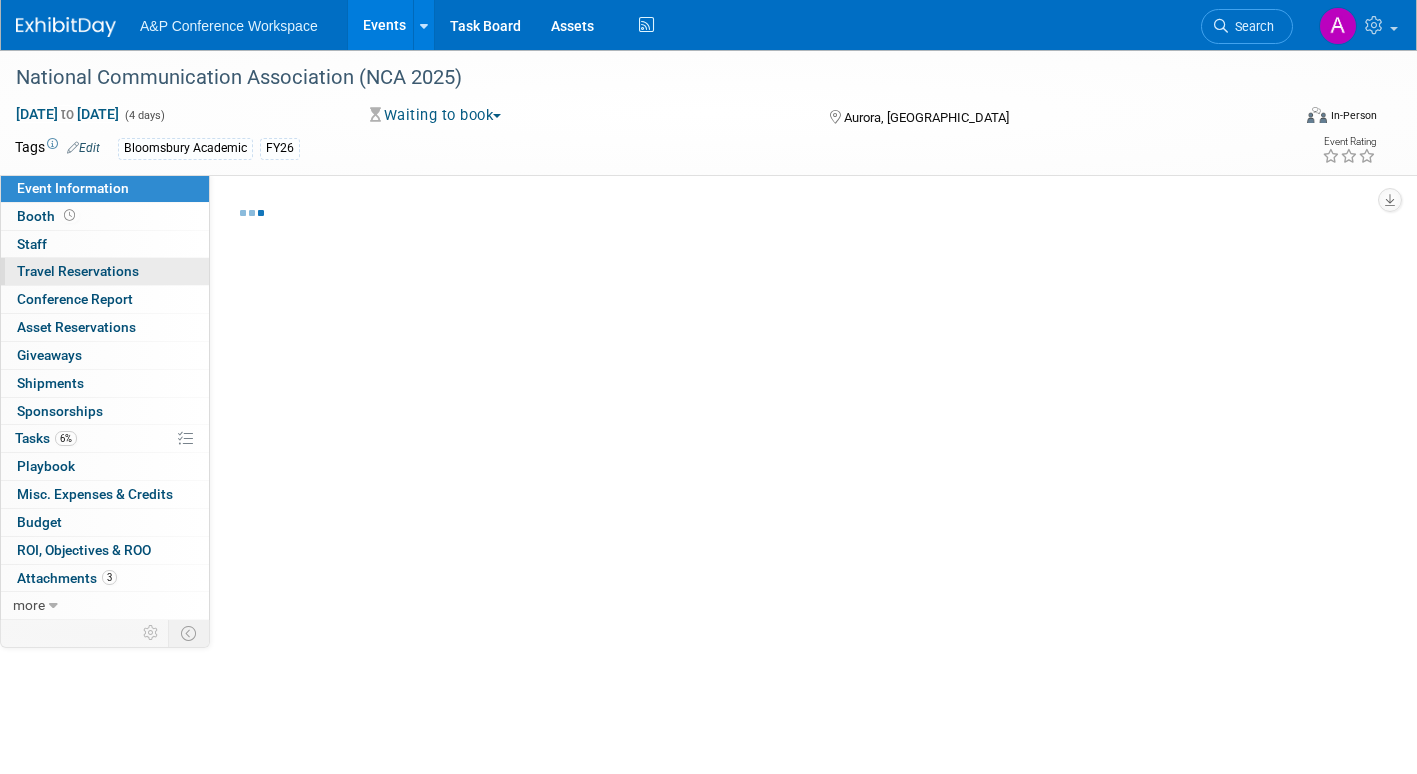 select on "Networking/Commissioning" 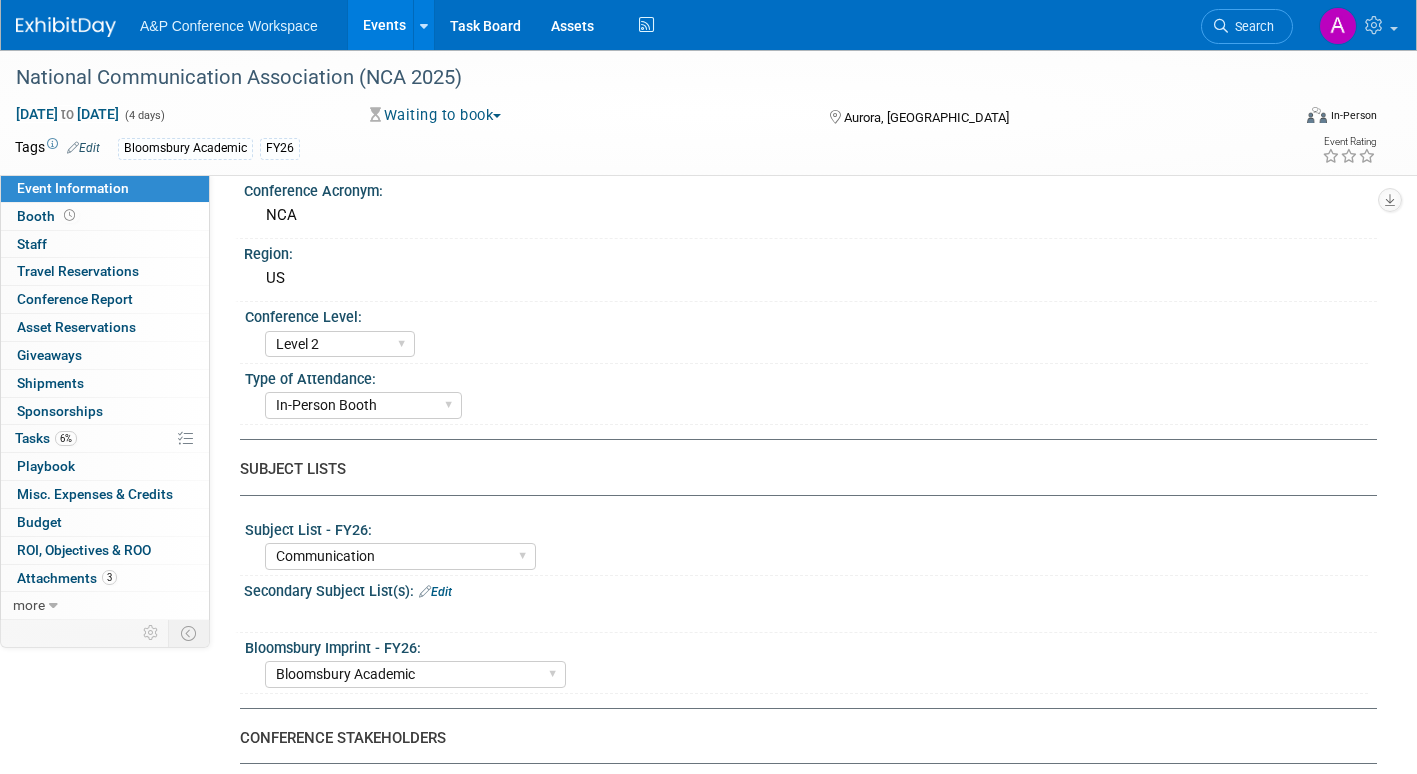 scroll, scrollTop: 600, scrollLeft: 0, axis: vertical 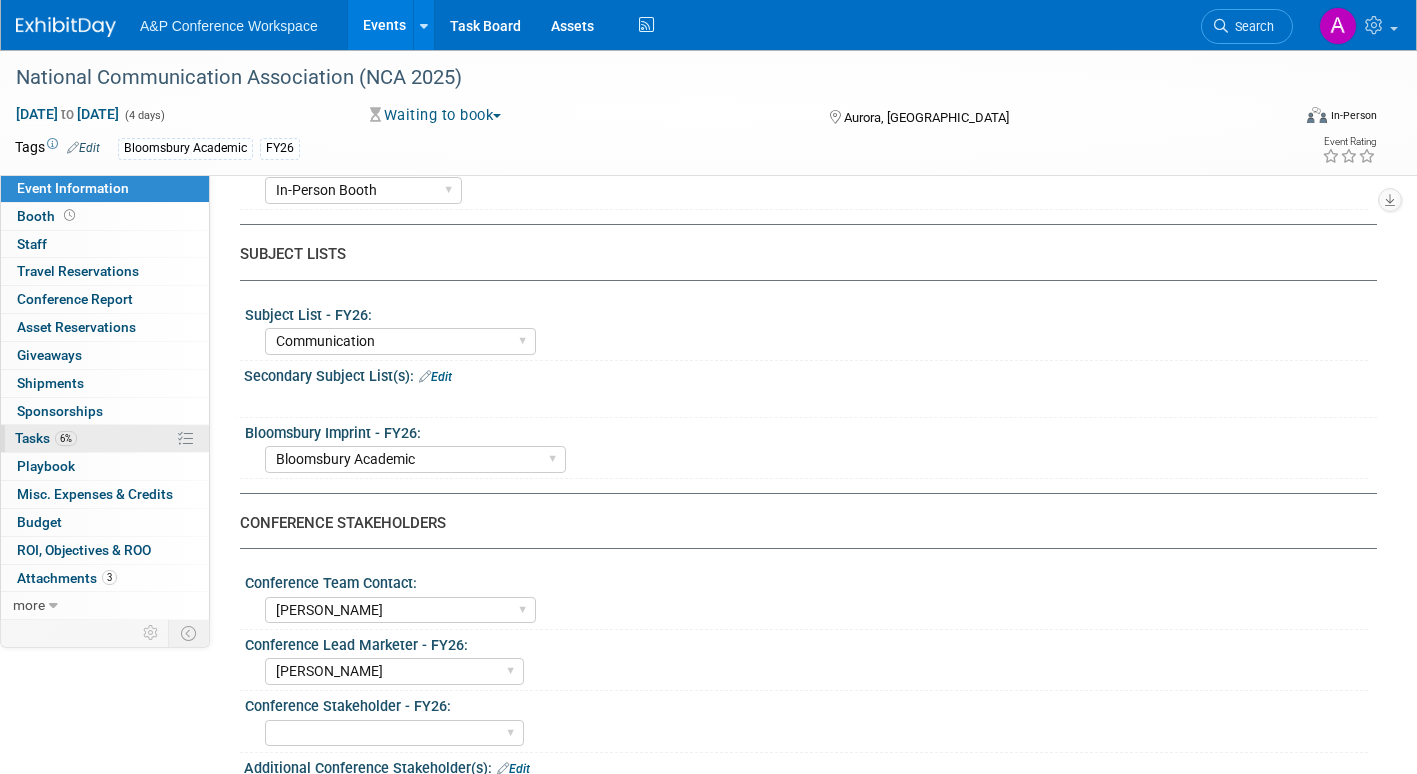click on "Tasks 6%" at bounding box center [46, 438] 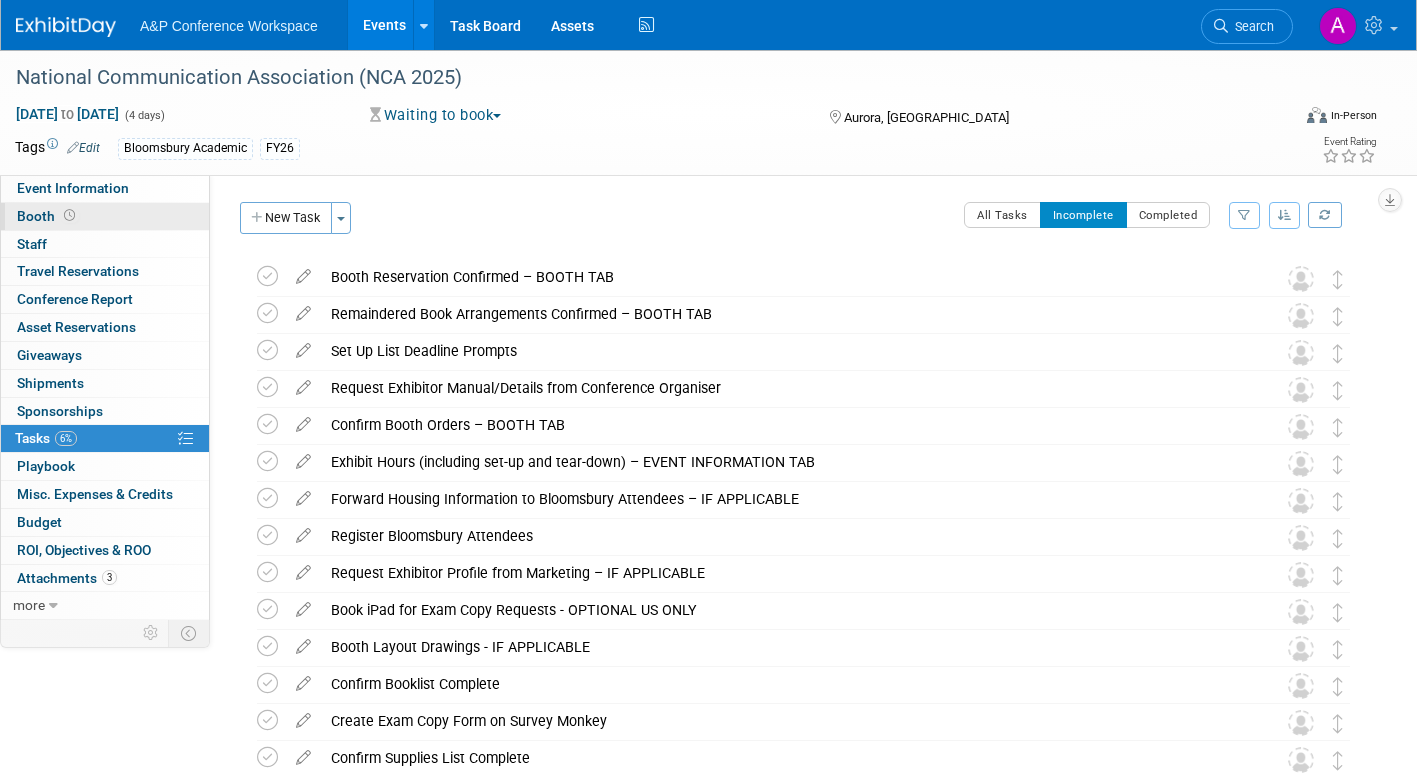 drag, startPoint x: 146, startPoint y: 184, endPoint x: 168, endPoint y: 222, distance: 43.908997 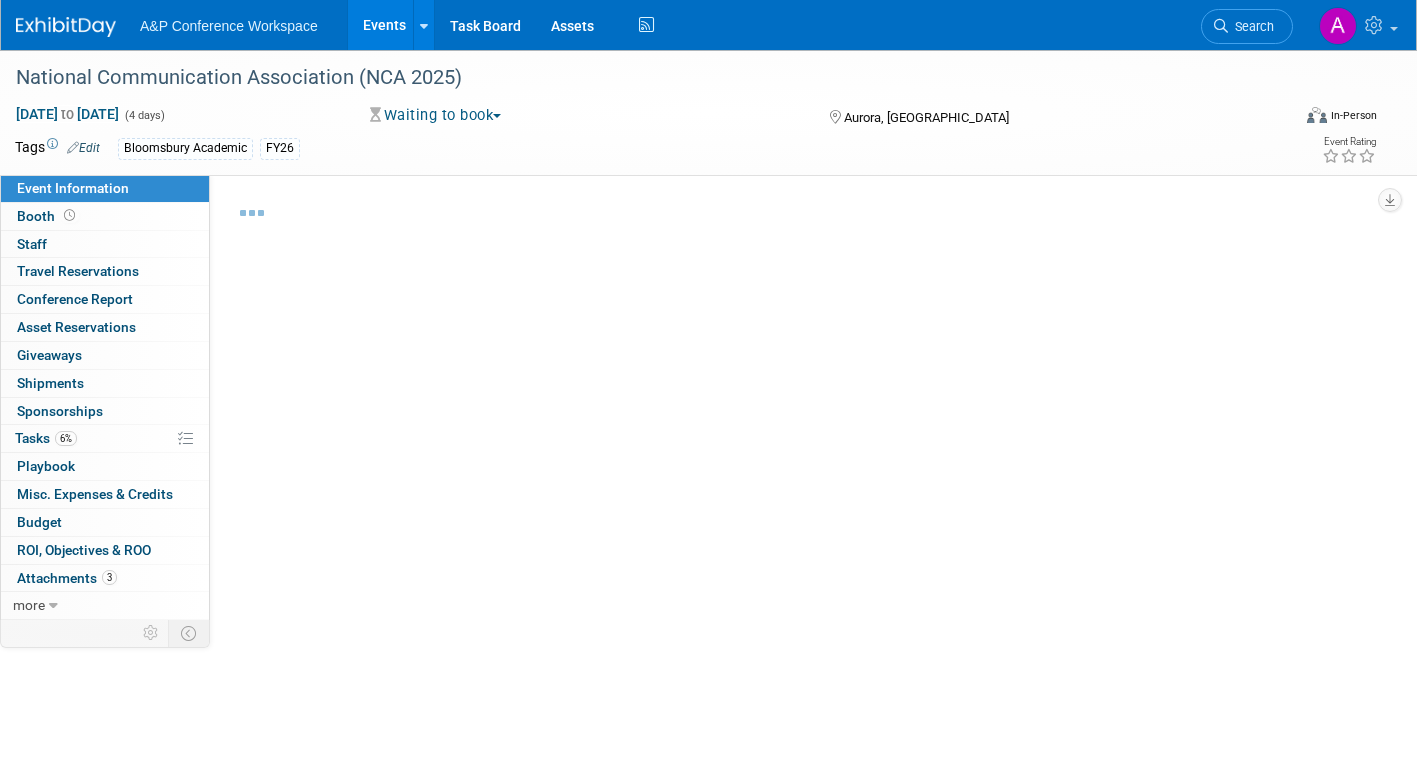 select on "Annual" 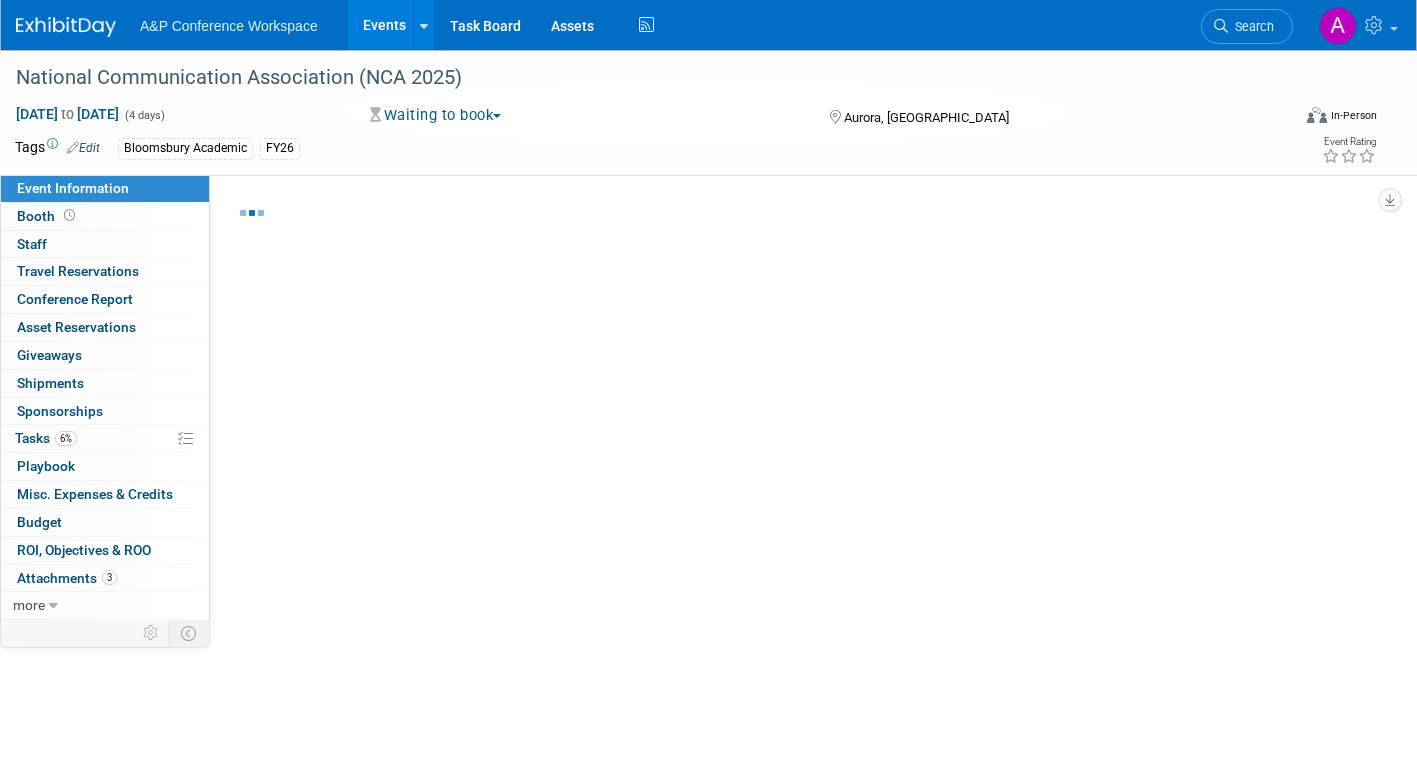 select on "Level 2" 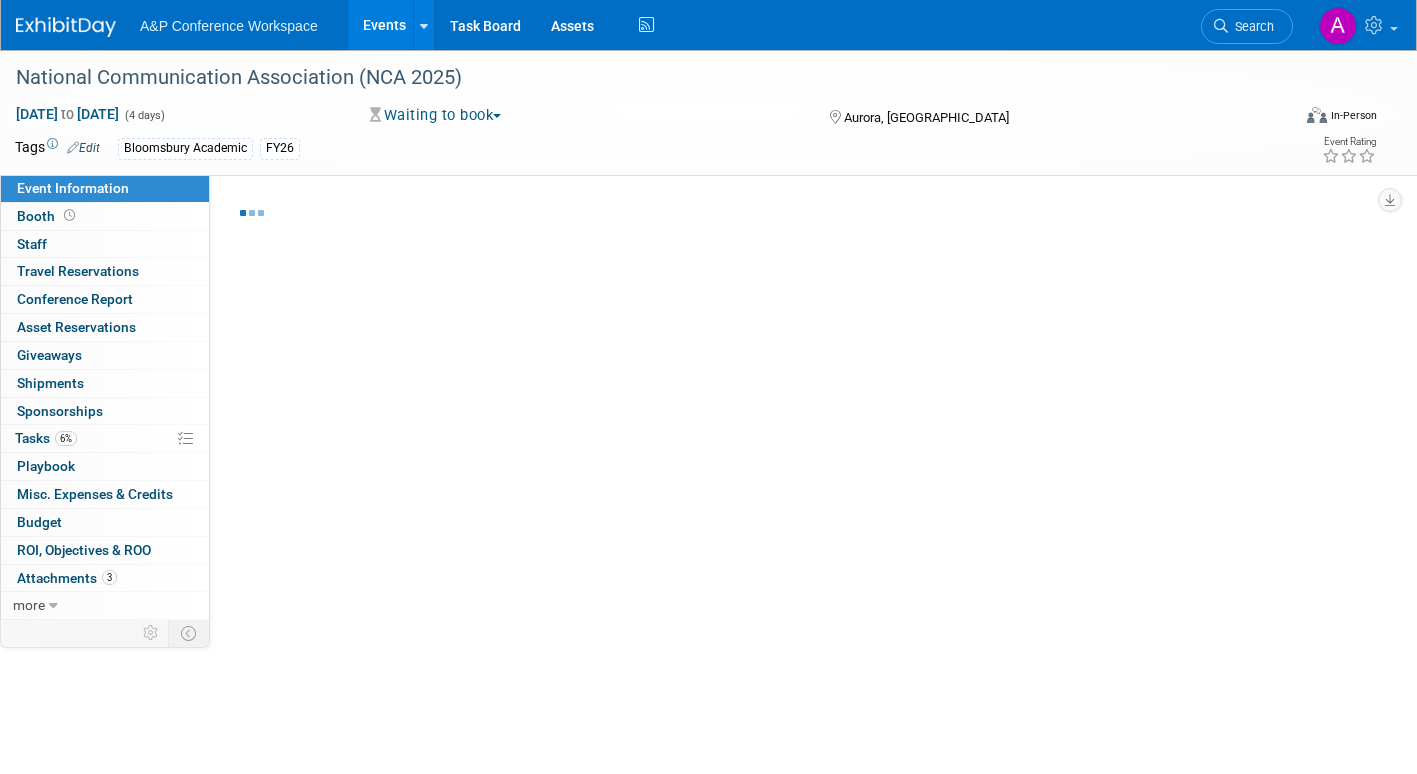 select on "In-Person Booth" 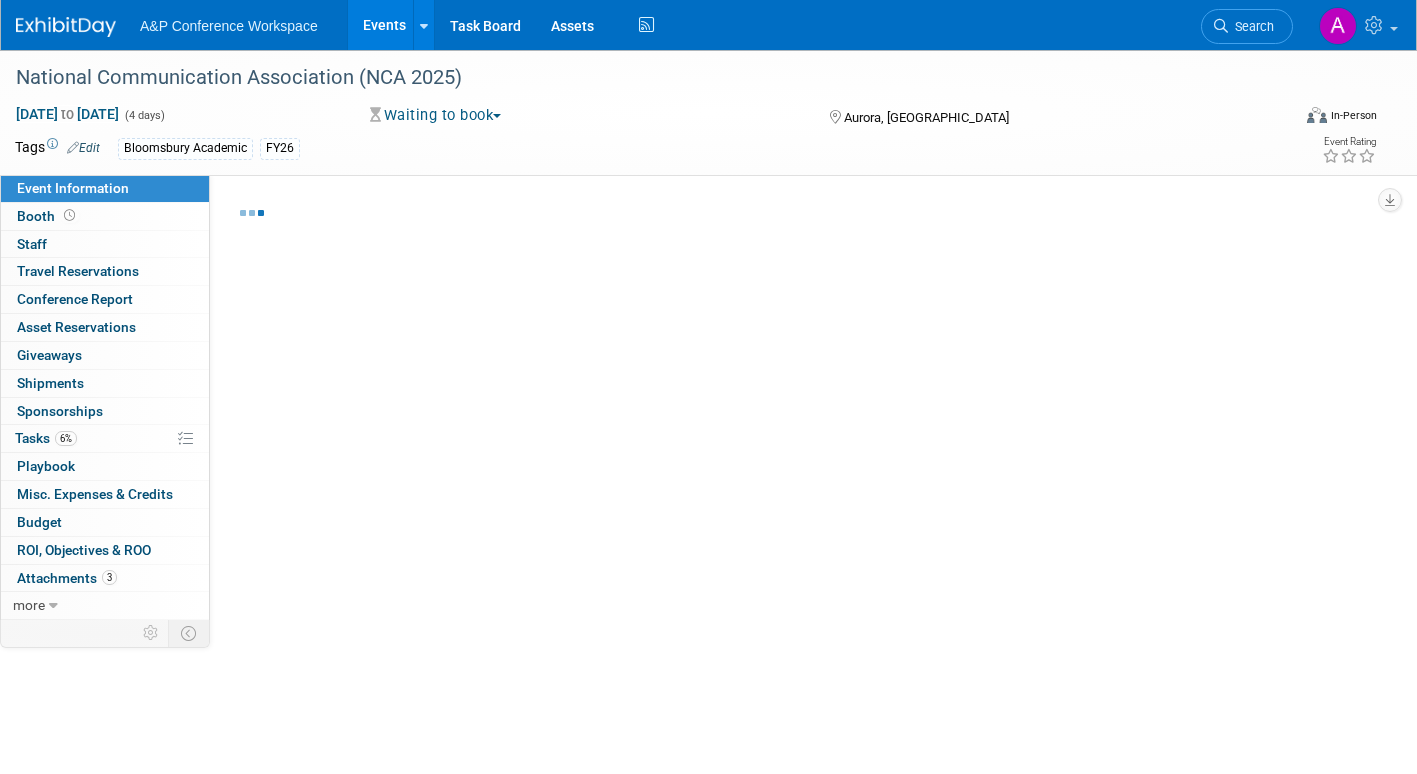 select on "Communication" 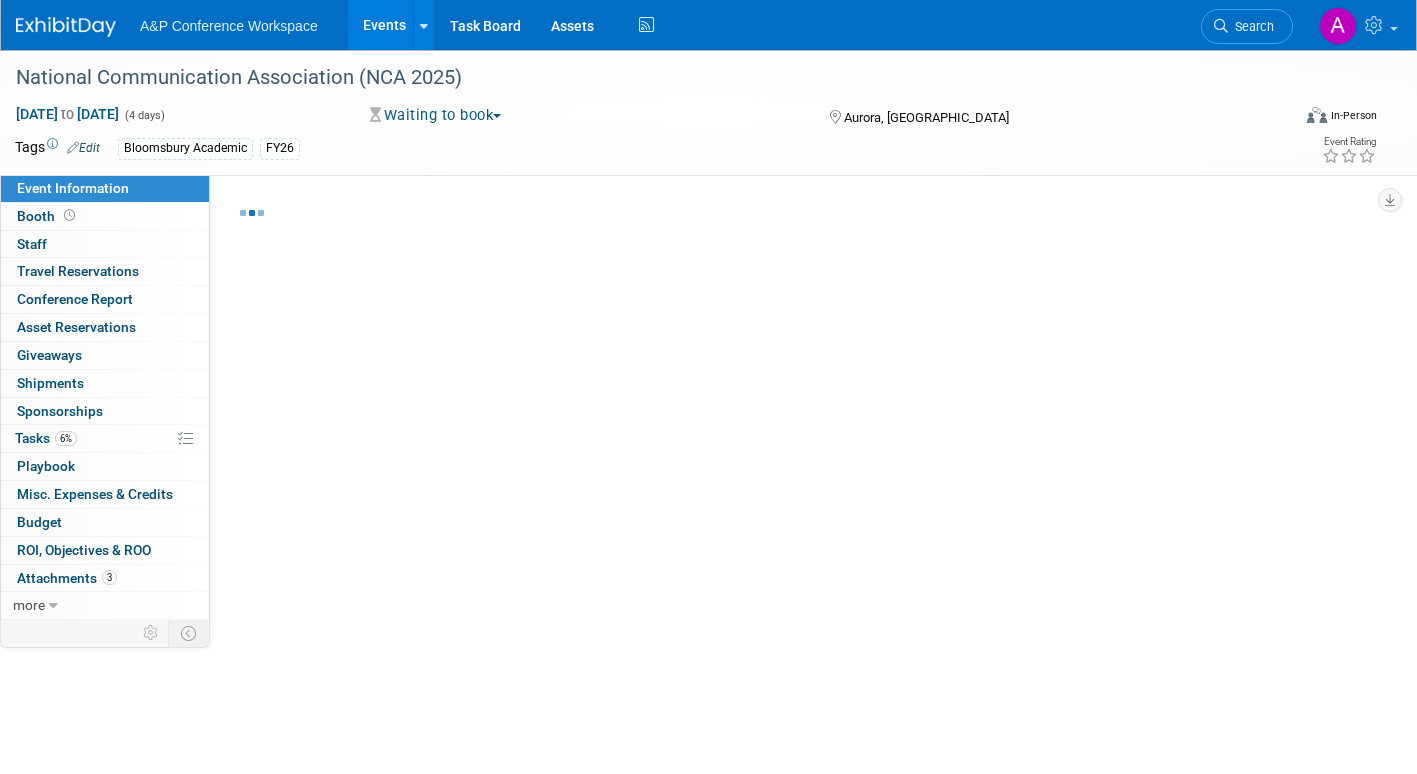 select on "Bloomsbury Academic" 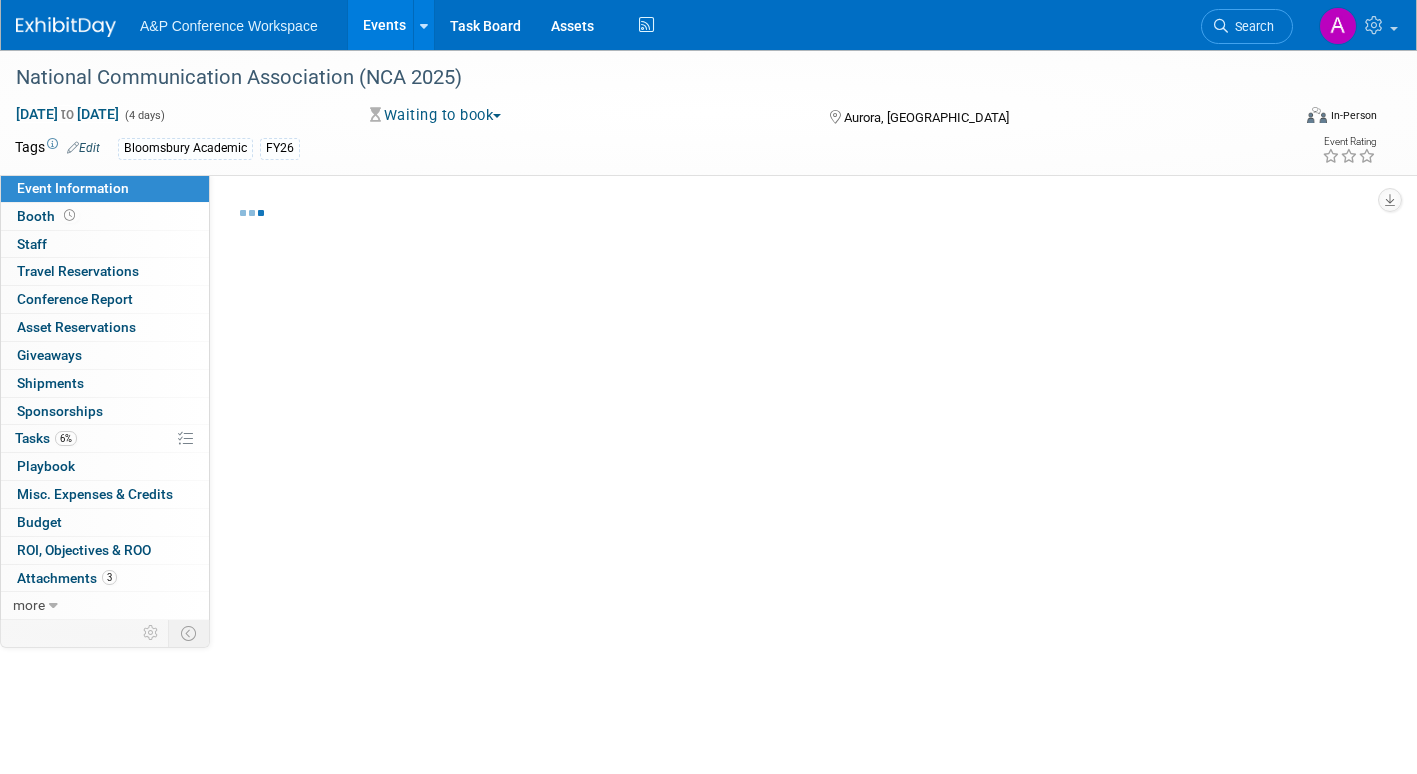 select on "[PERSON_NAME]" 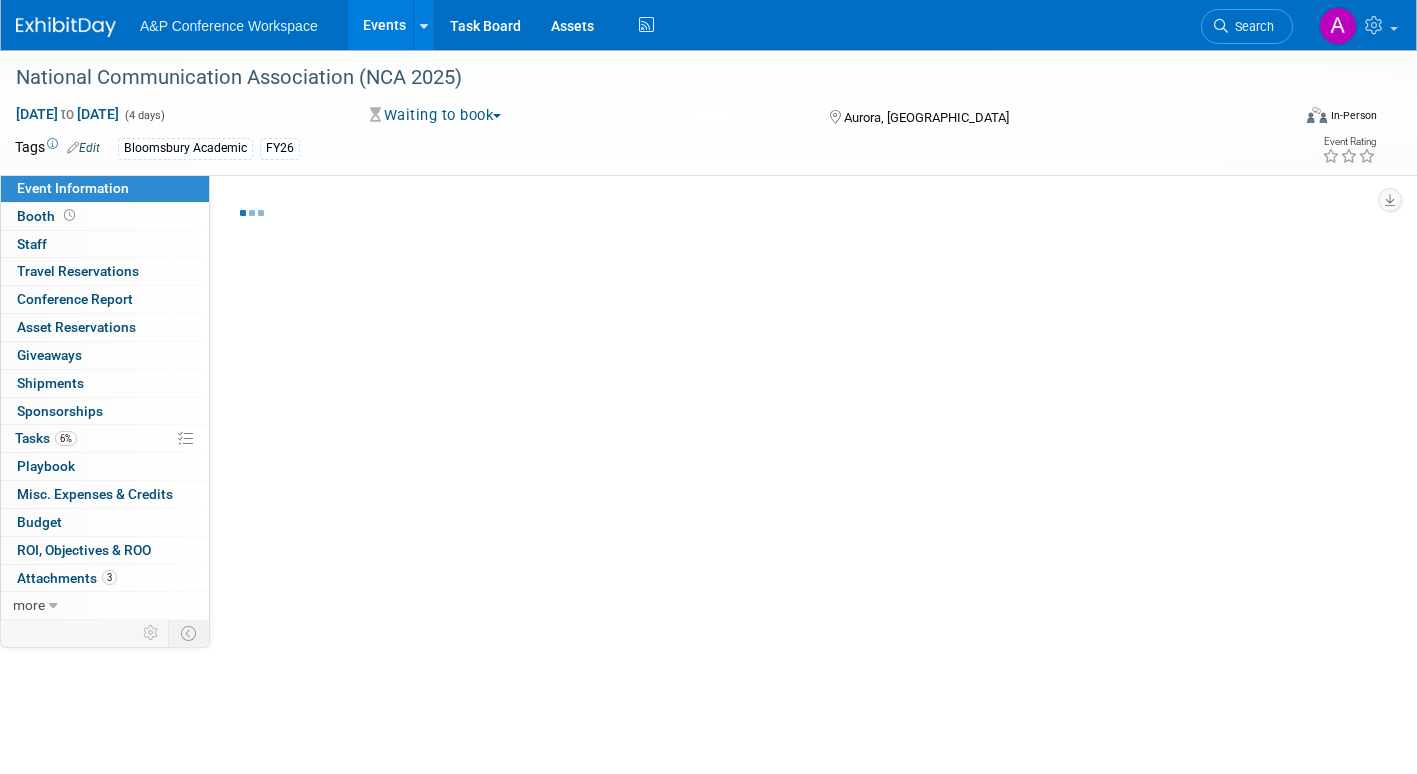 select on "[PERSON_NAME]" 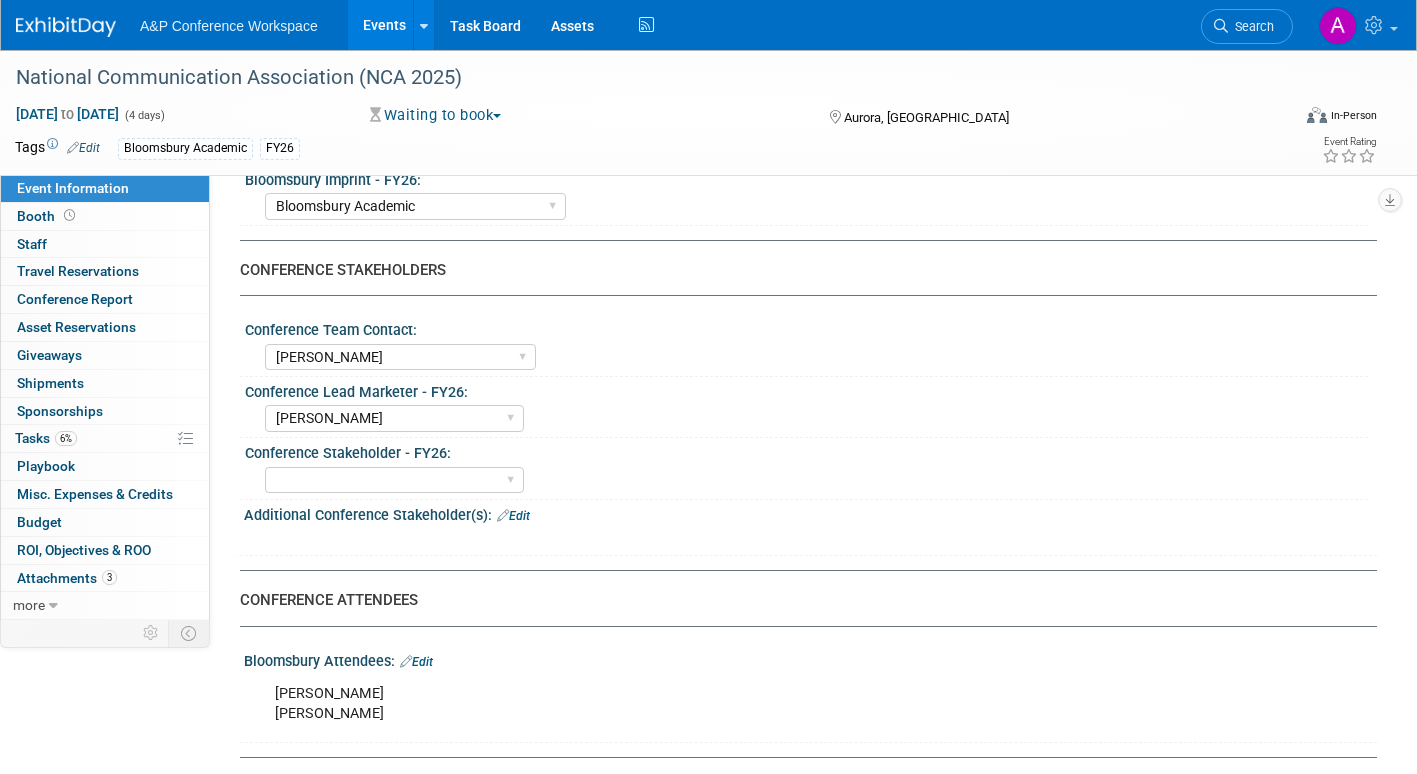 scroll, scrollTop: 900, scrollLeft: 0, axis: vertical 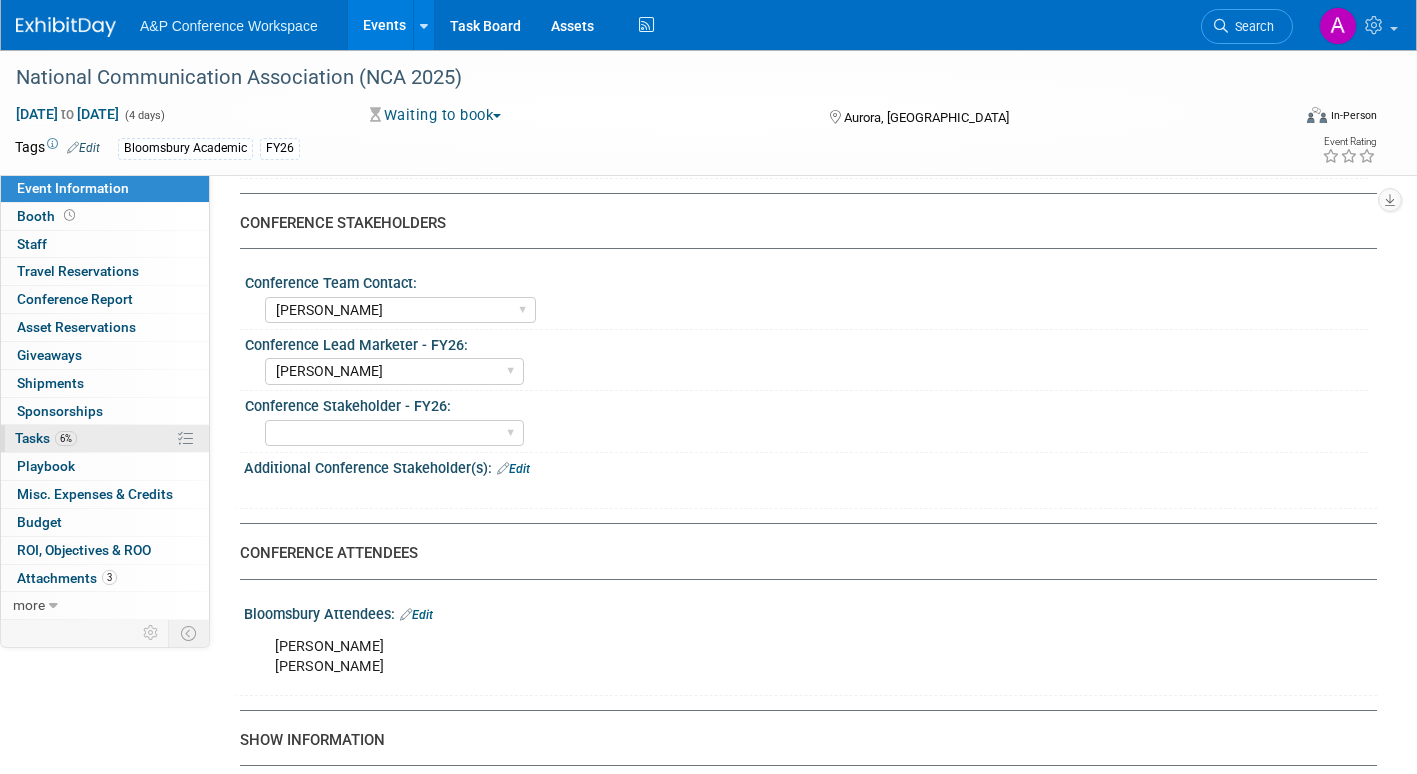 click on "Tasks 6%" at bounding box center (46, 438) 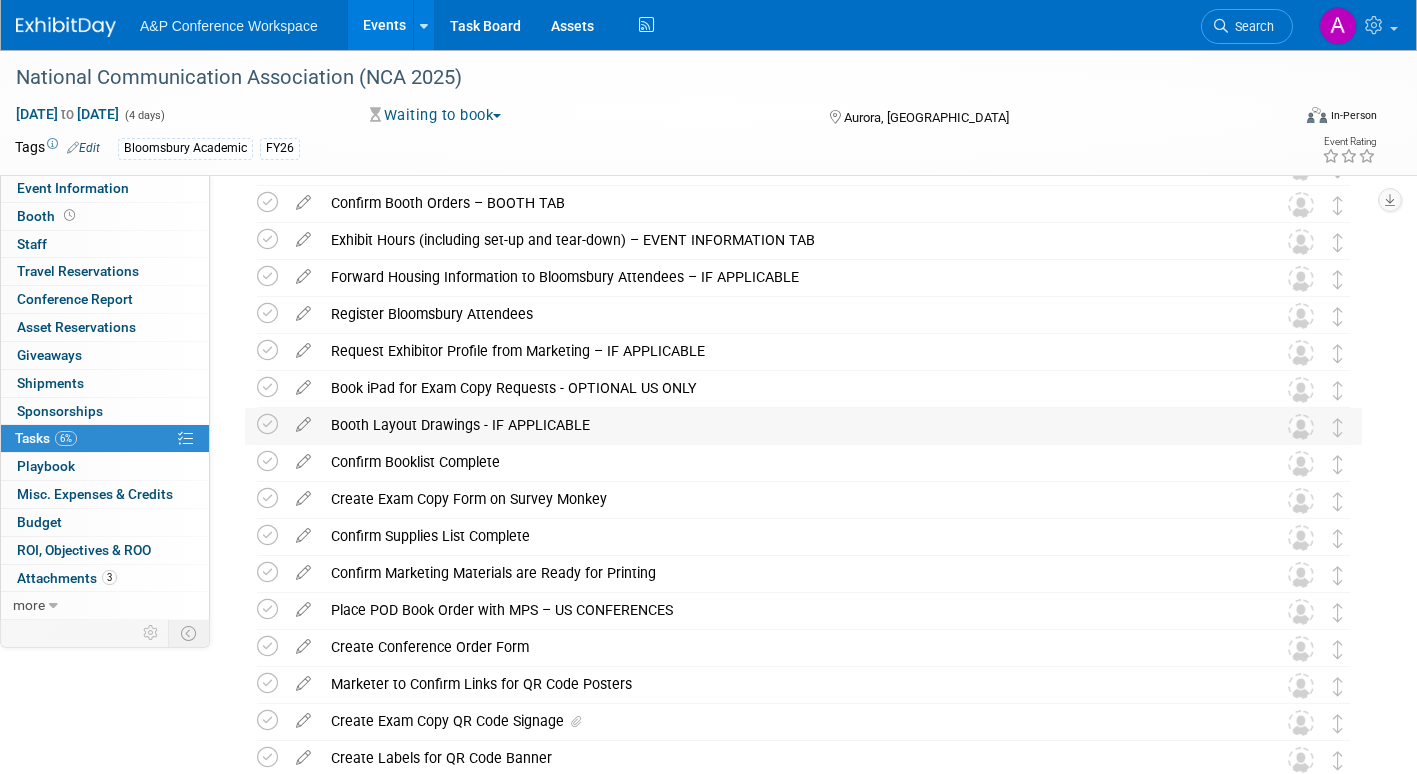 scroll, scrollTop: 200, scrollLeft: 0, axis: vertical 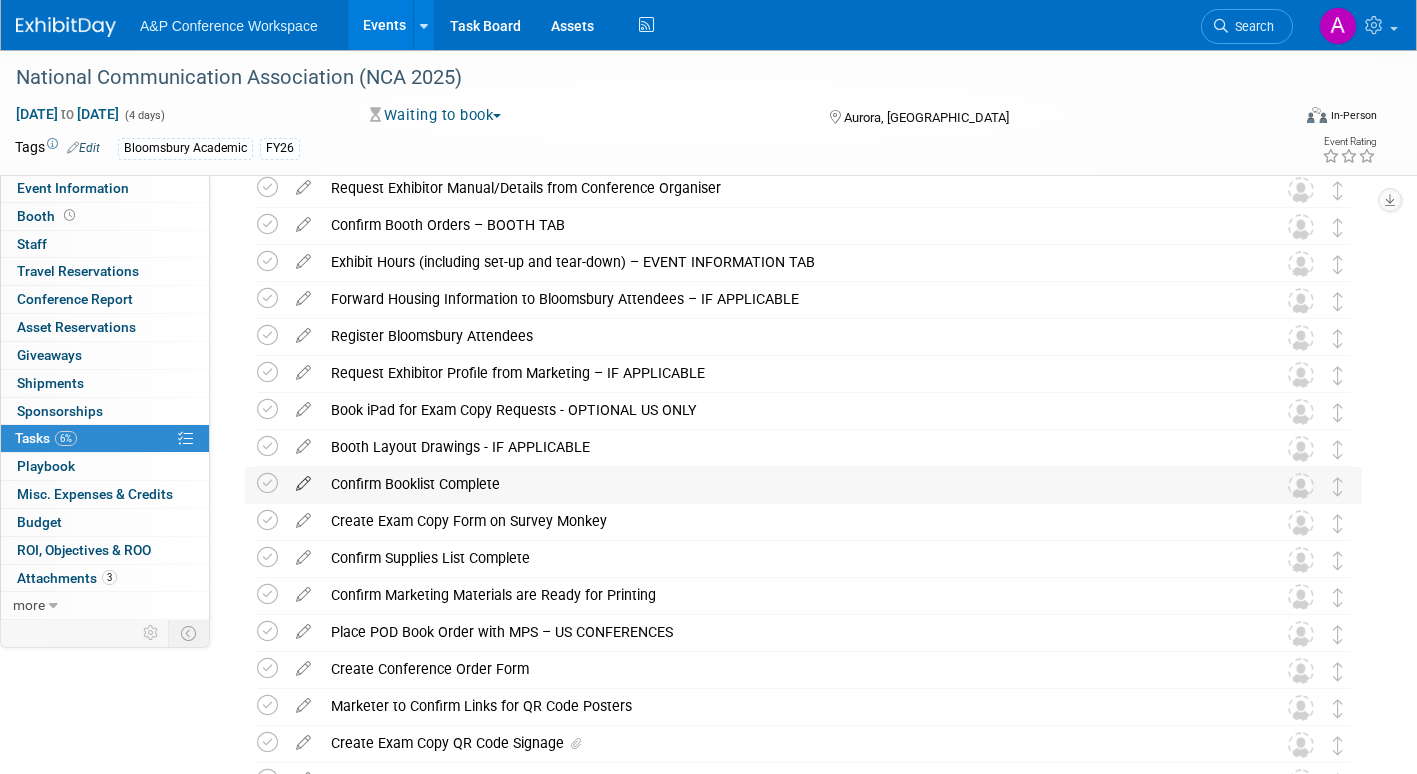 click at bounding box center (303, 479) 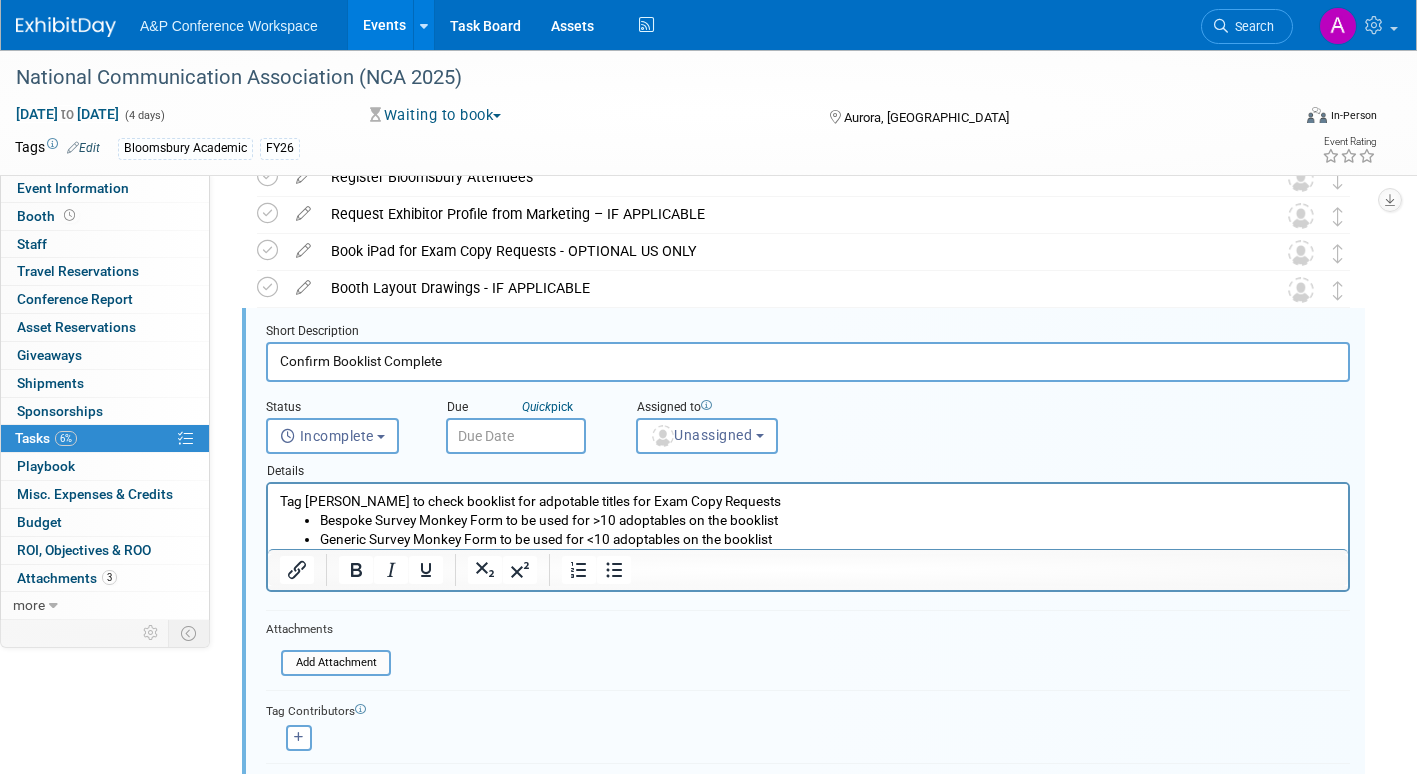 scroll, scrollTop: 0, scrollLeft: 0, axis: both 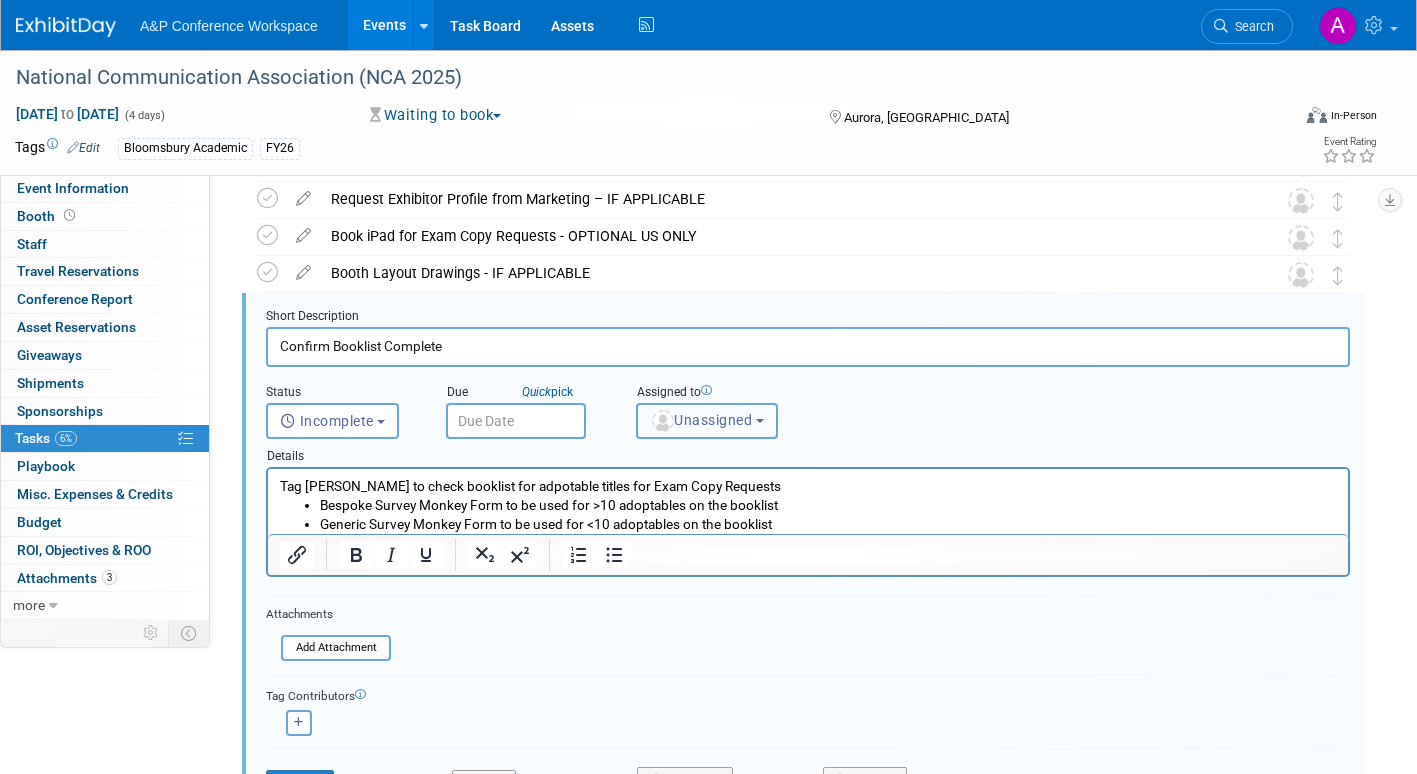 click on "Unassigned" at bounding box center (701, 420) 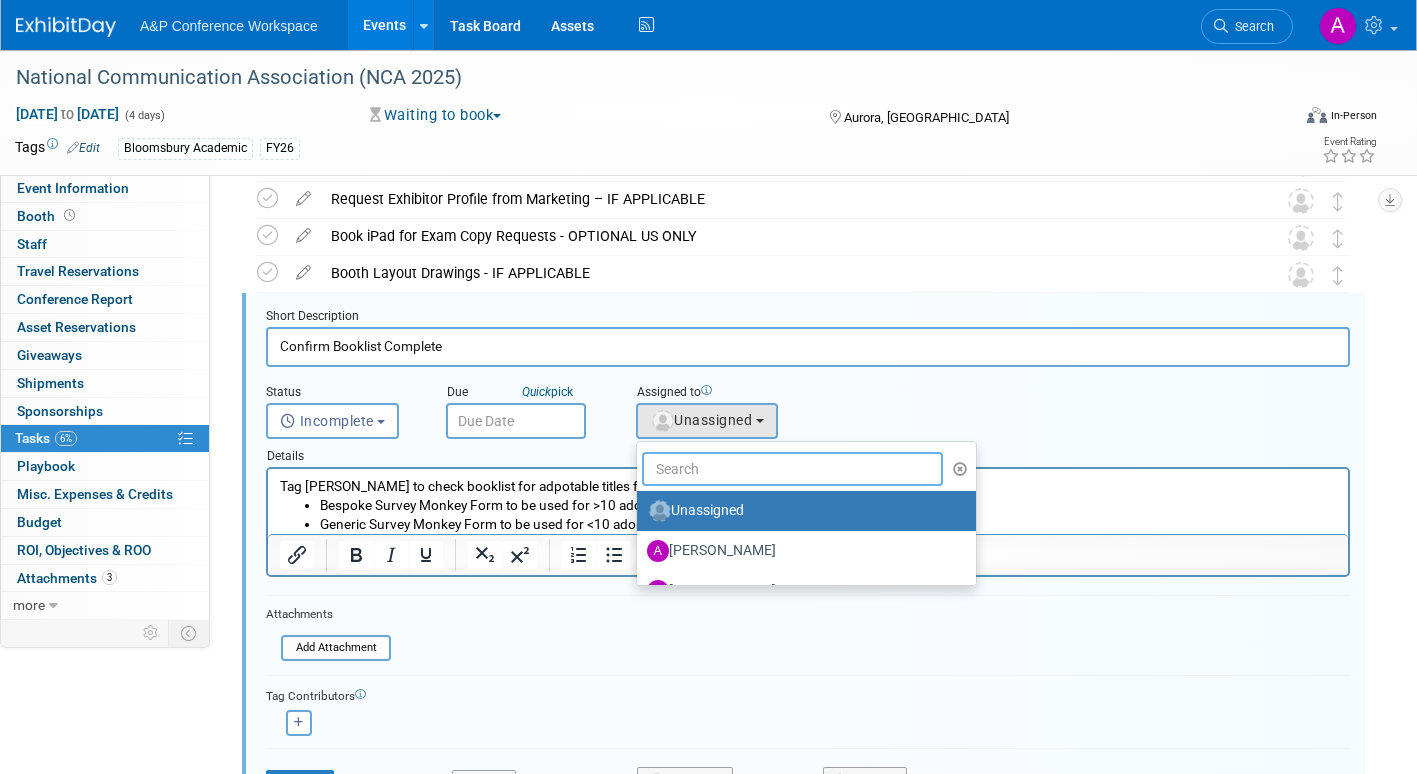 click at bounding box center [792, 469] 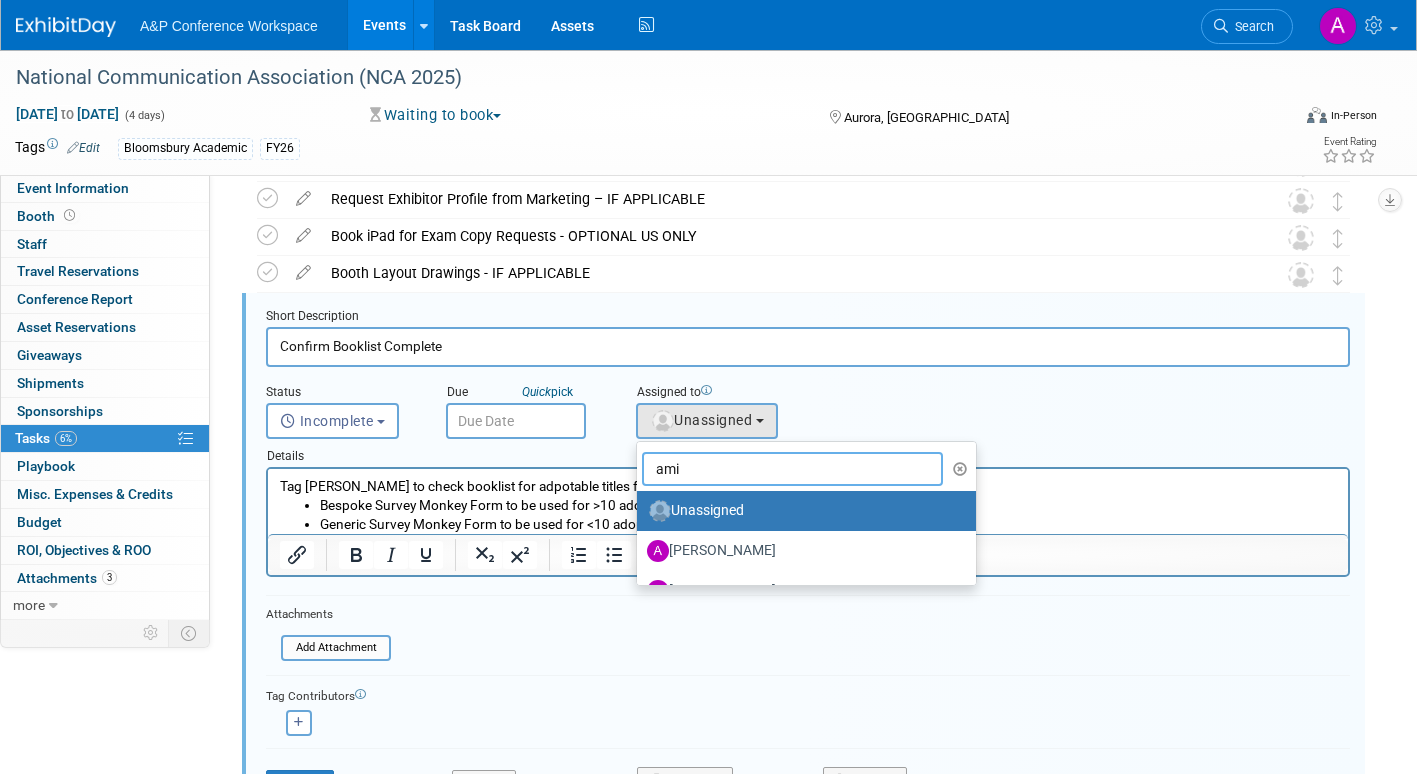 type on "ami" 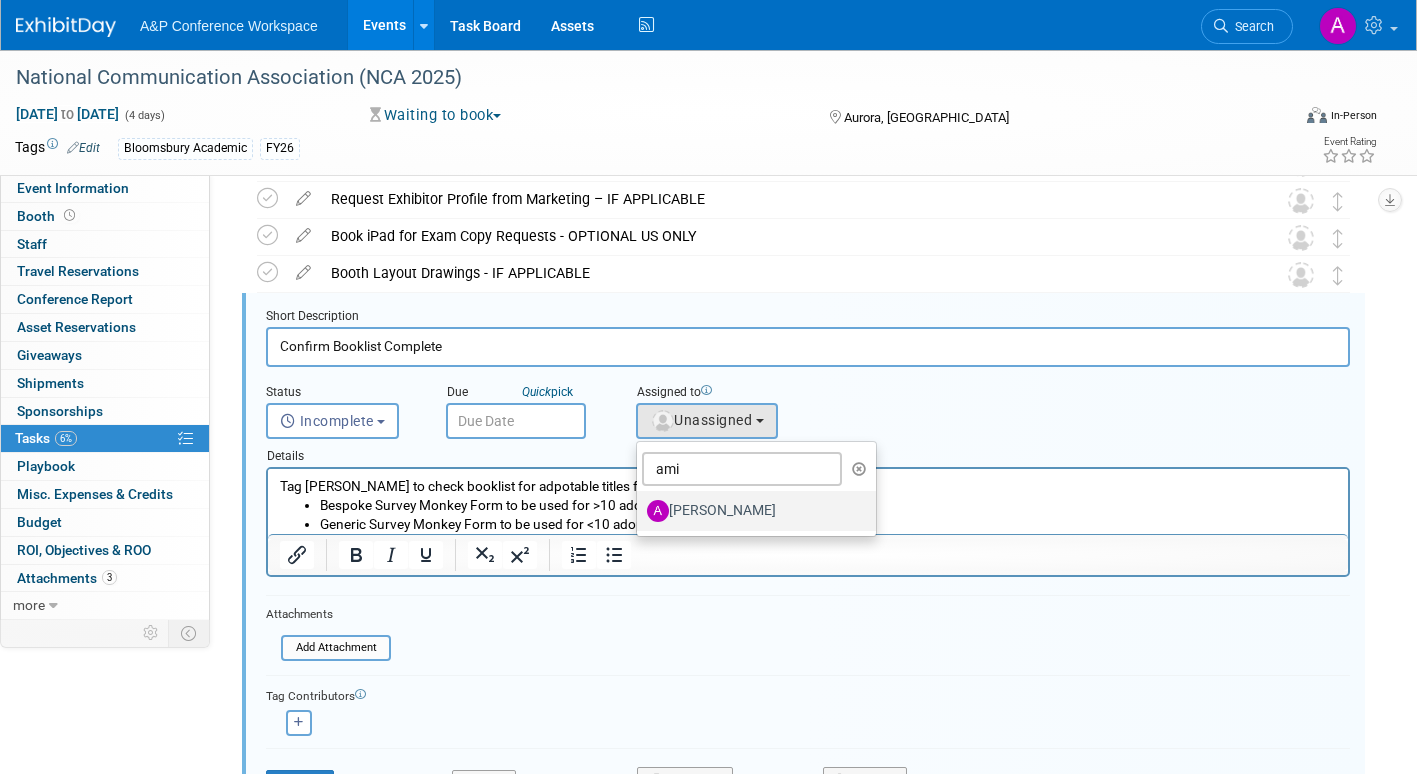 click on "[PERSON_NAME]" at bounding box center [751, 511] 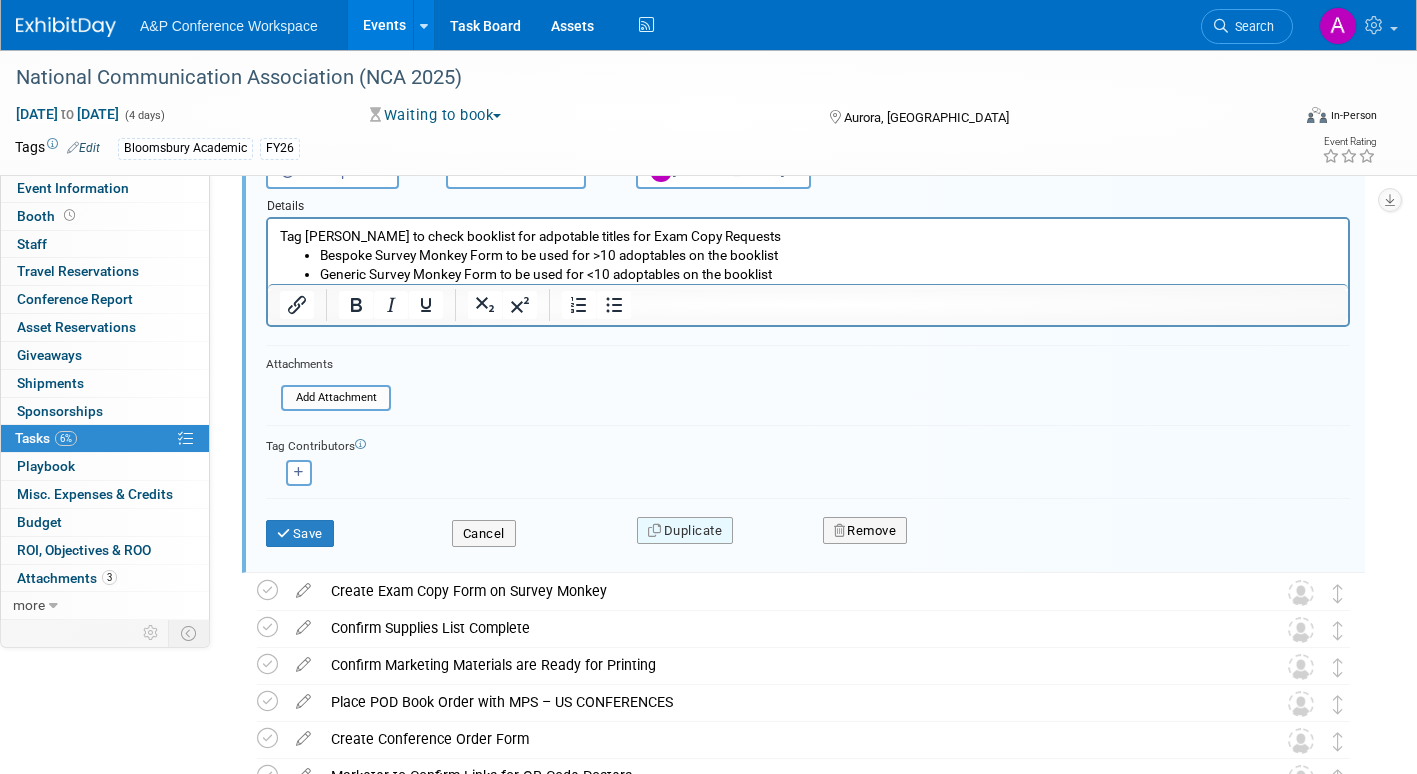 scroll, scrollTop: 674, scrollLeft: 0, axis: vertical 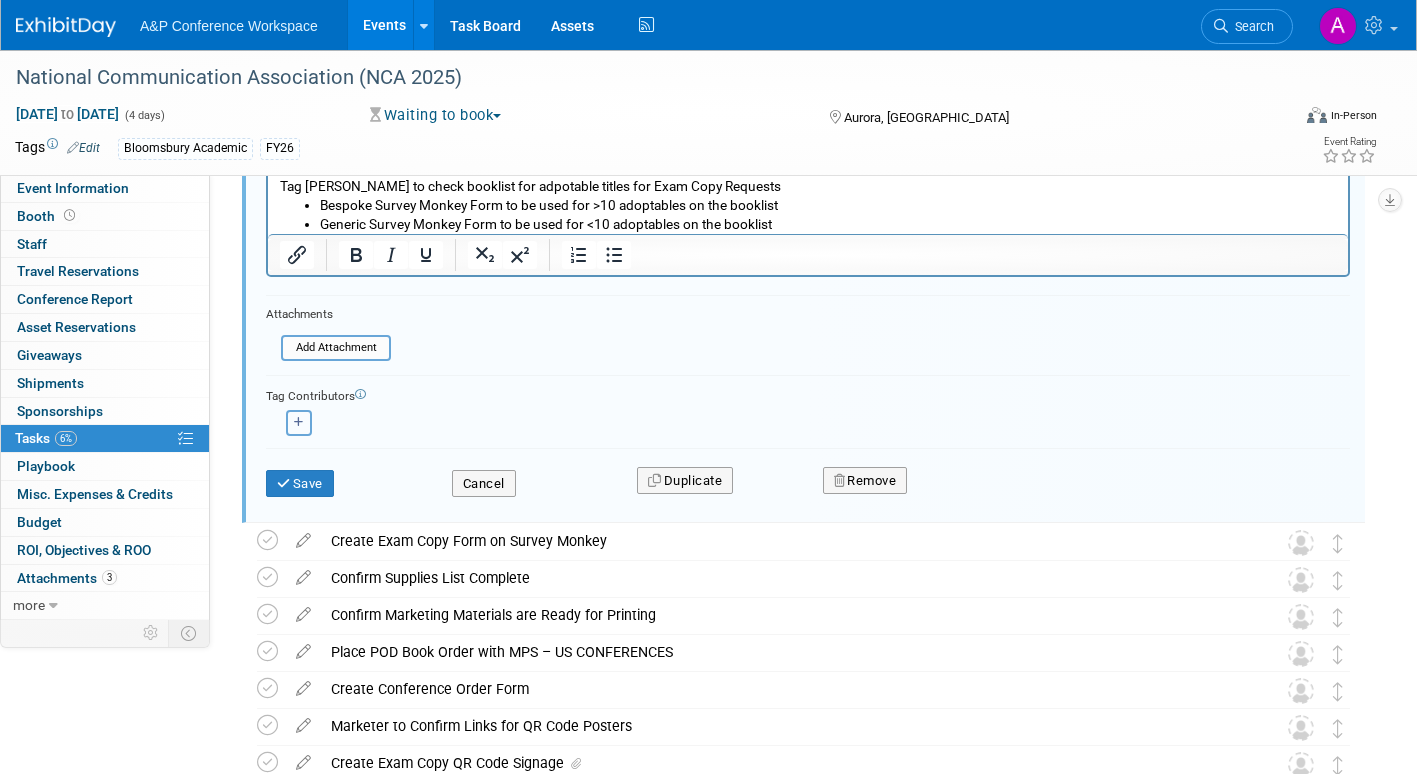 click at bounding box center (299, 422) 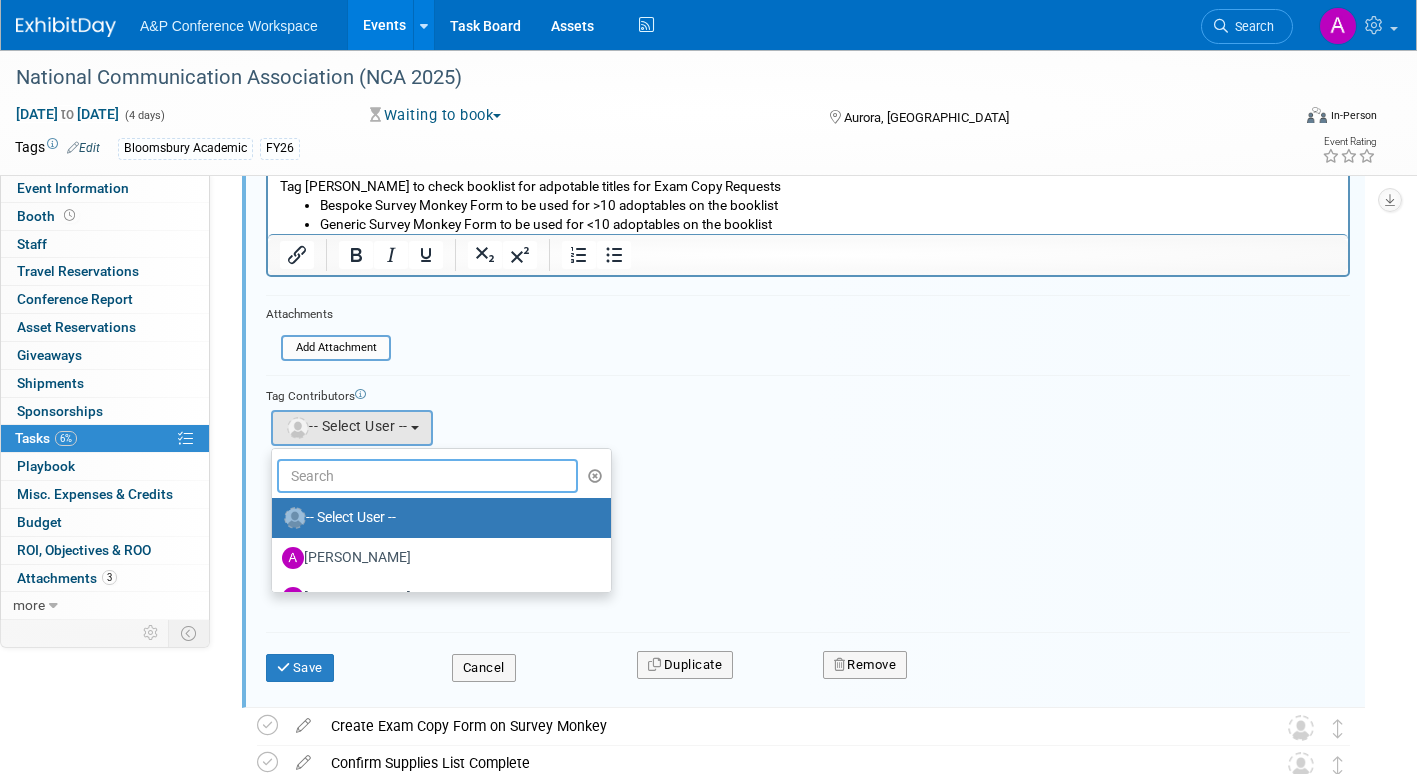 click at bounding box center [427, 476] 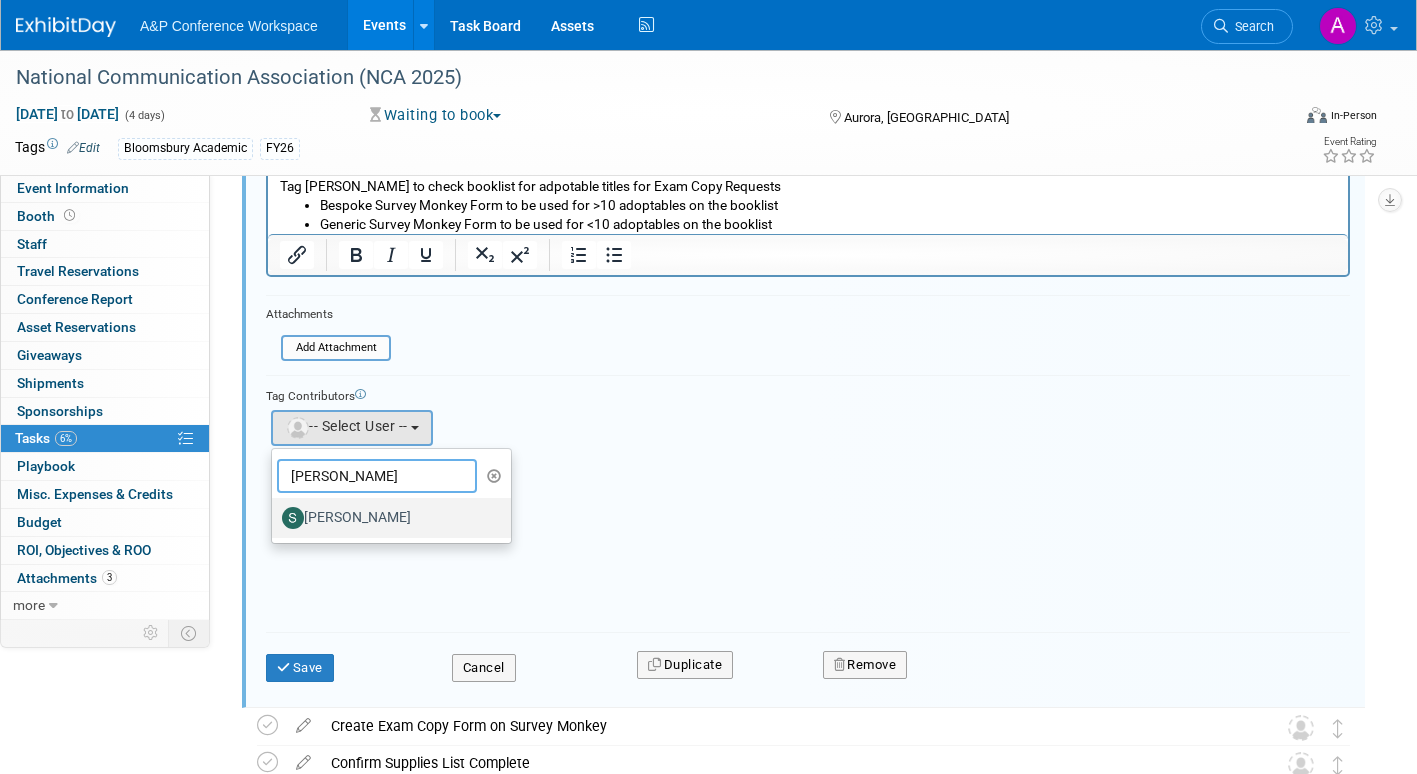 type on "samantha" 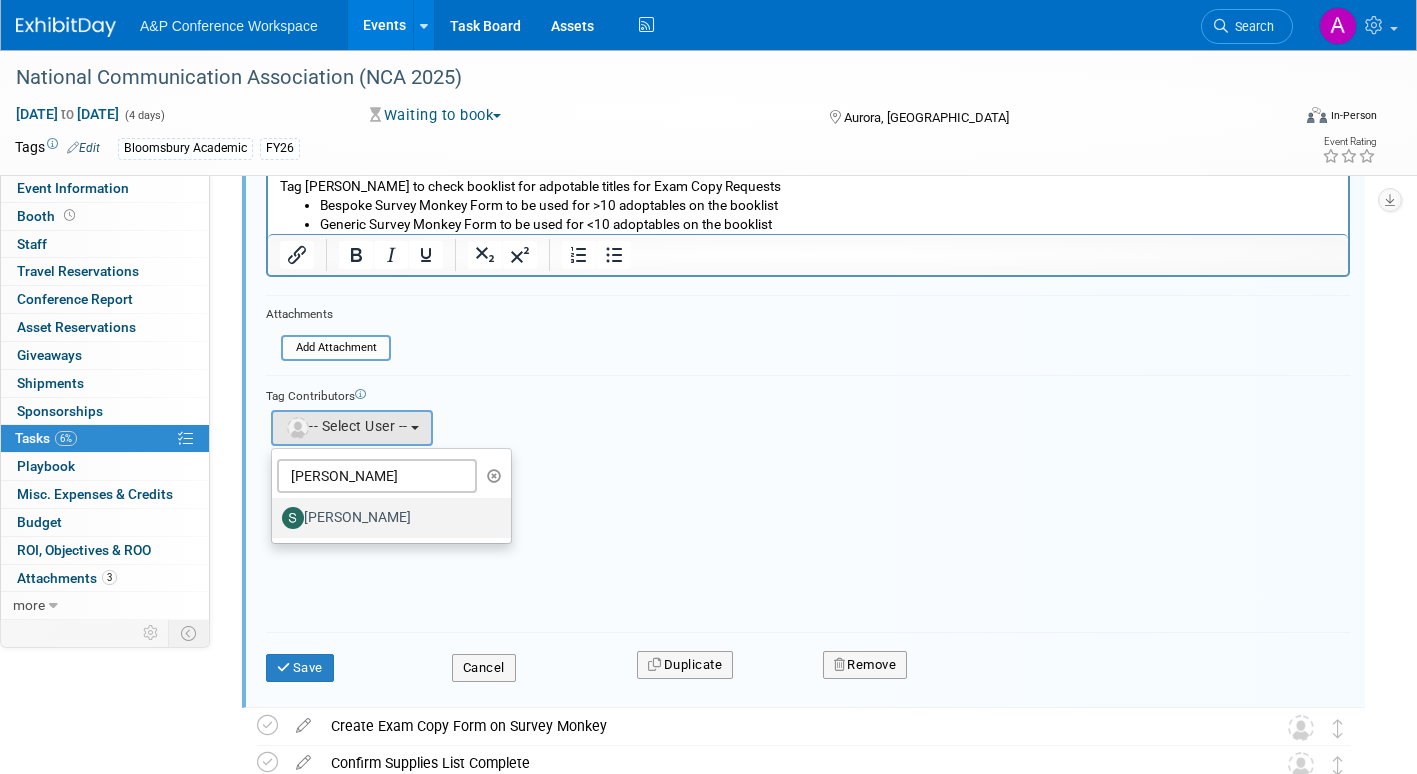 click on "[PERSON_NAME]" at bounding box center (386, 518) 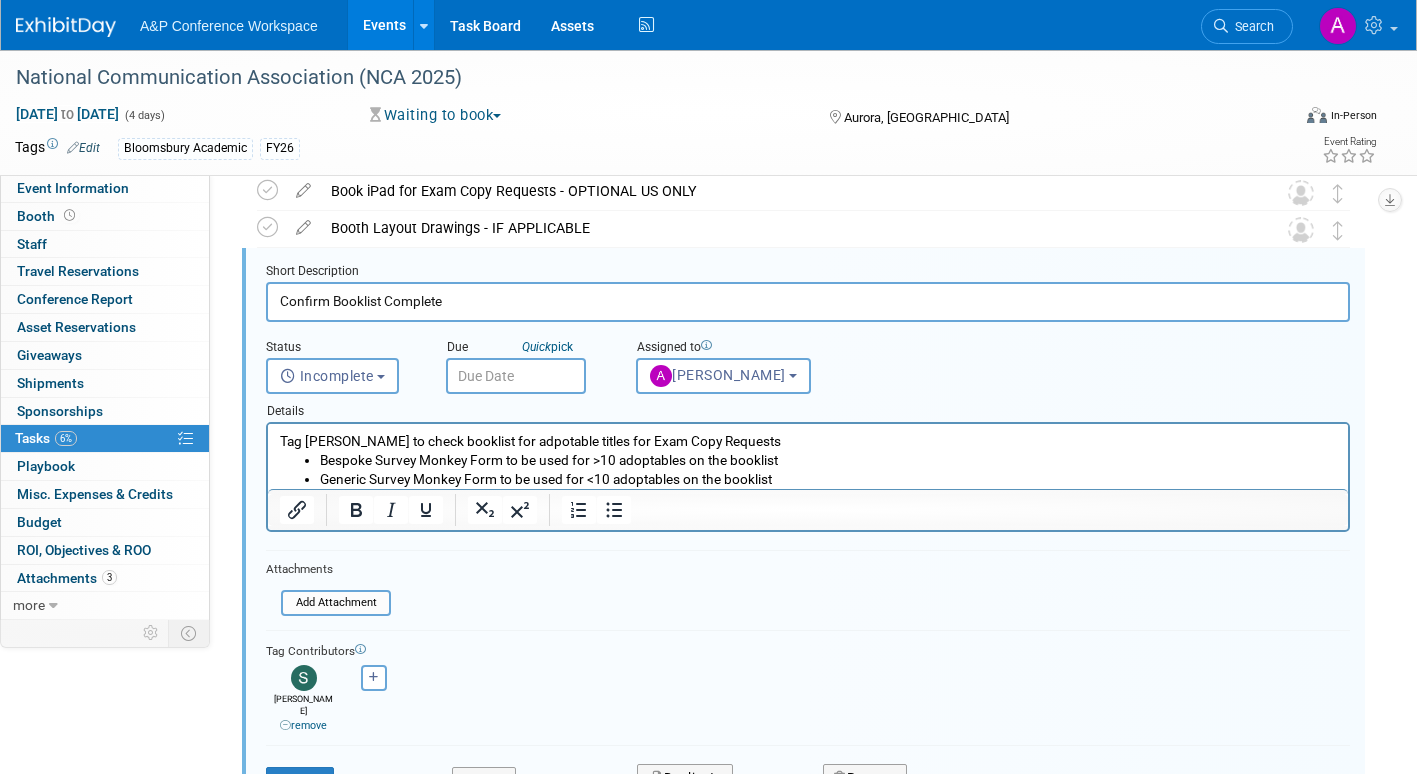 scroll, scrollTop: 374, scrollLeft: 0, axis: vertical 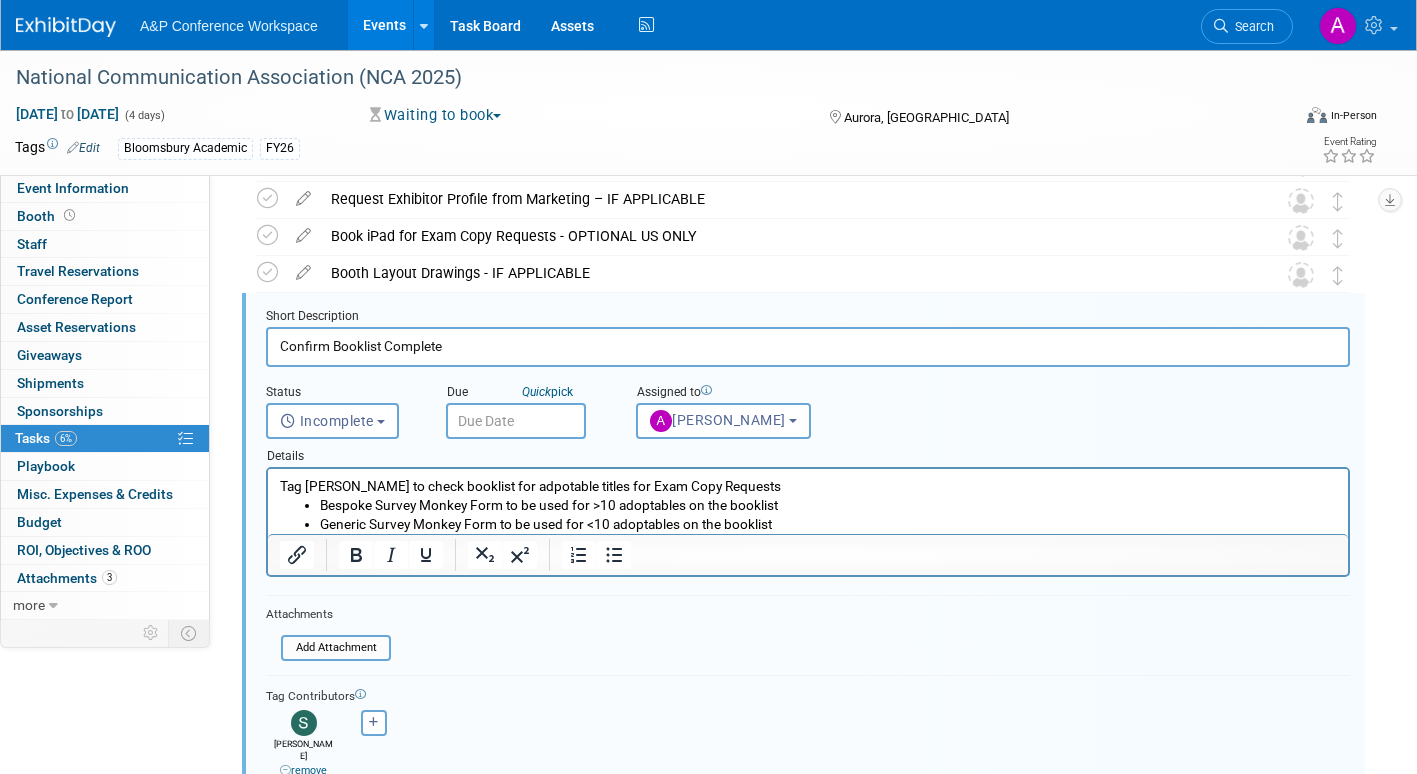 click at bounding box center [516, 421] 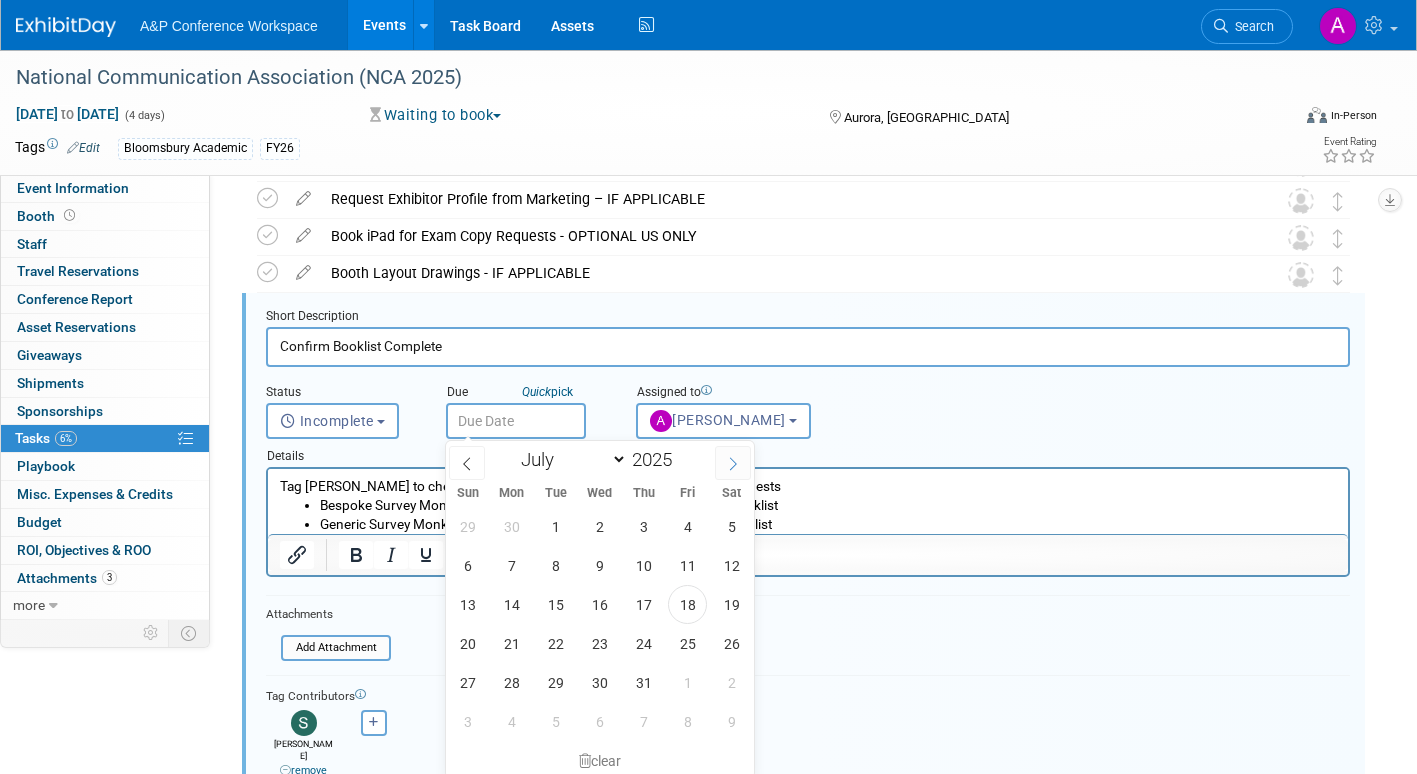 click 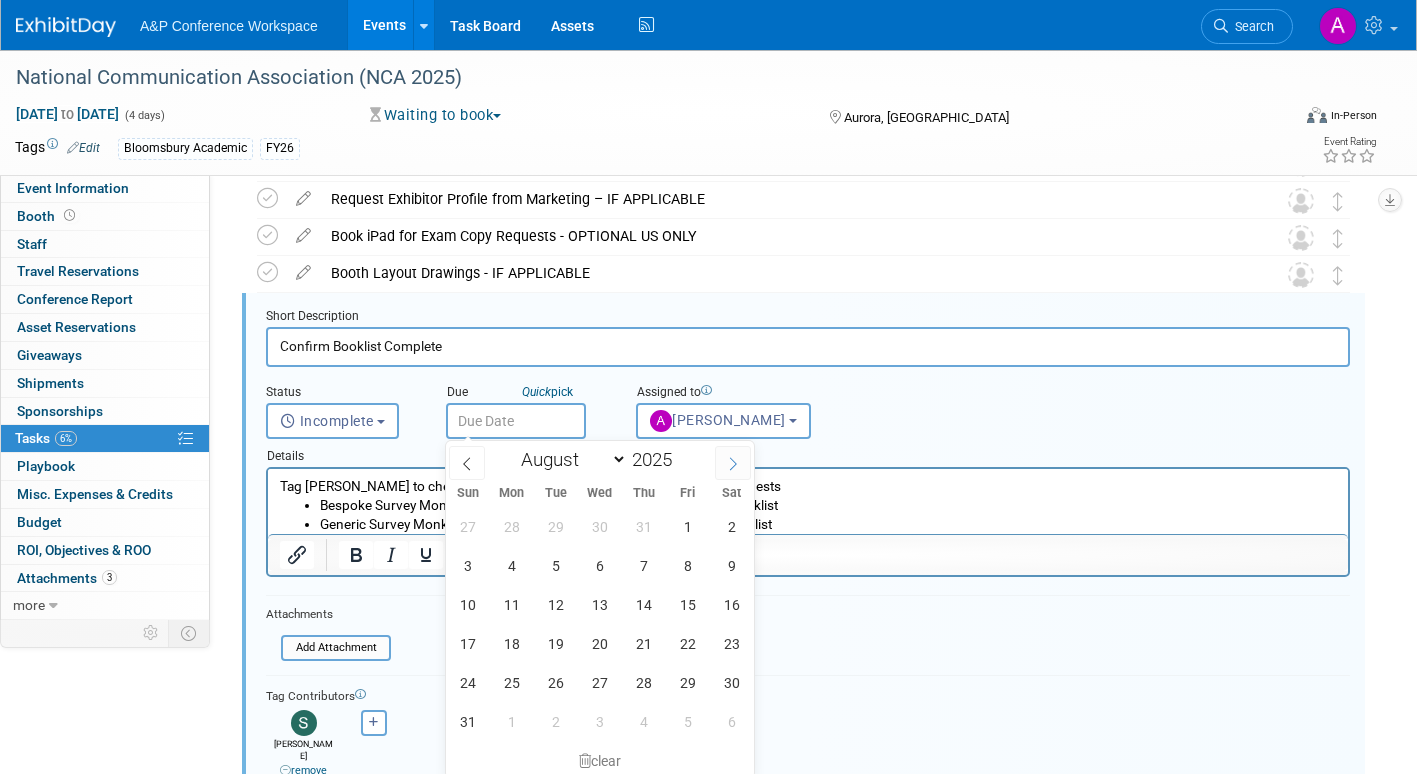 click 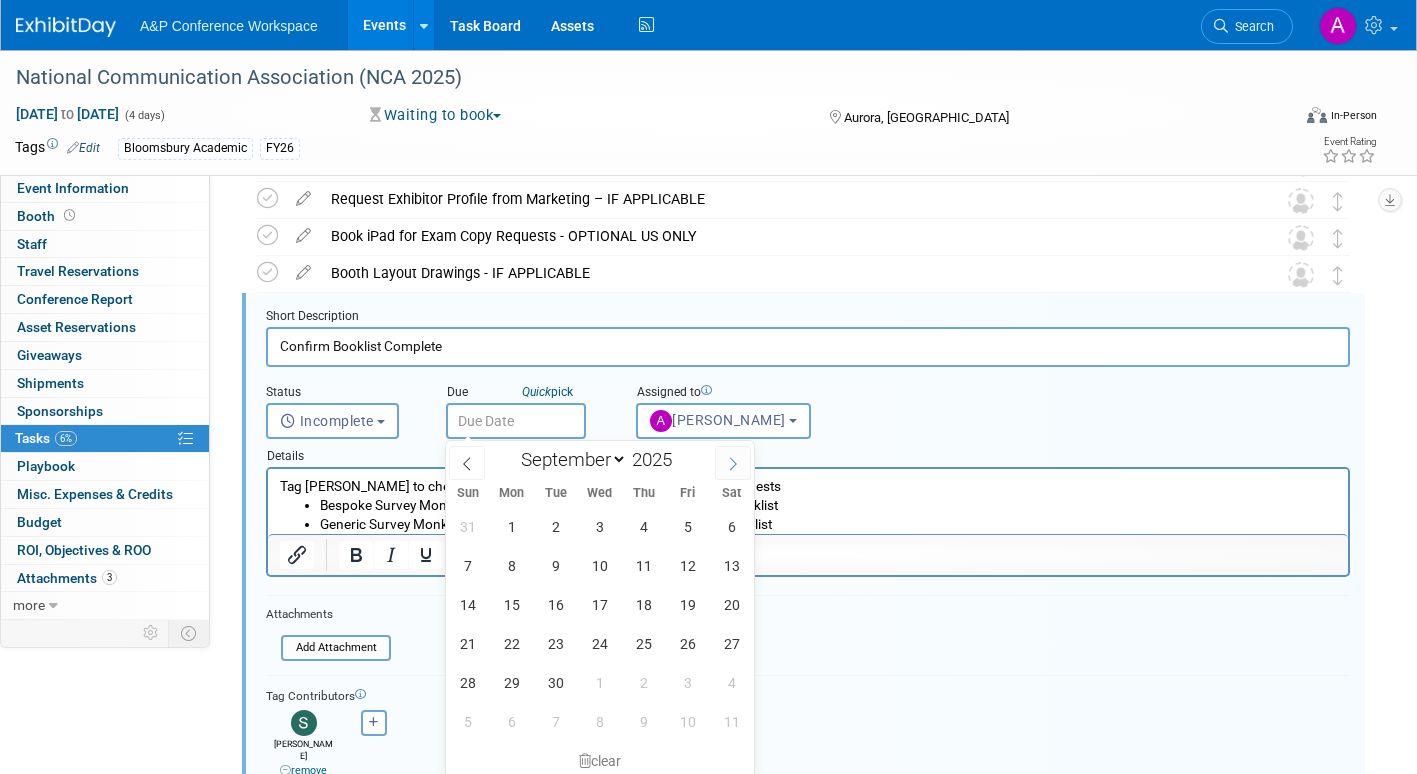 click 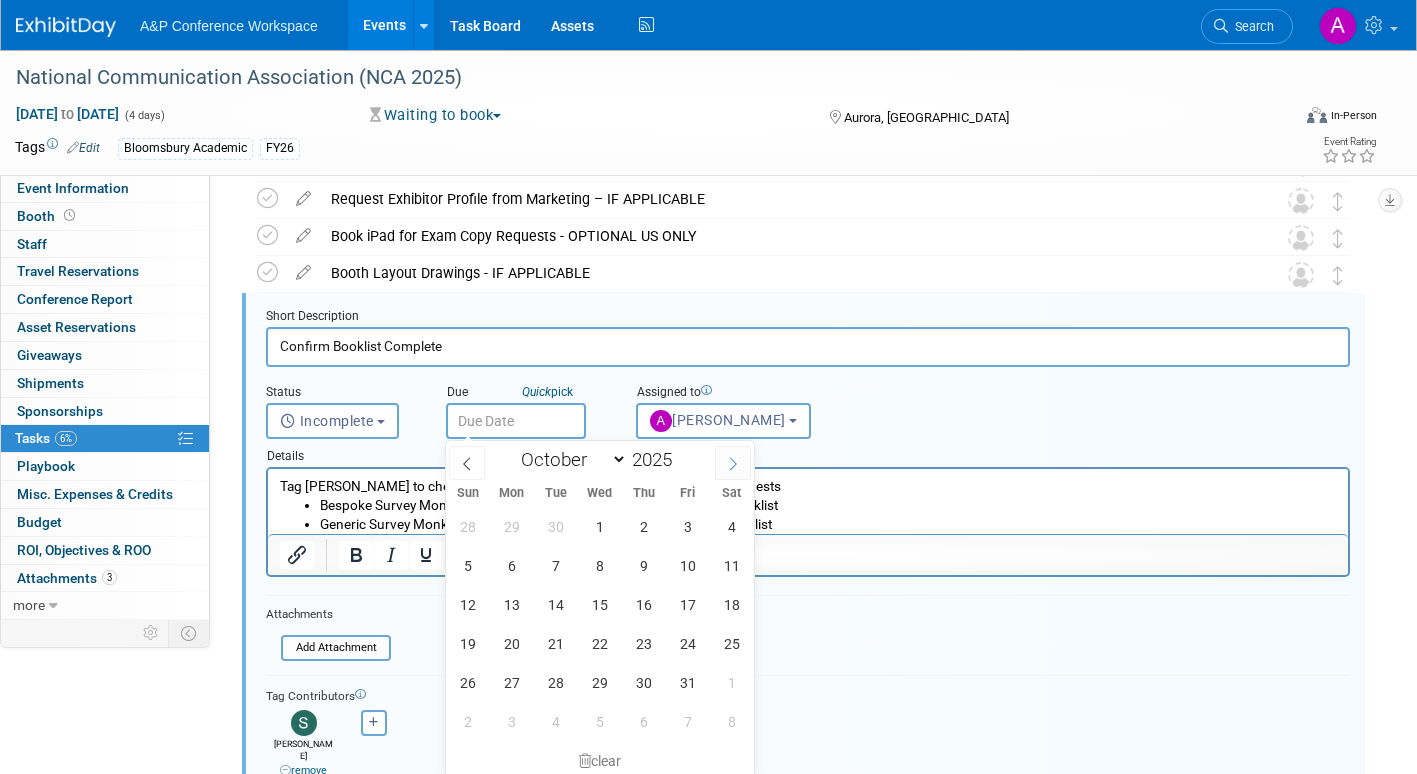 click 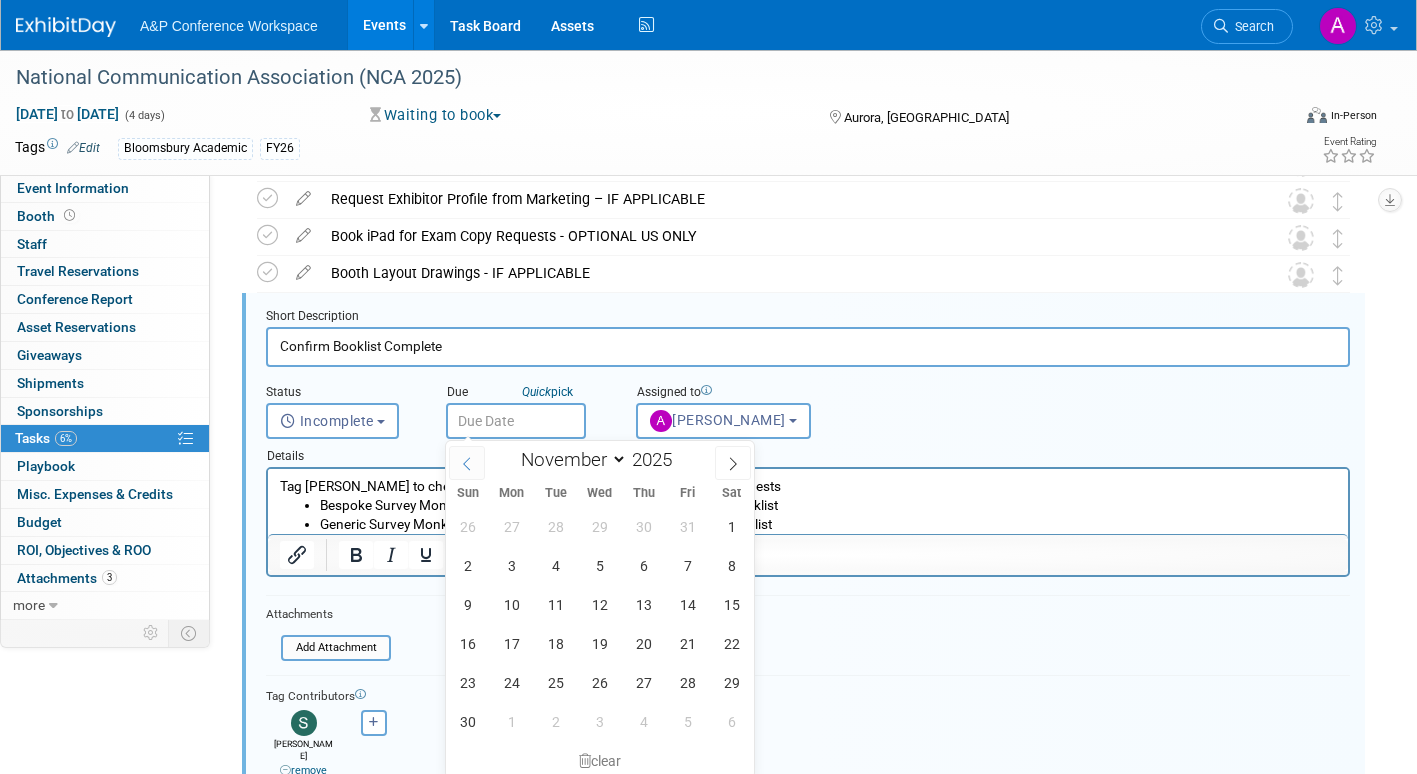 click 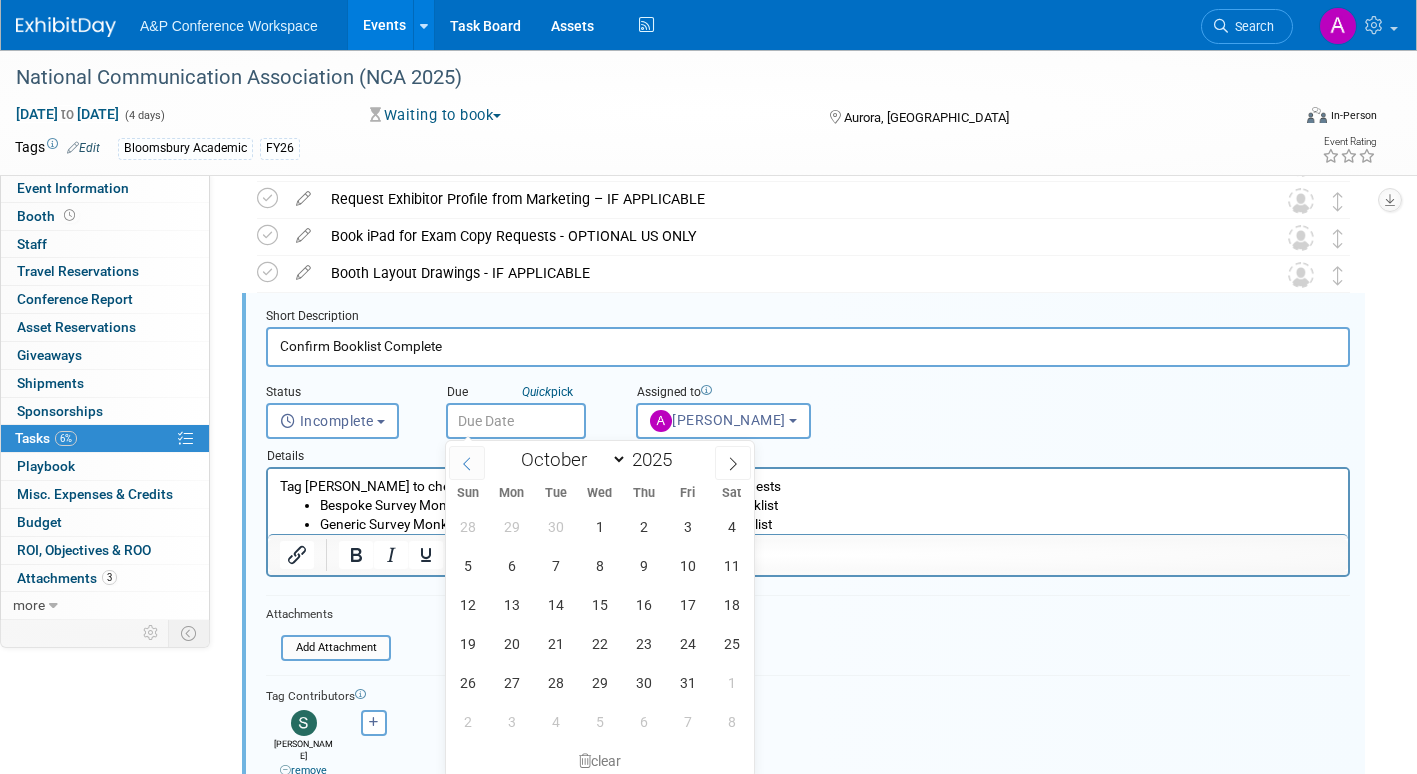click 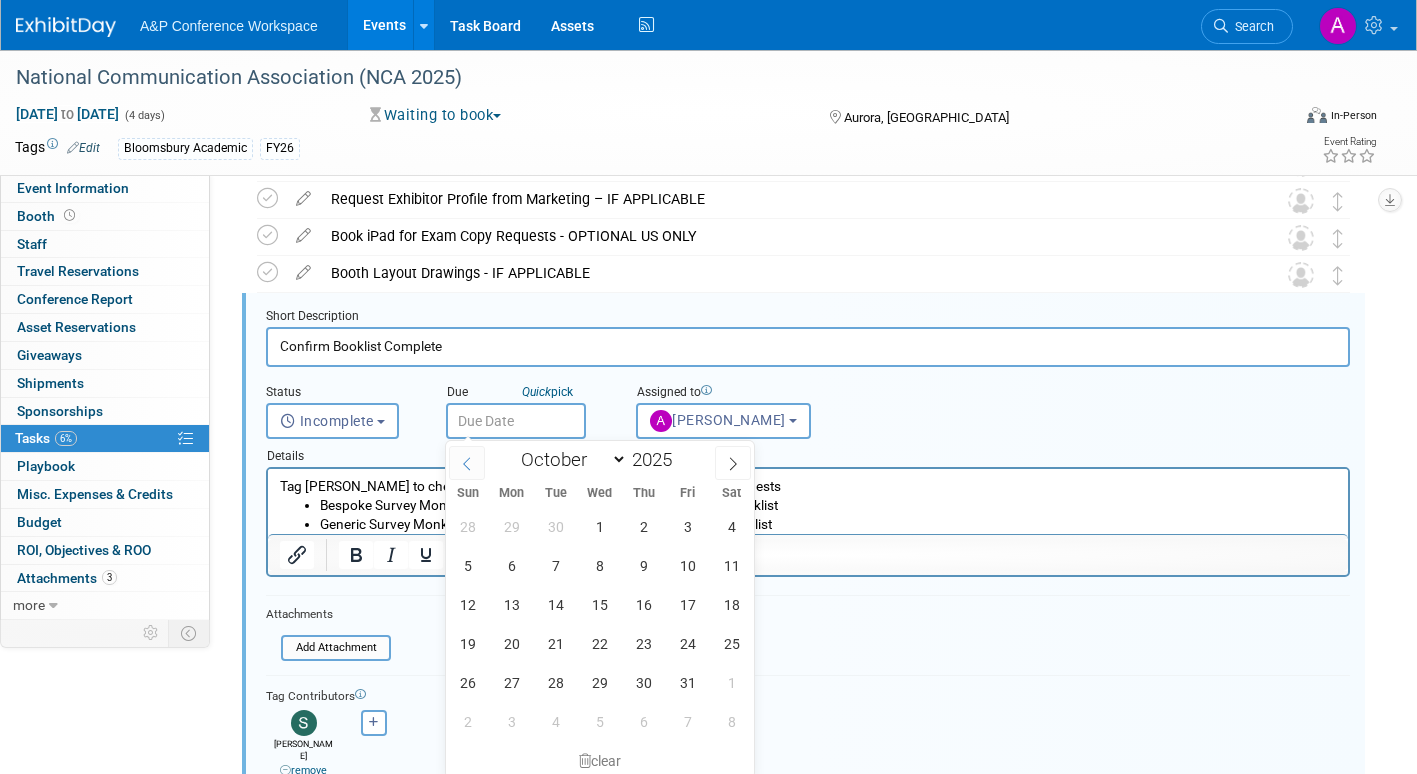 select on "8" 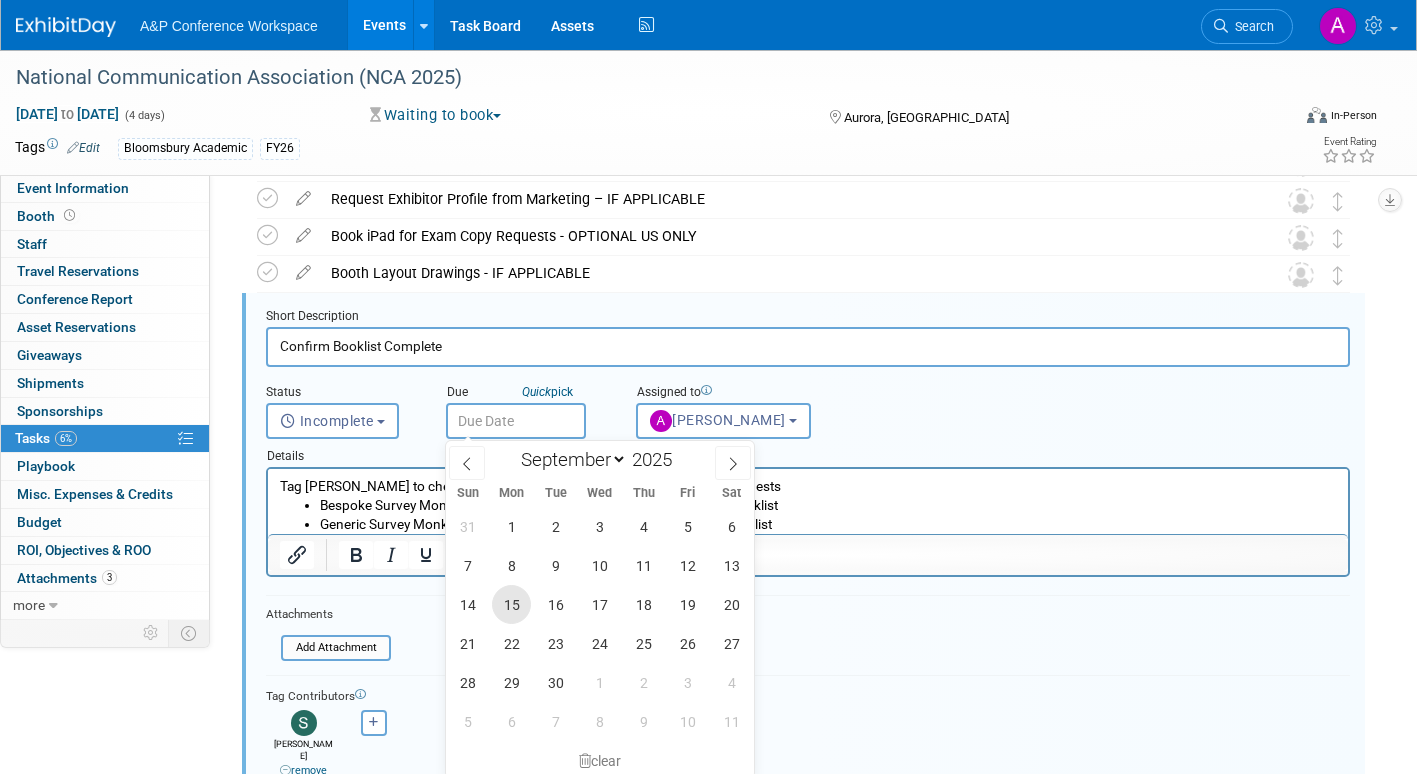 click on "15" at bounding box center (511, 604) 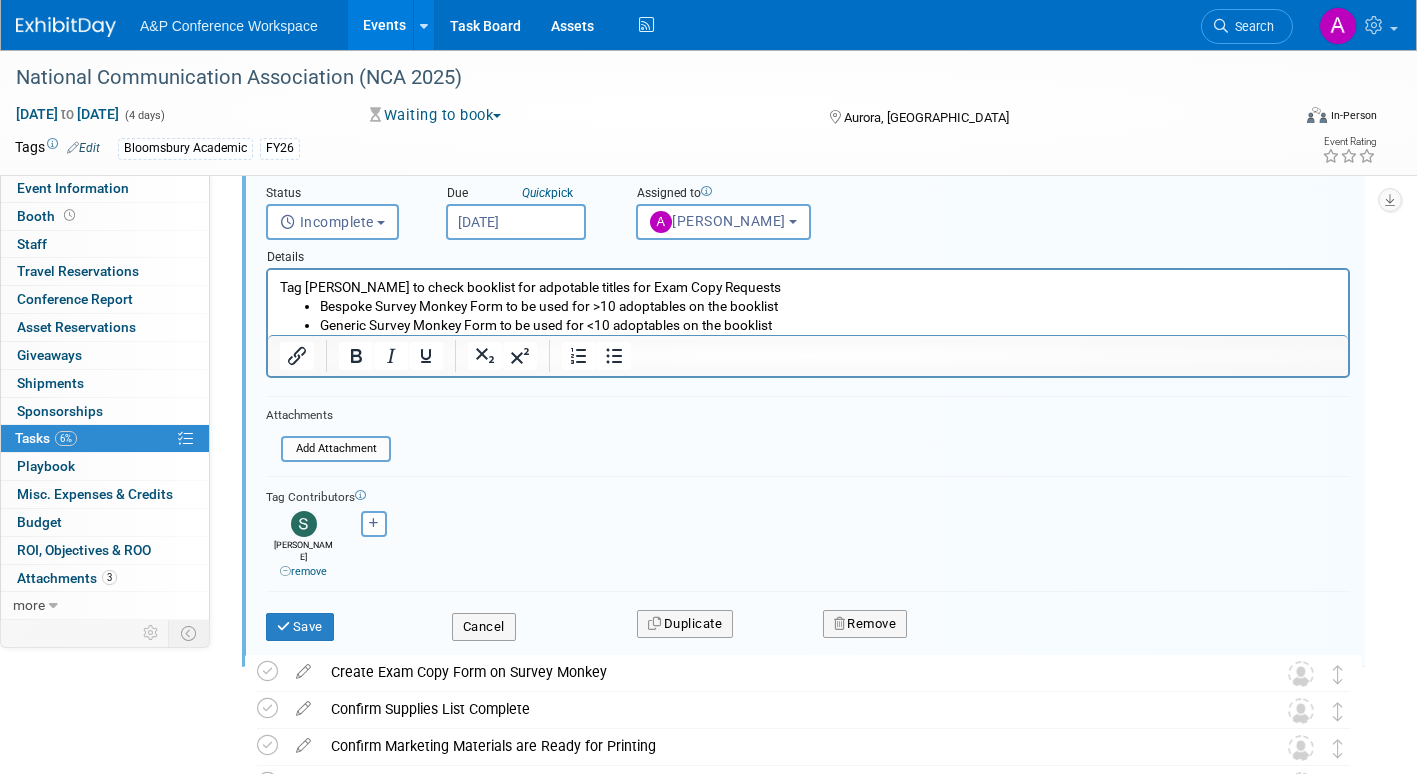 scroll, scrollTop: 574, scrollLeft: 0, axis: vertical 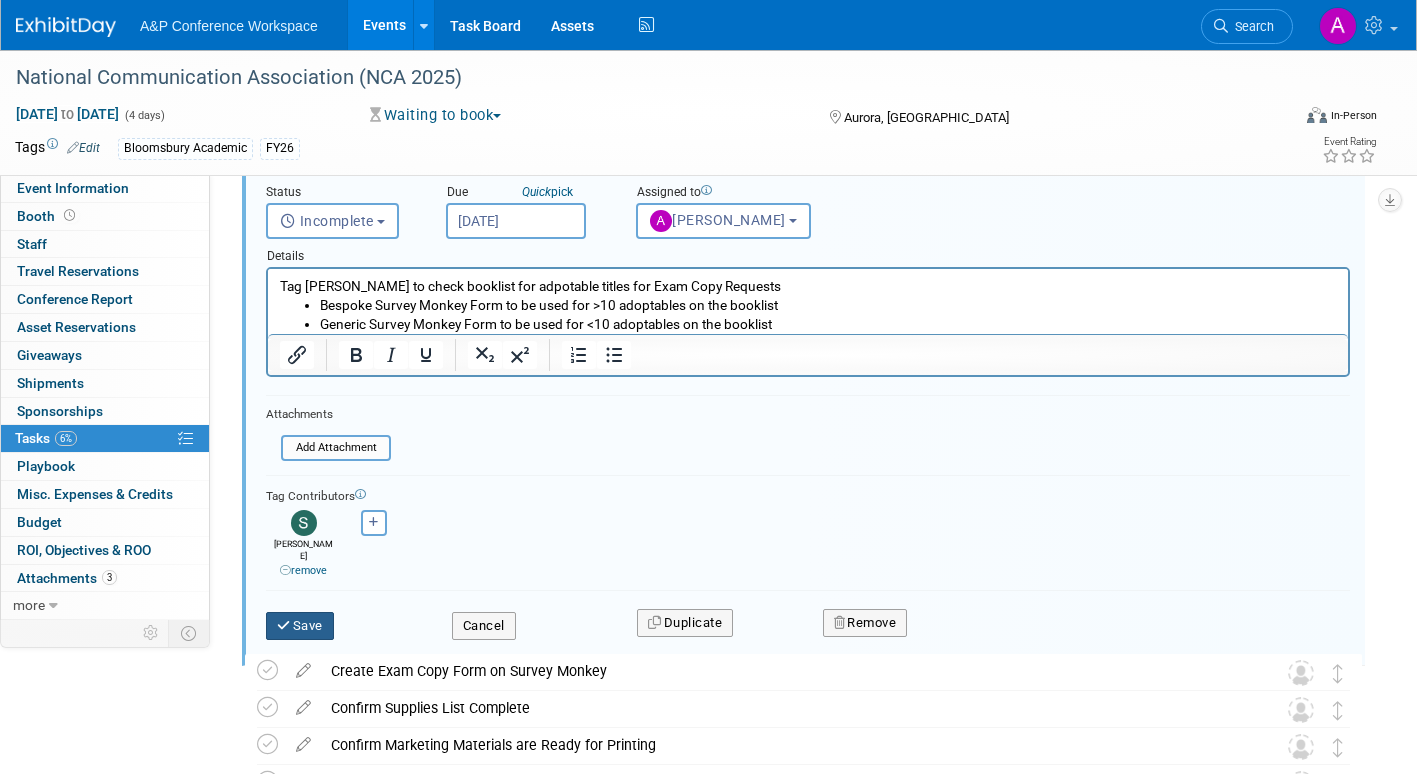 click on "Save" at bounding box center (300, 626) 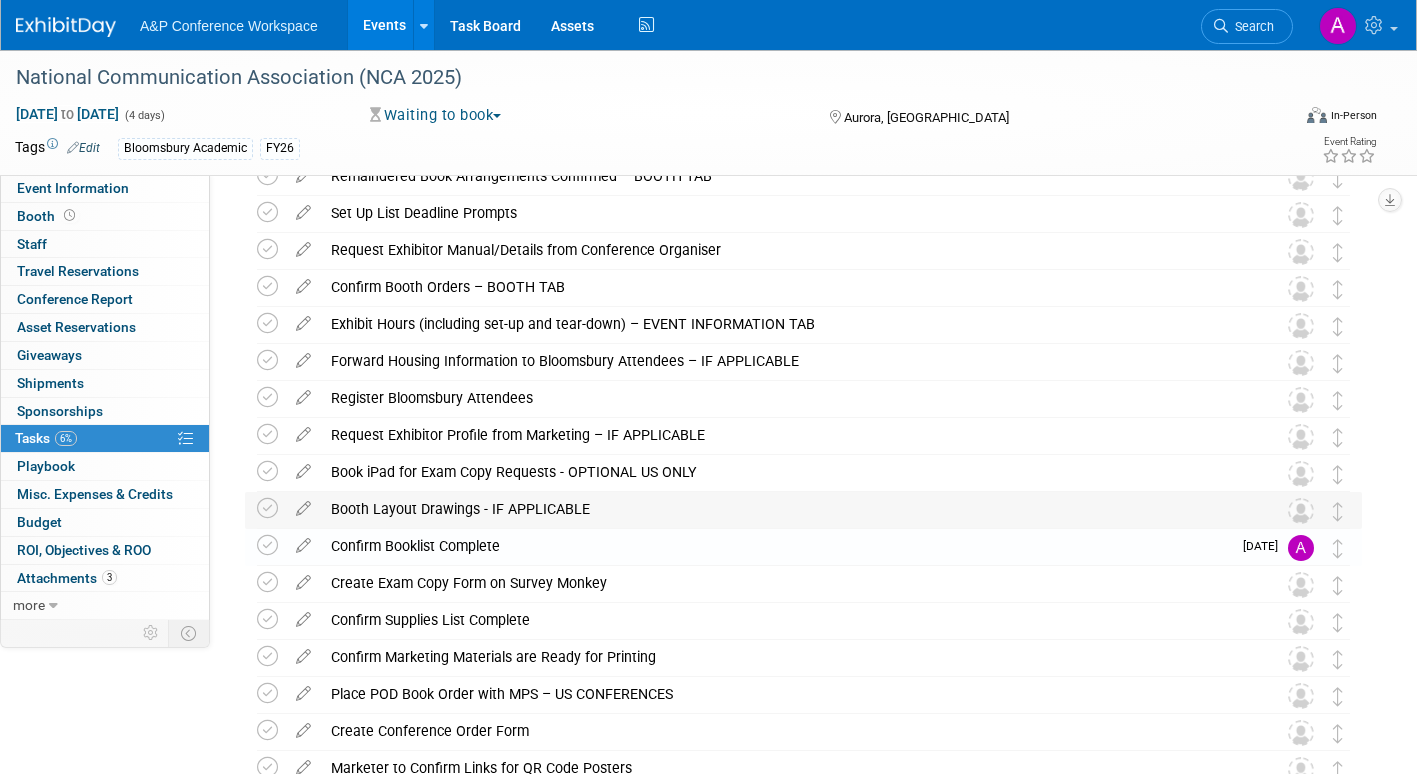 scroll, scrollTop: 174, scrollLeft: 0, axis: vertical 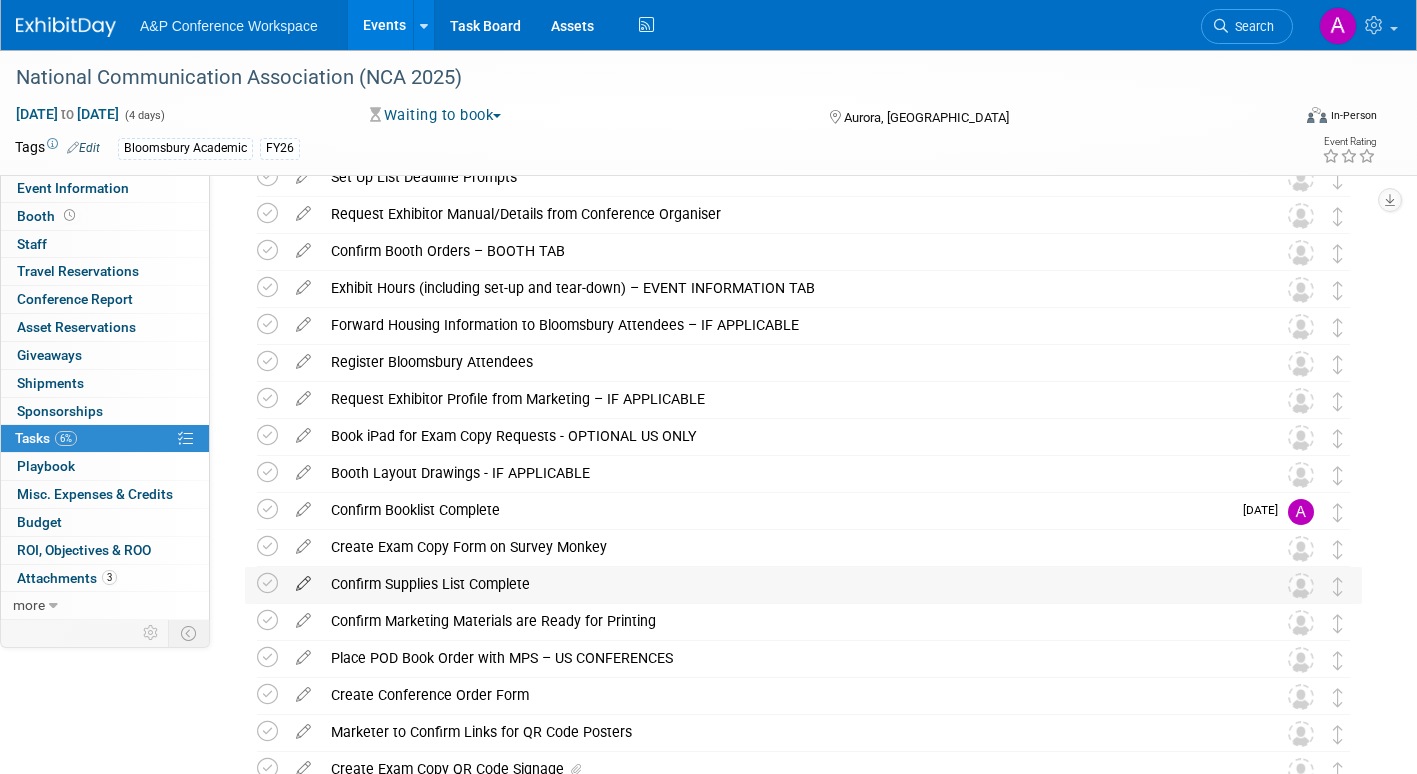 click at bounding box center [303, 579] 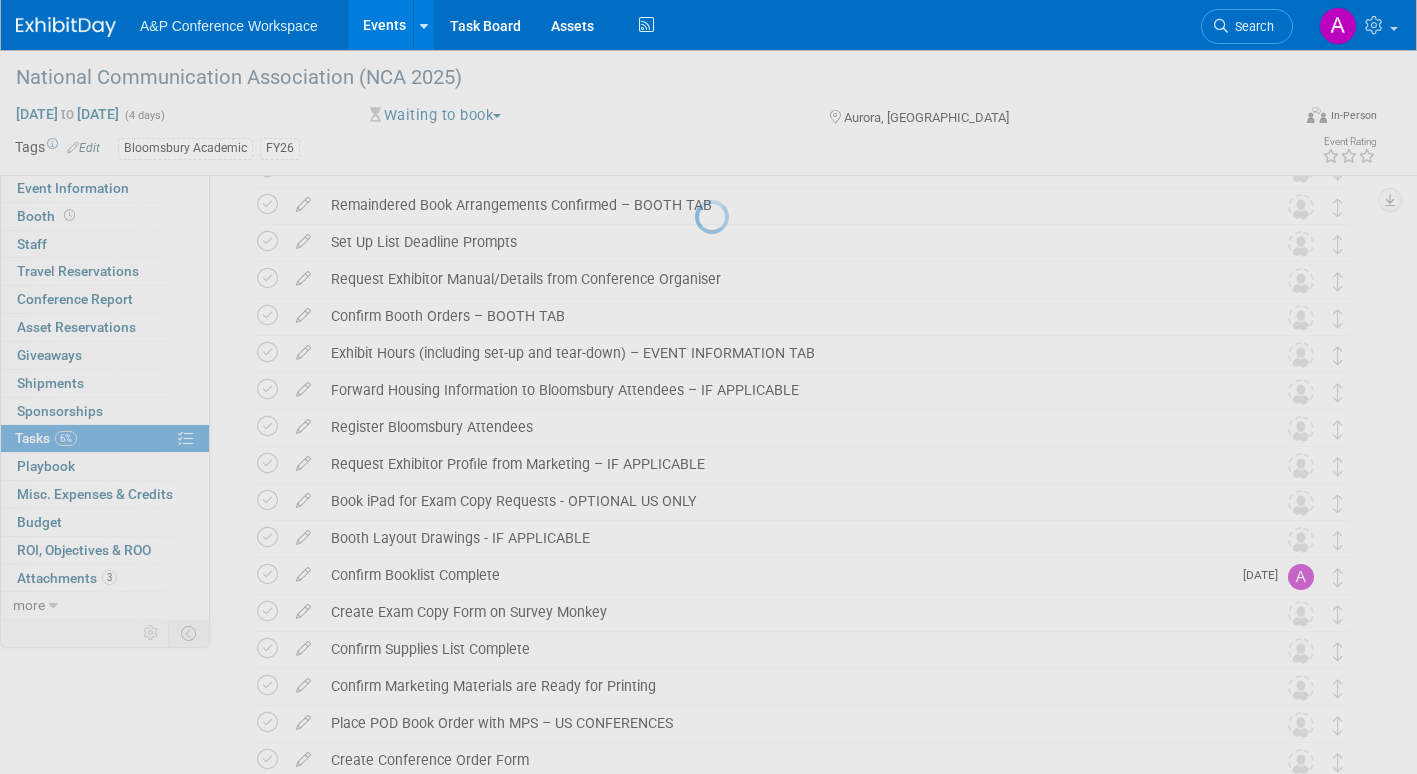 scroll, scrollTop: 74, scrollLeft: 0, axis: vertical 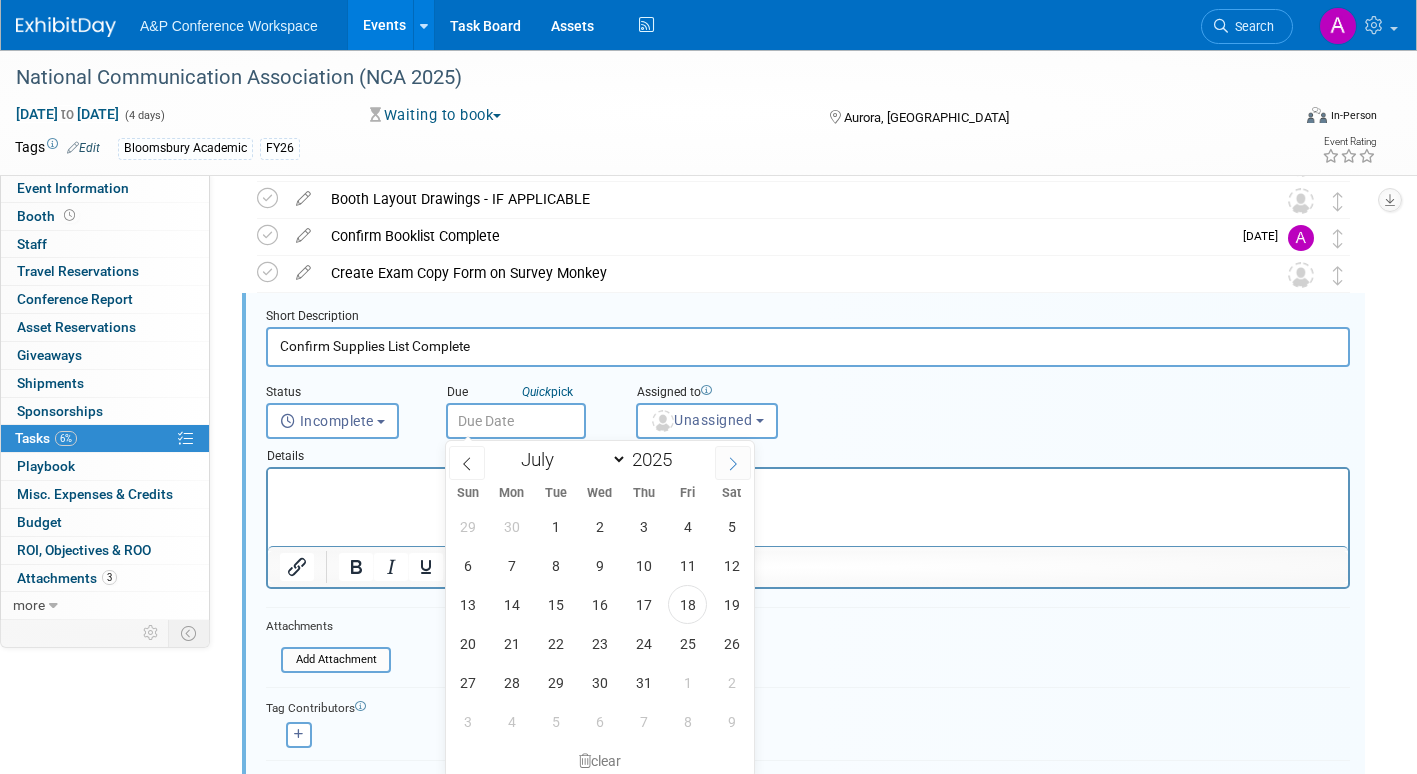 click at bounding box center [733, 463] 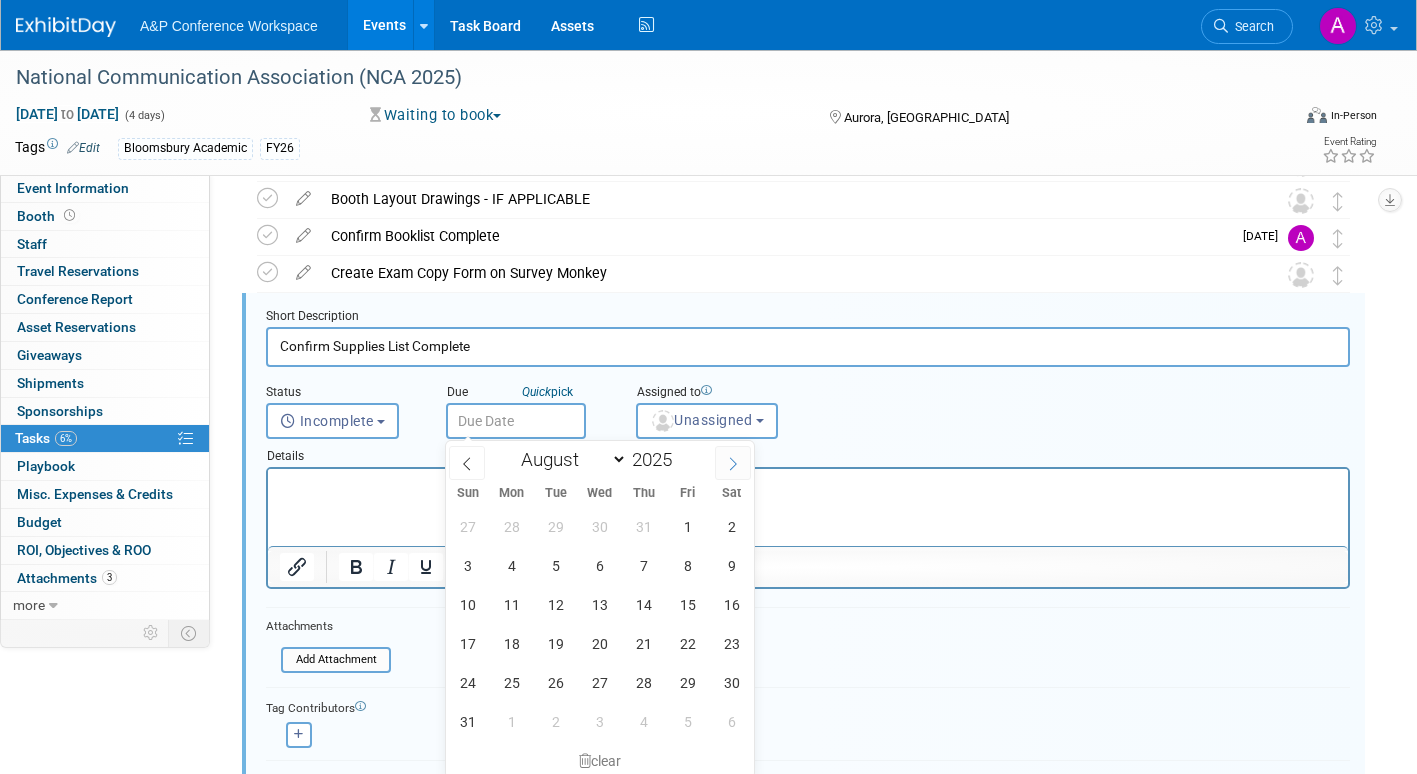 click at bounding box center (733, 463) 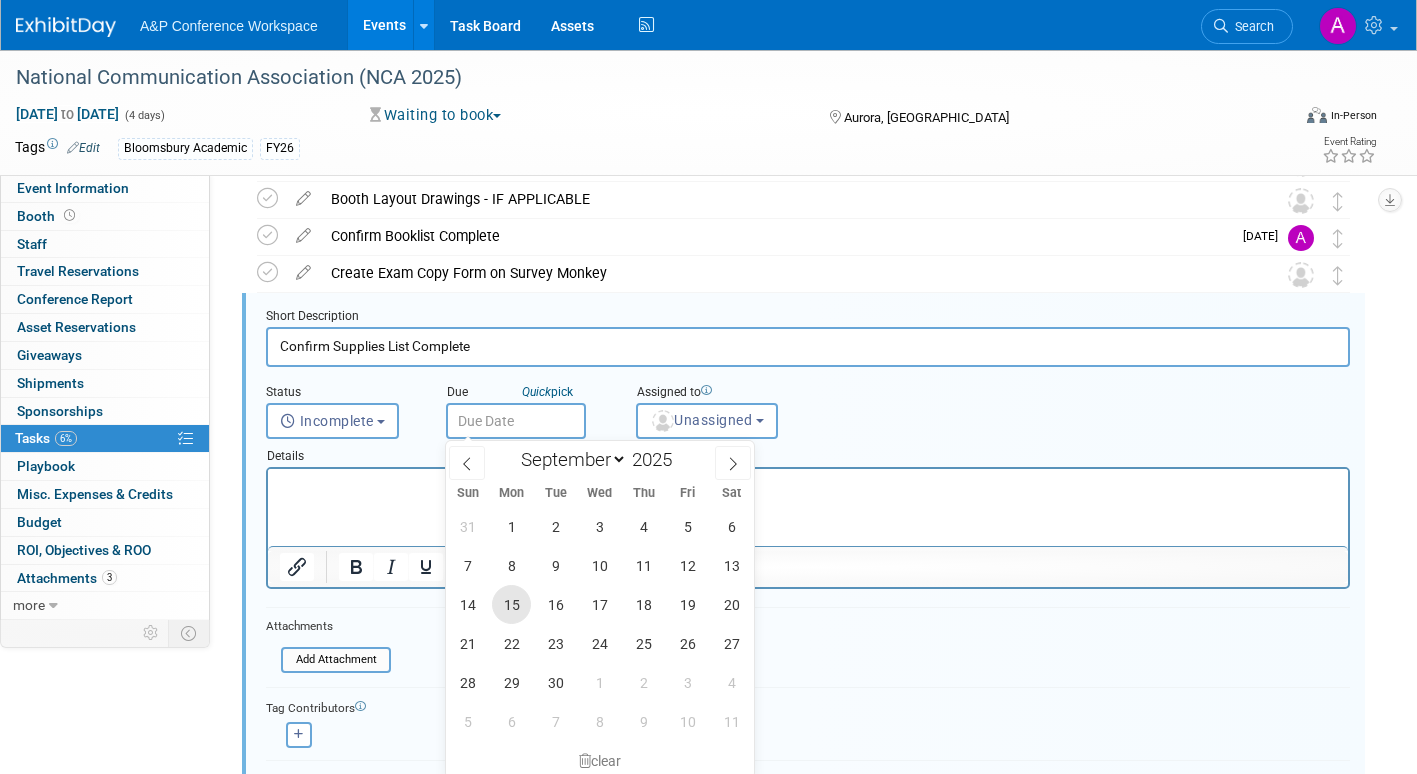 click on "15" at bounding box center (511, 604) 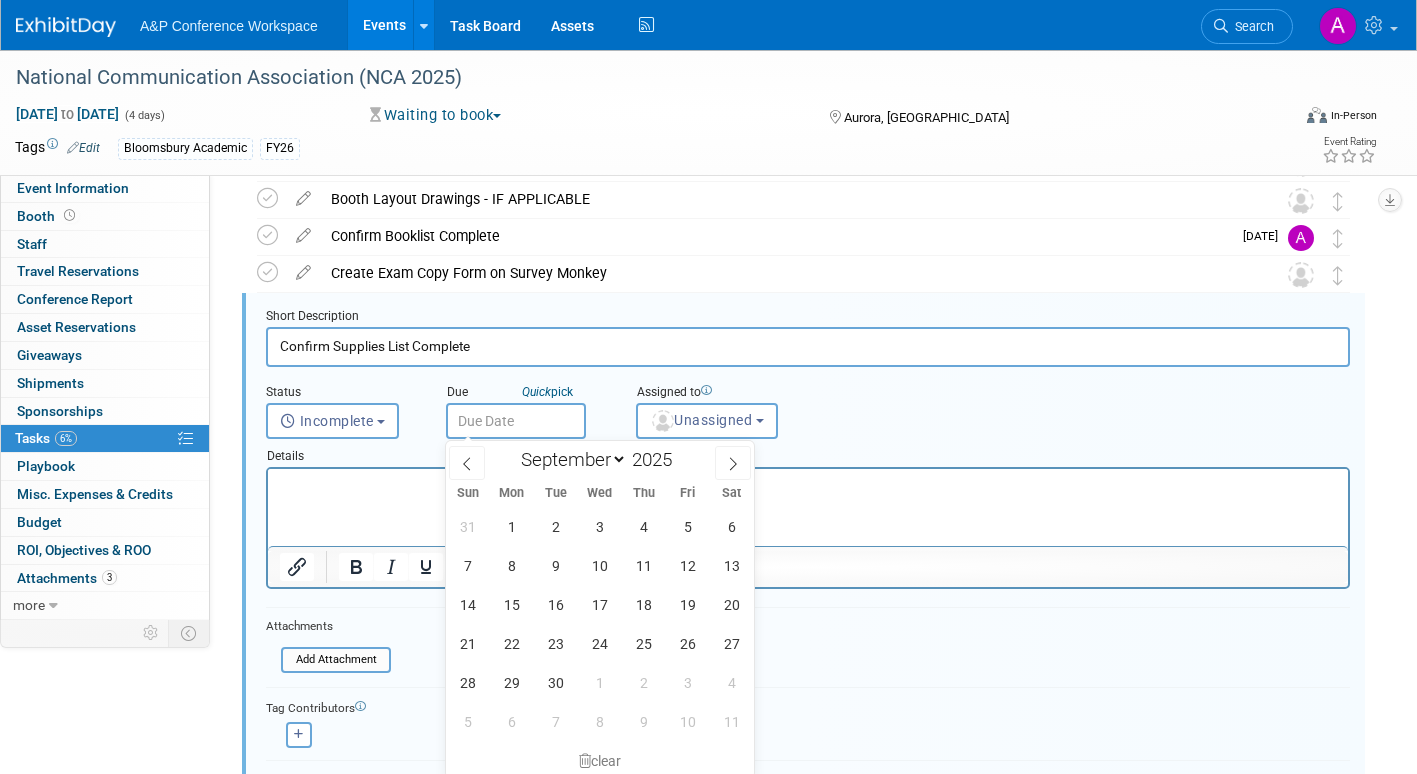 type on "Sep 15, 2025" 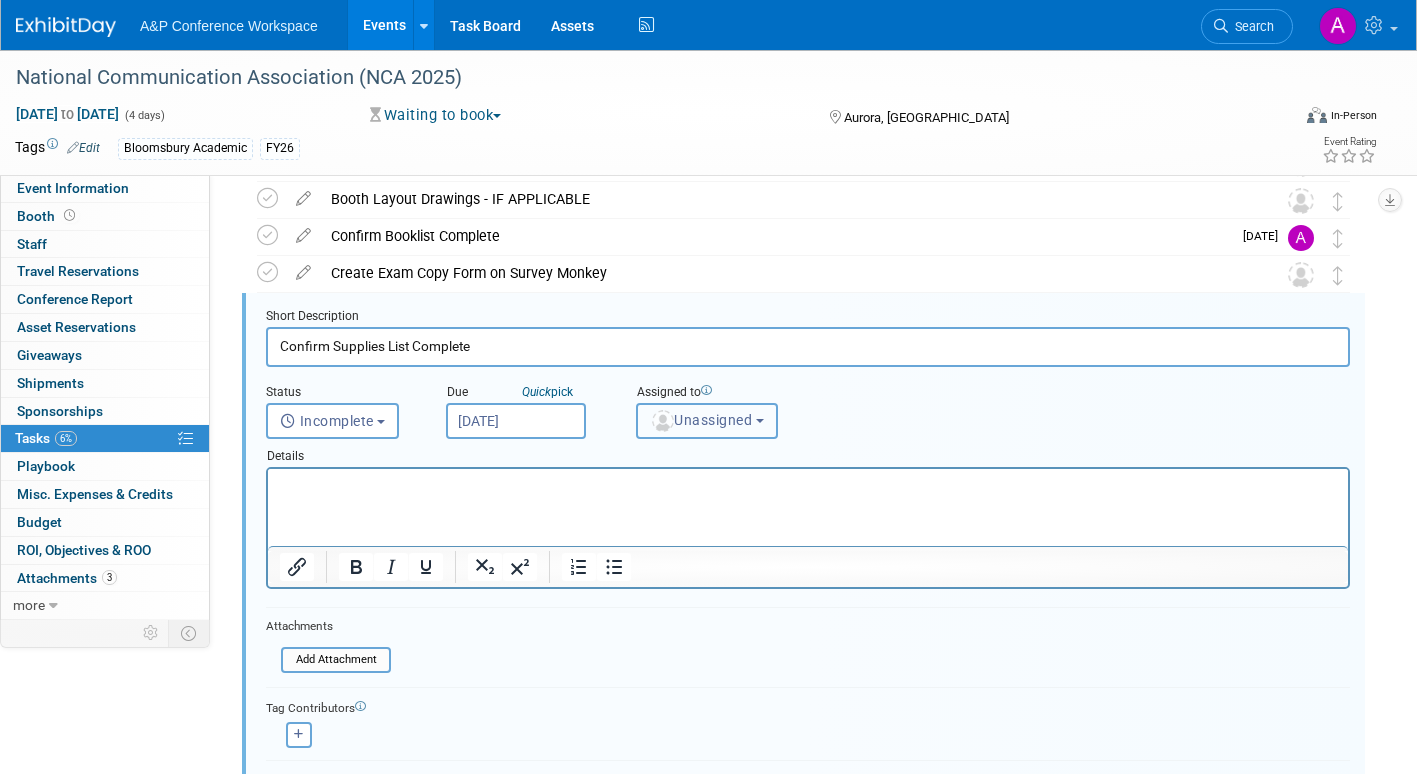 click on "Unassigned" at bounding box center [701, 420] 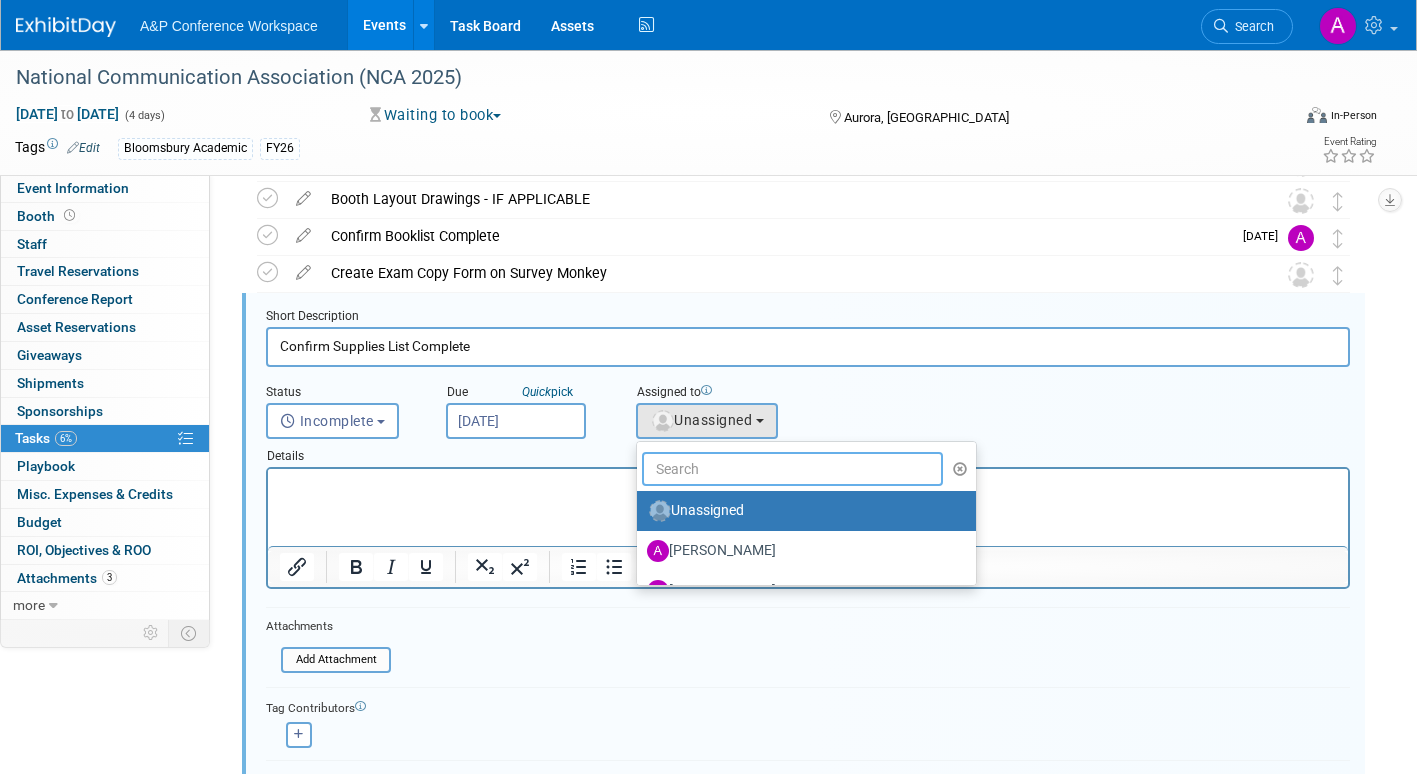 click at bounding box center [792, 469] 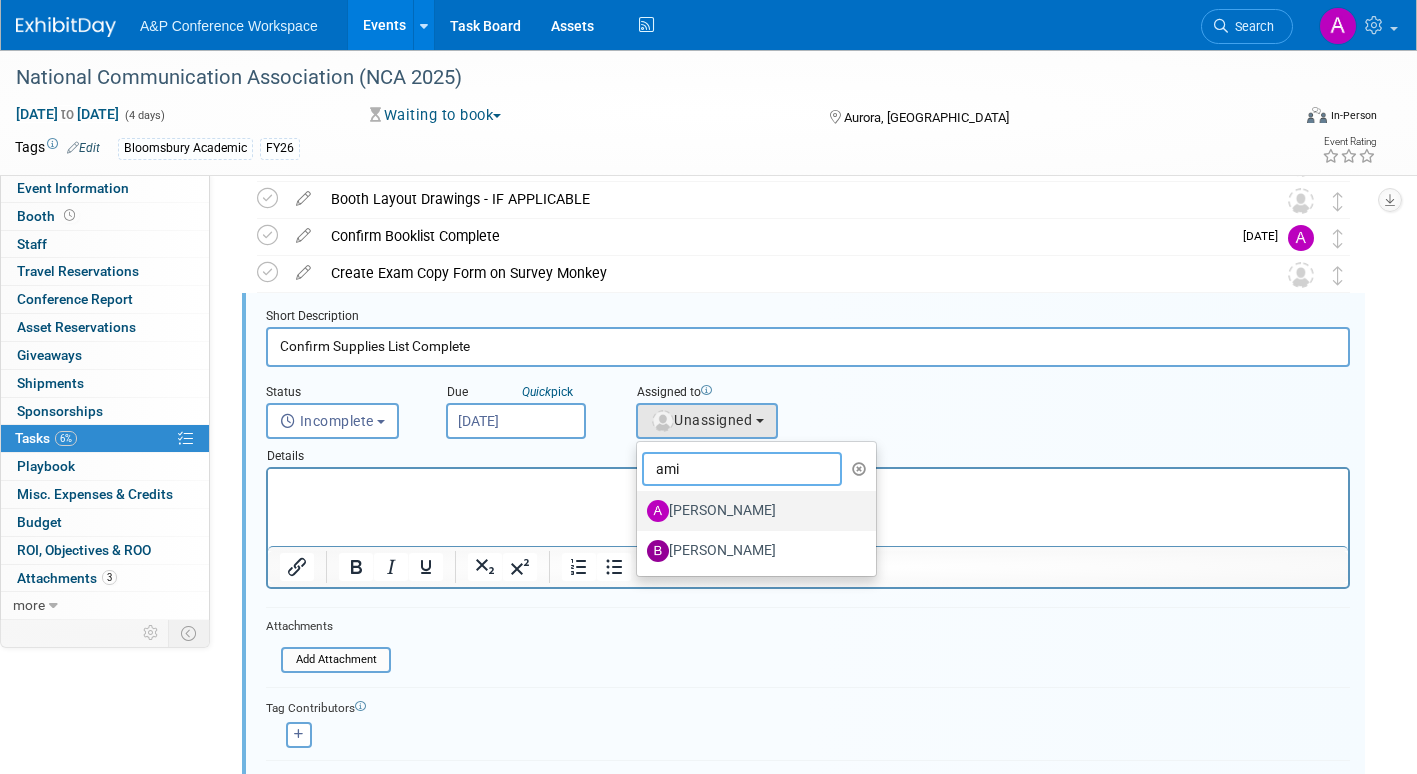type on "ami" 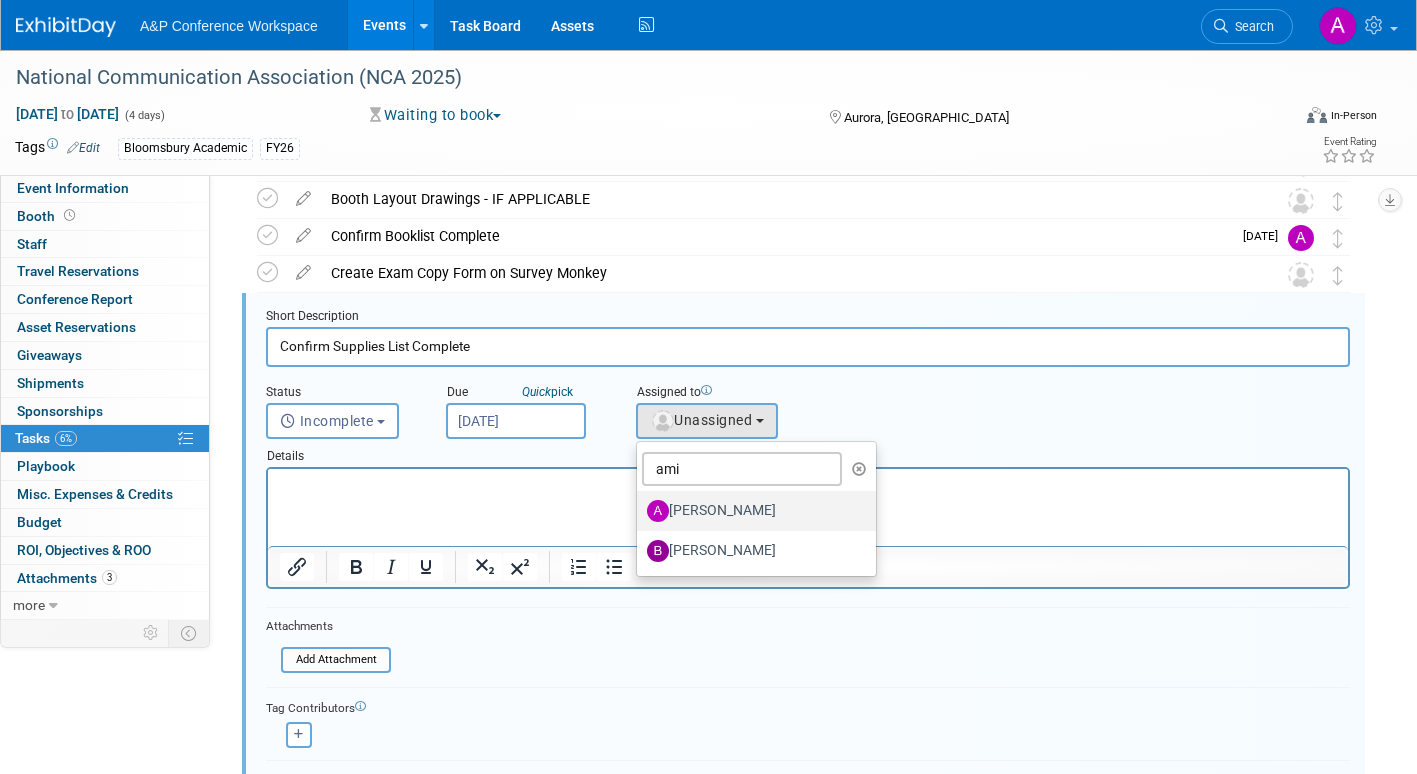 click on "[PERSON_NAME]" at bounding box center [751, 511] 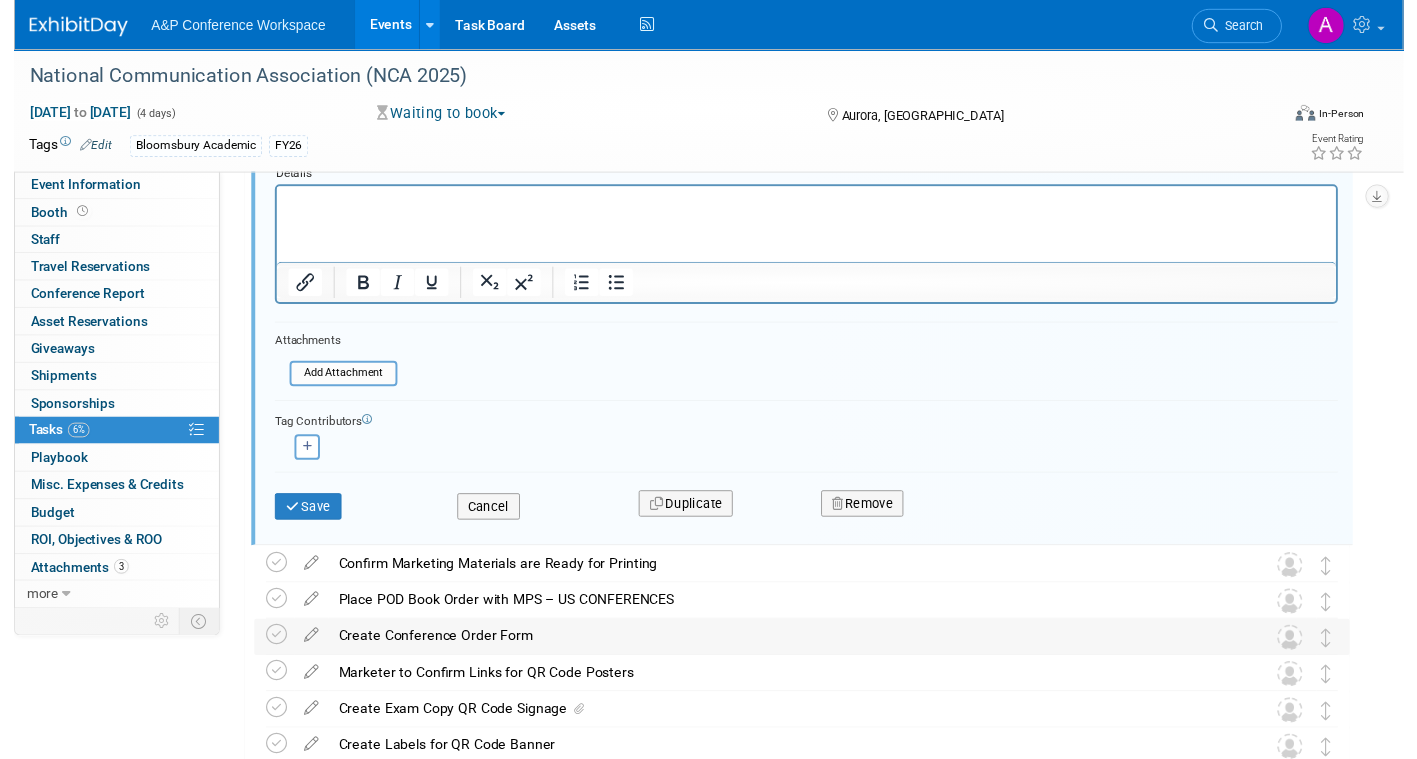 scroll, scrollTop: 748, scrollLeft: 0, axis: vertical 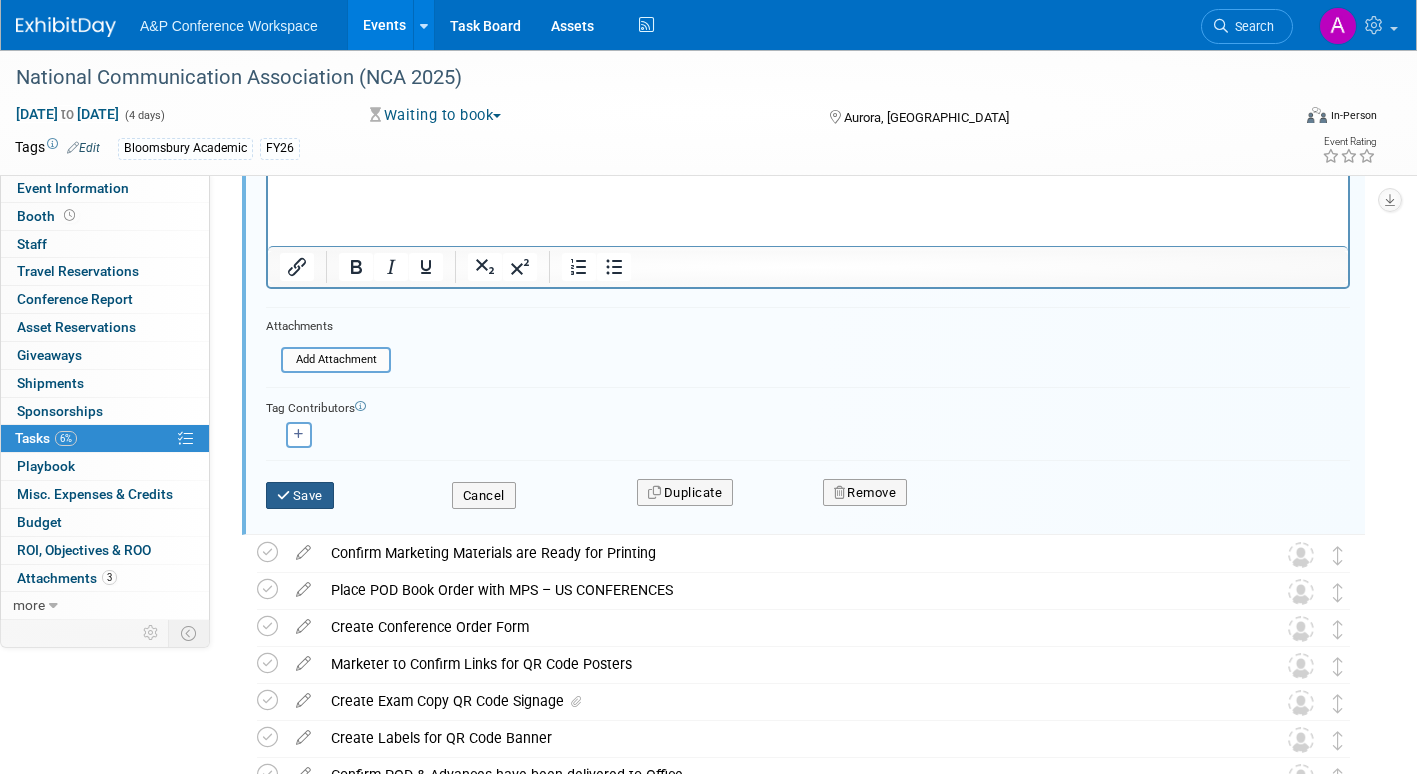 drag, startPoint x: 310, startPoint y: 491, endPoint x: 319, endPoint y: 497, distance: 10.816654 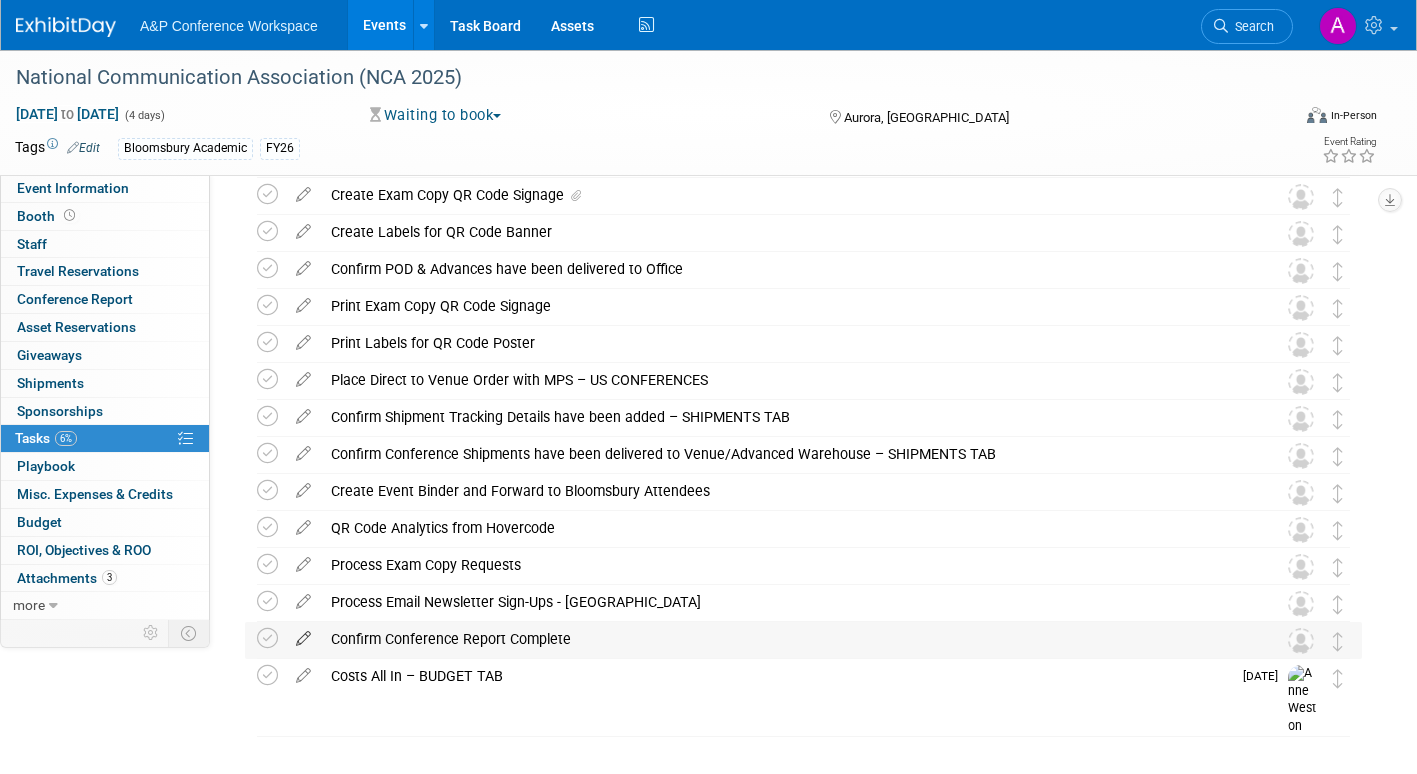 click at bounding box center [303, 634] 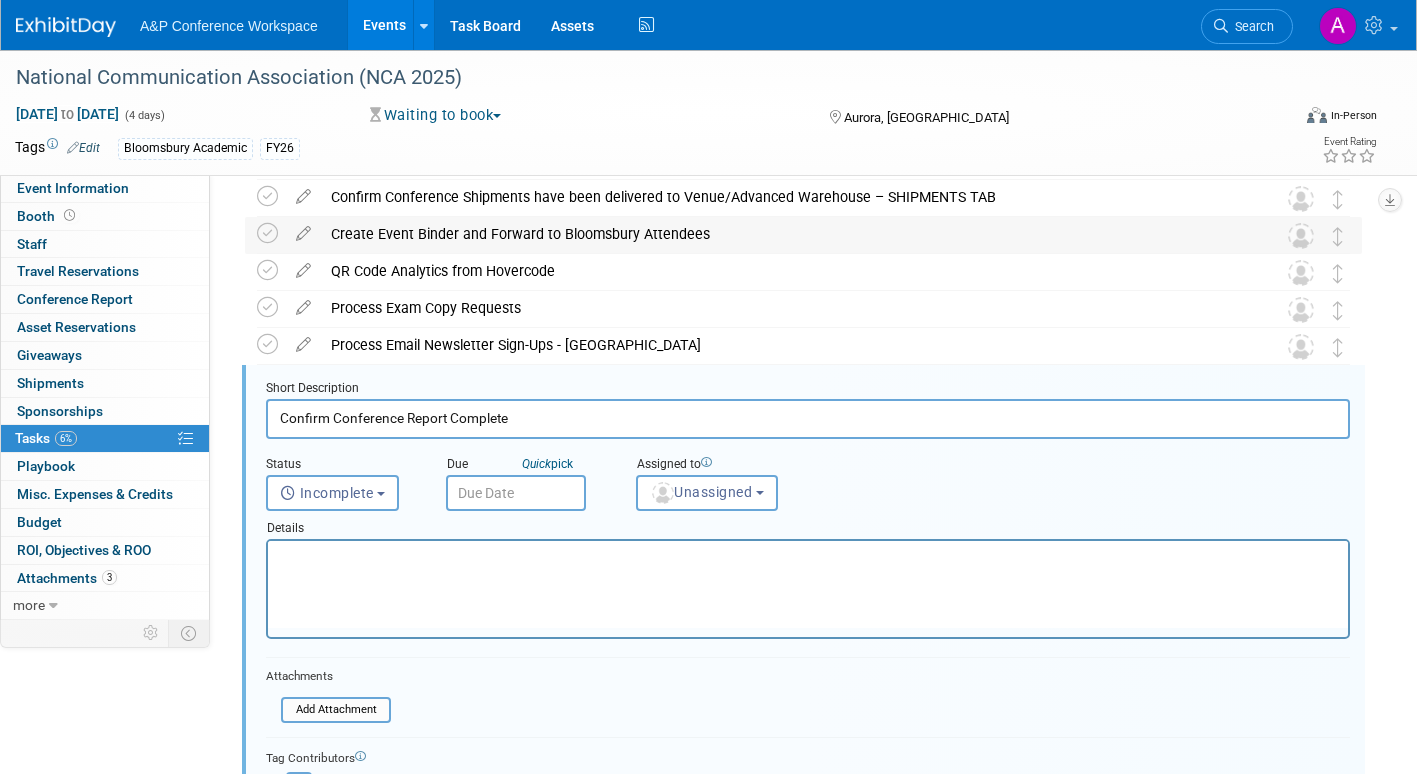 scroll, scrollTop: 1077, scrollLeft: 0, axis: vertical 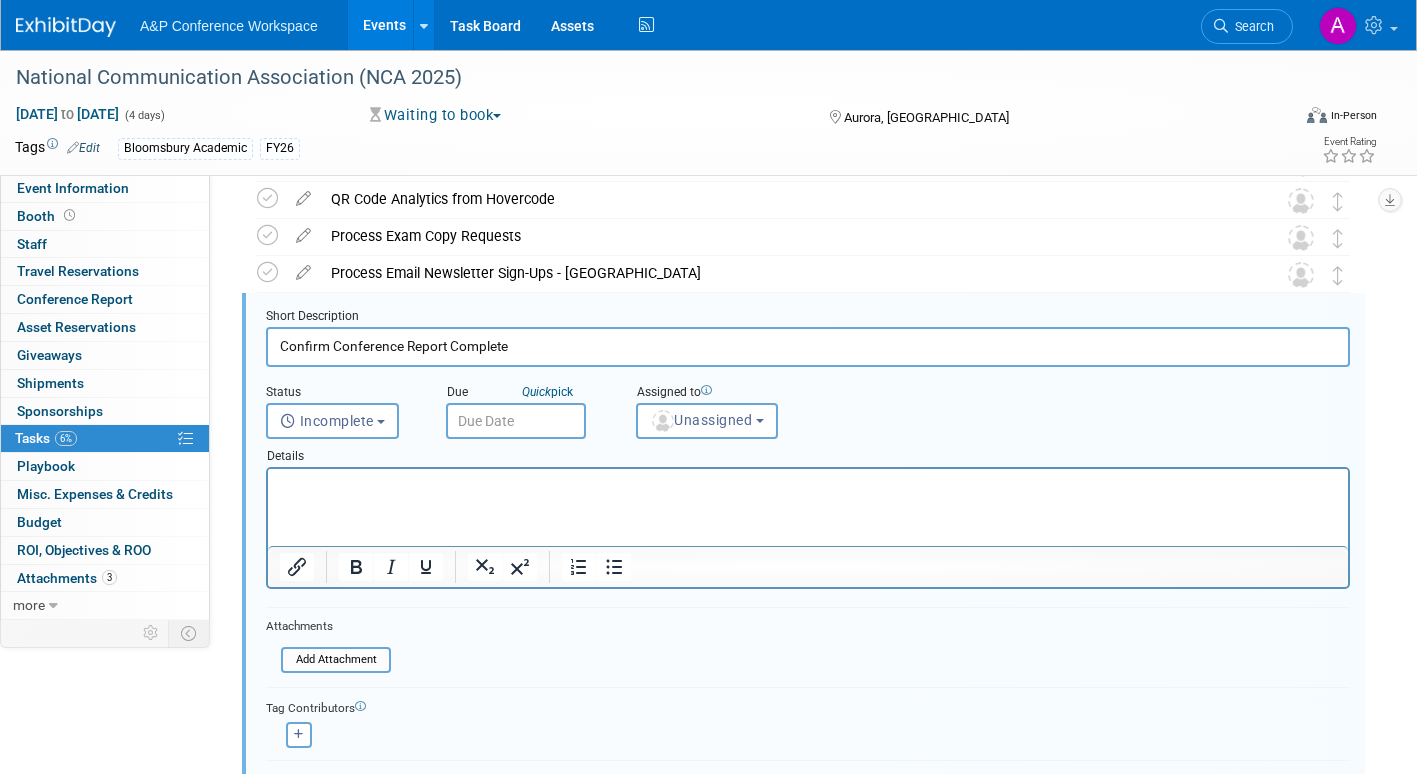 click at bounding box center [516, 421] 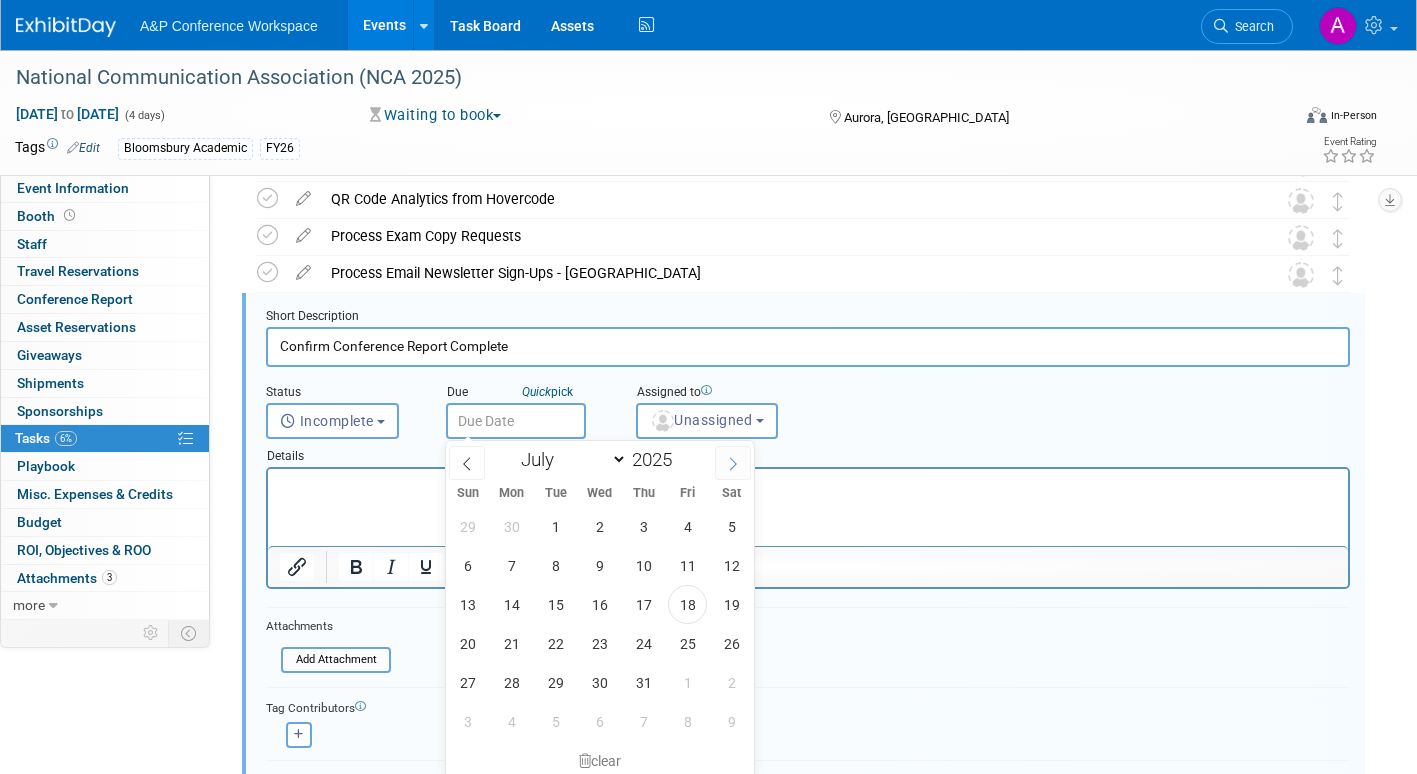 click 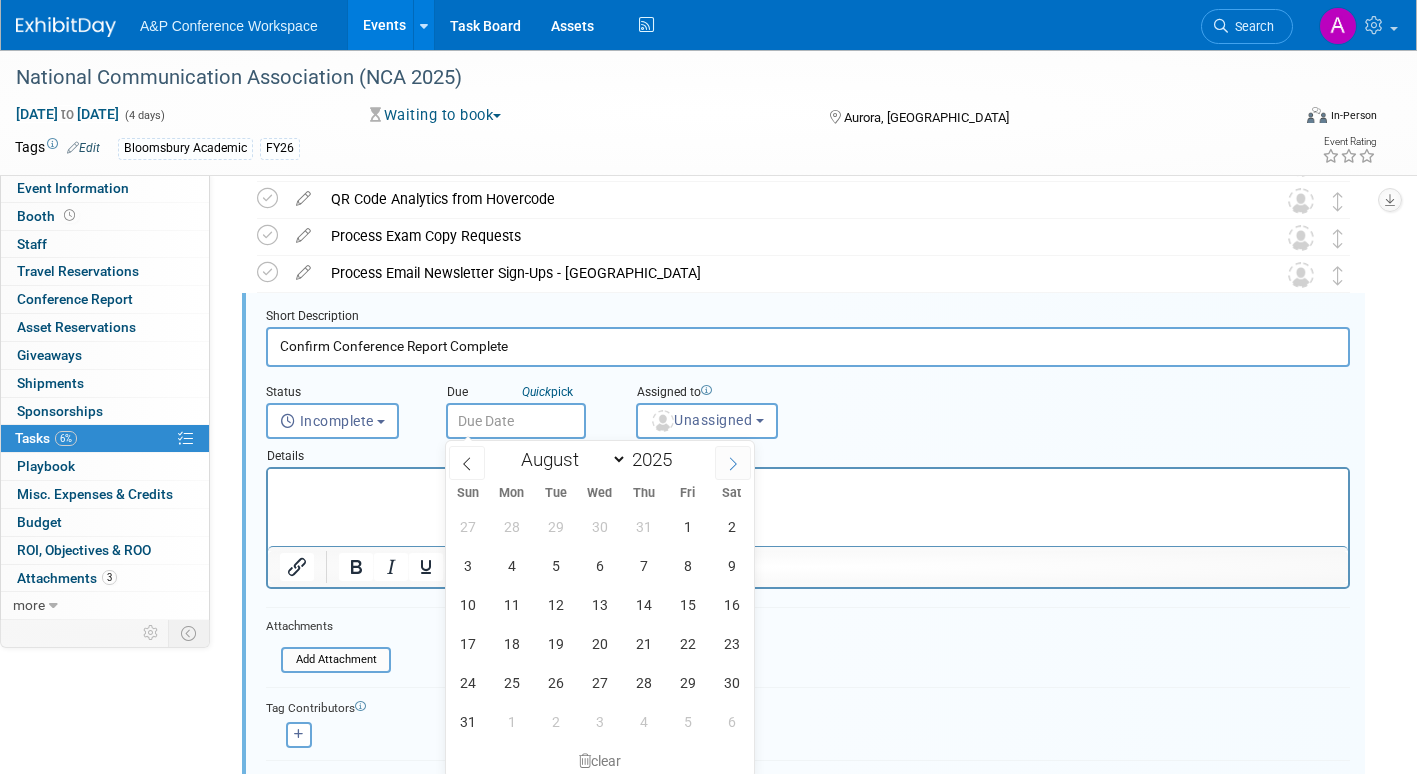 click 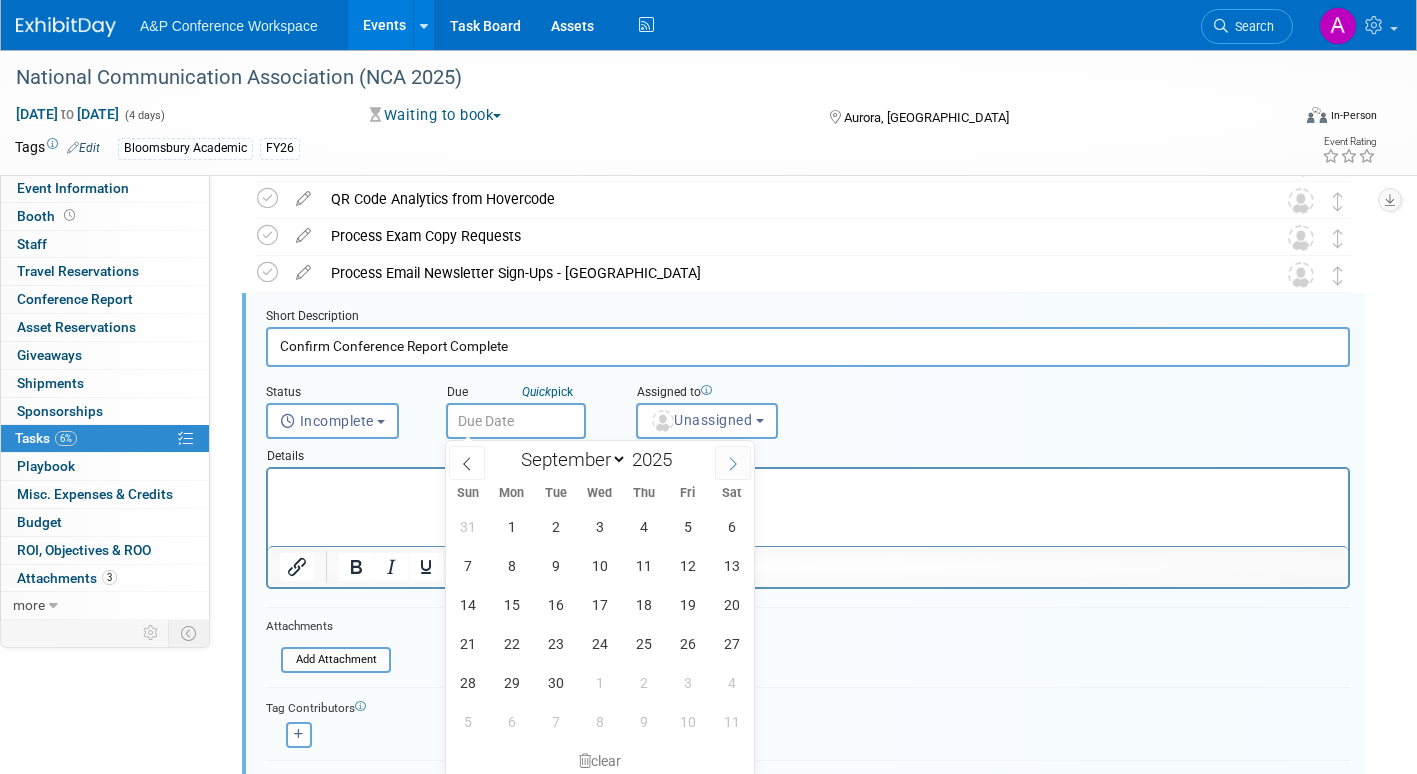click 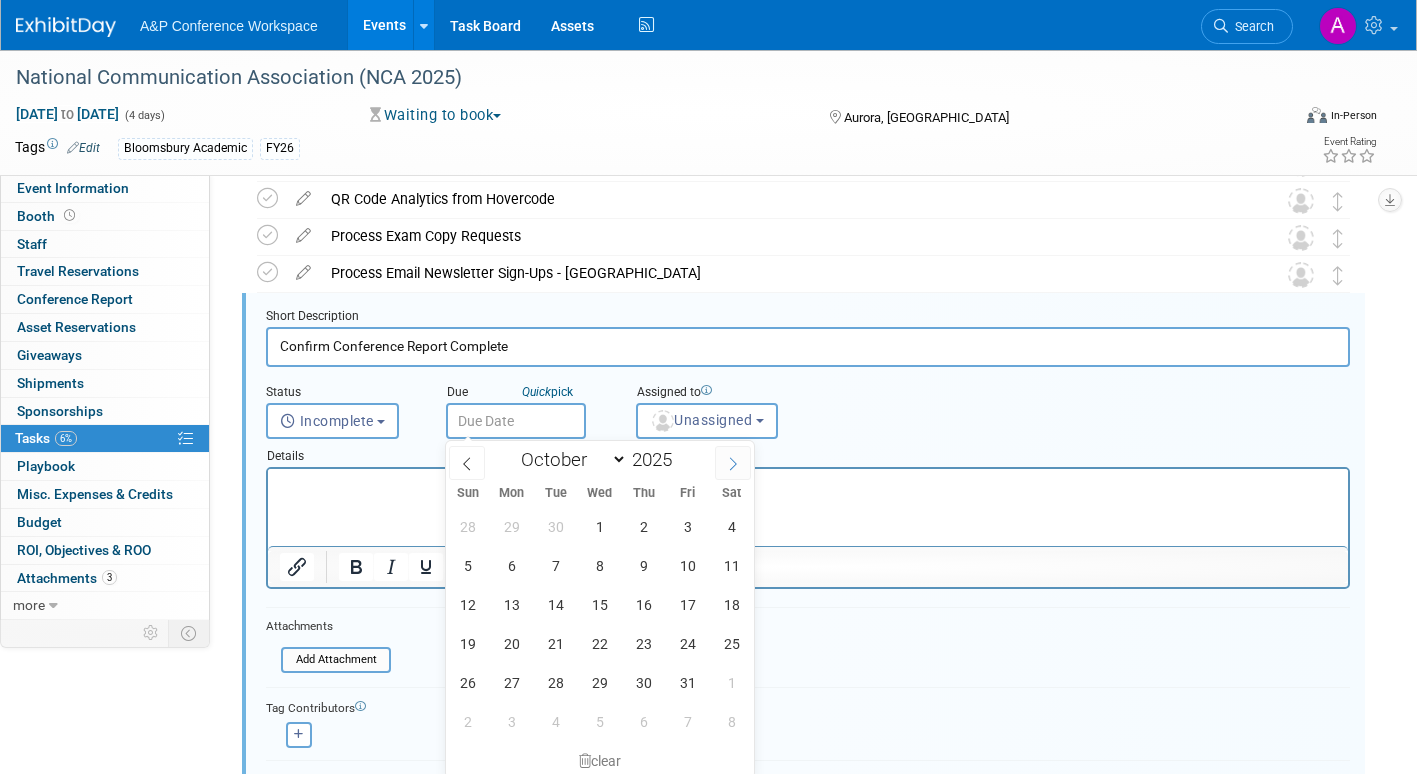 click 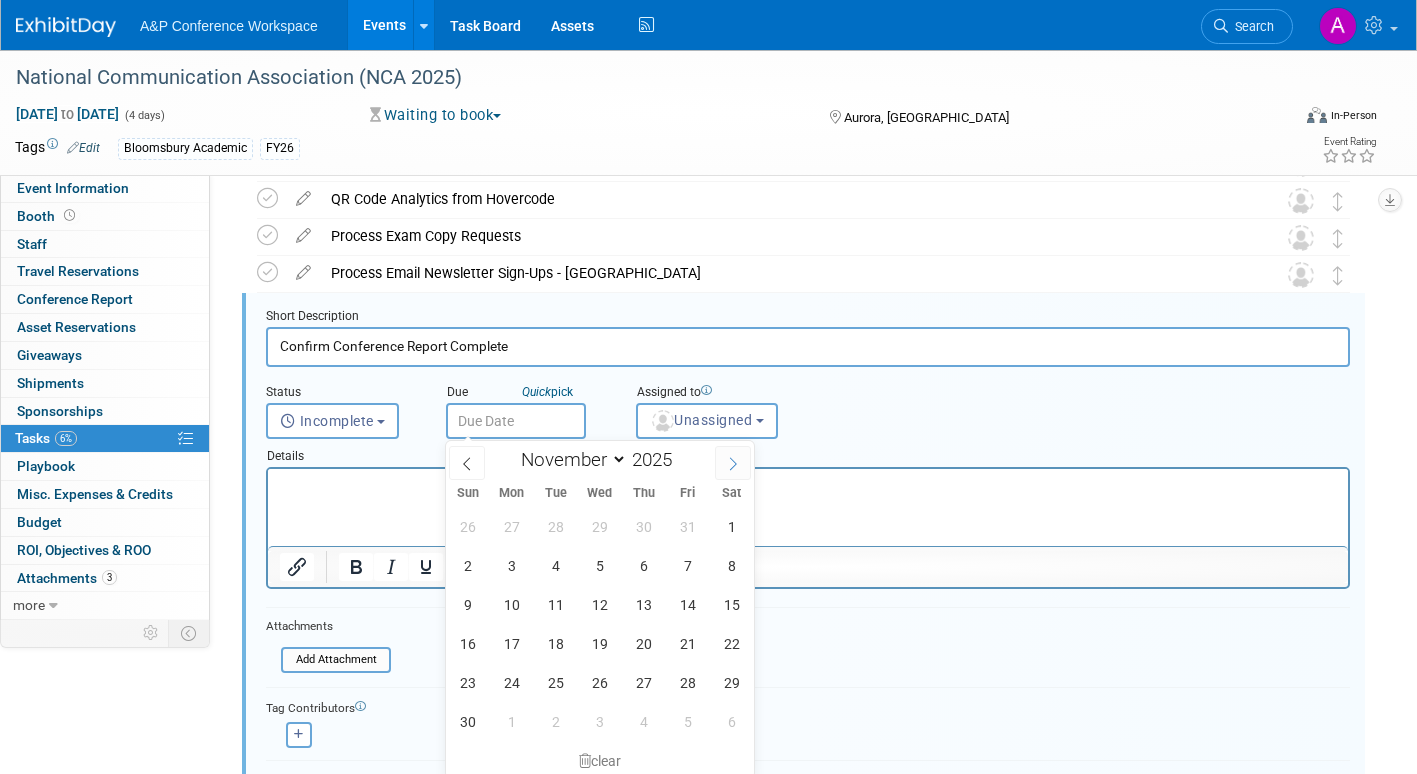 click at bounding box center [733, 463] 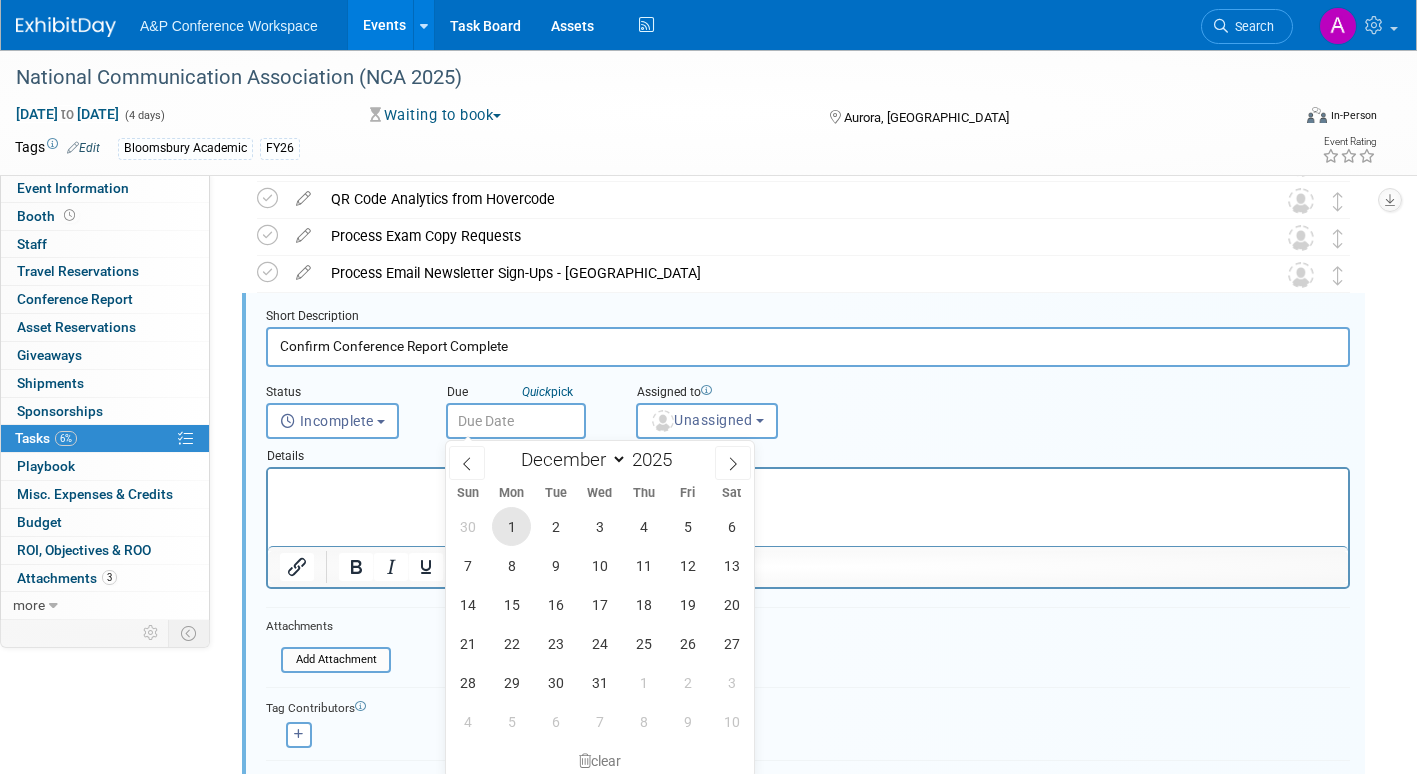 click on "1" at bounding box center [511, 526] 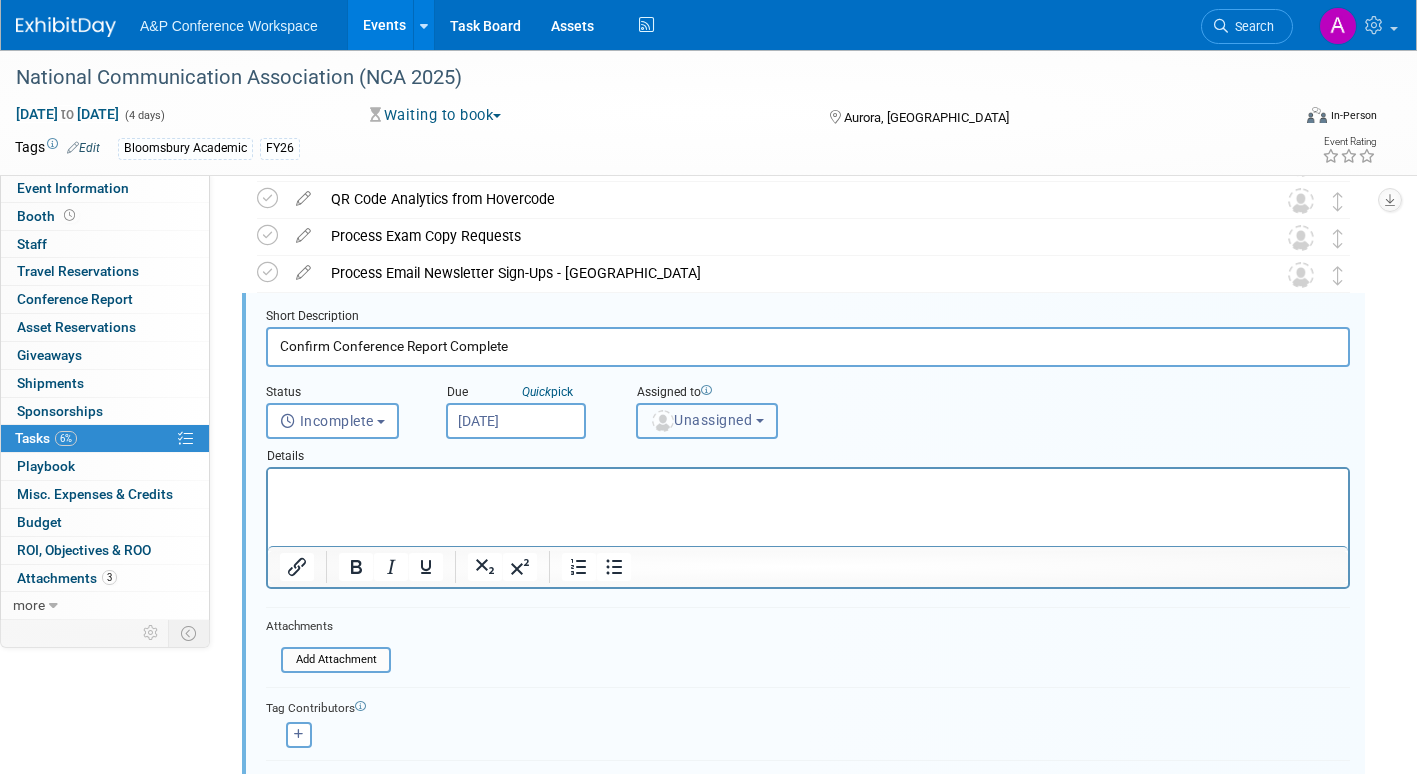 click on "Unassigned" at bounding box center (701, 420) 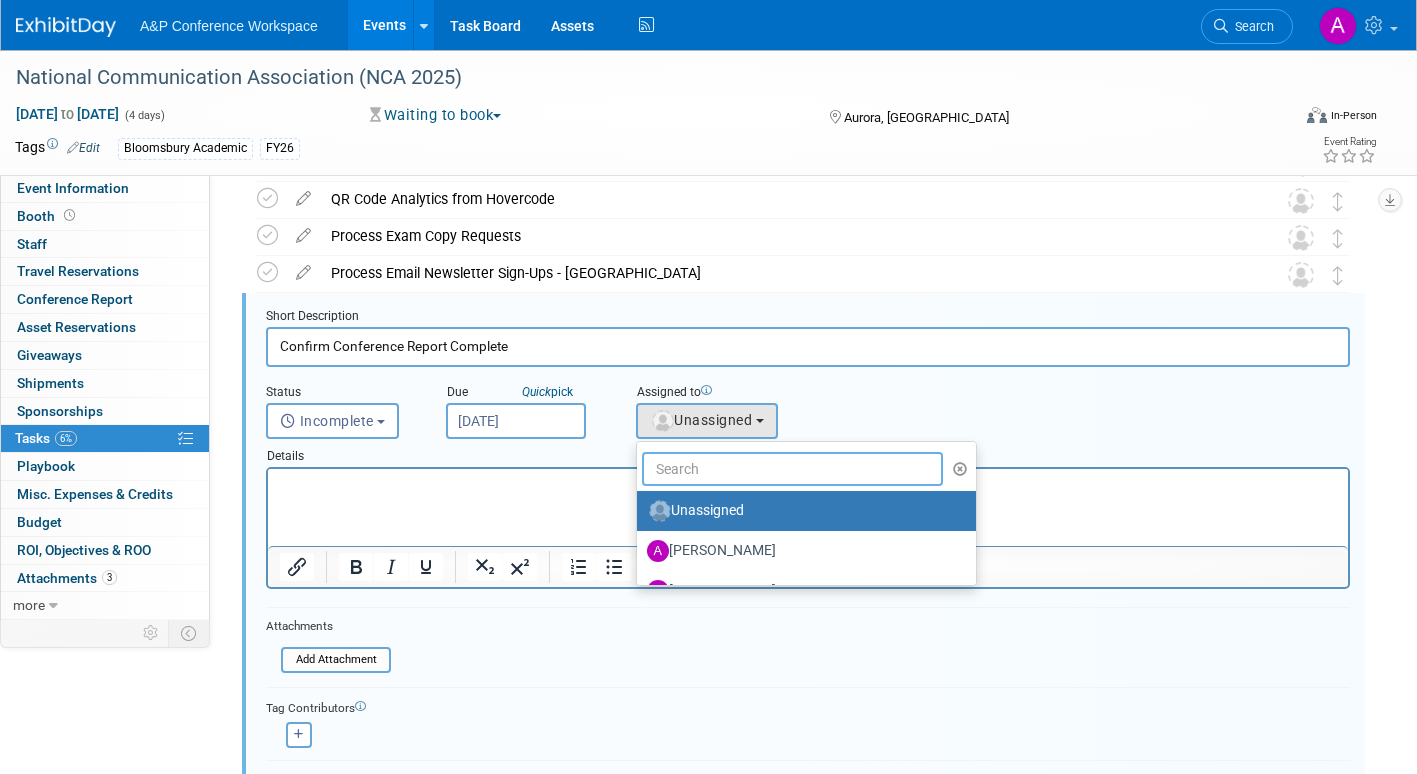 click at bounding box center (792, 469) 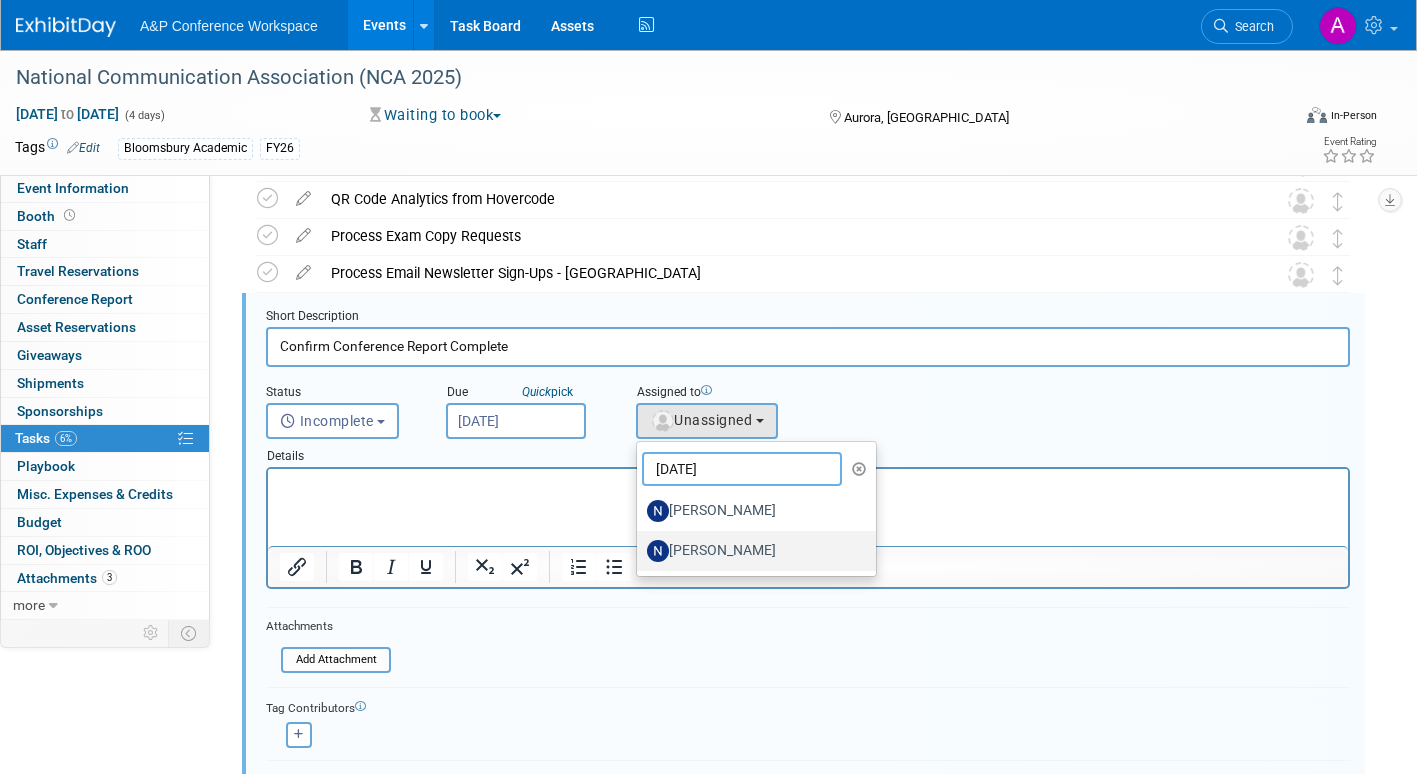 type on "natal" 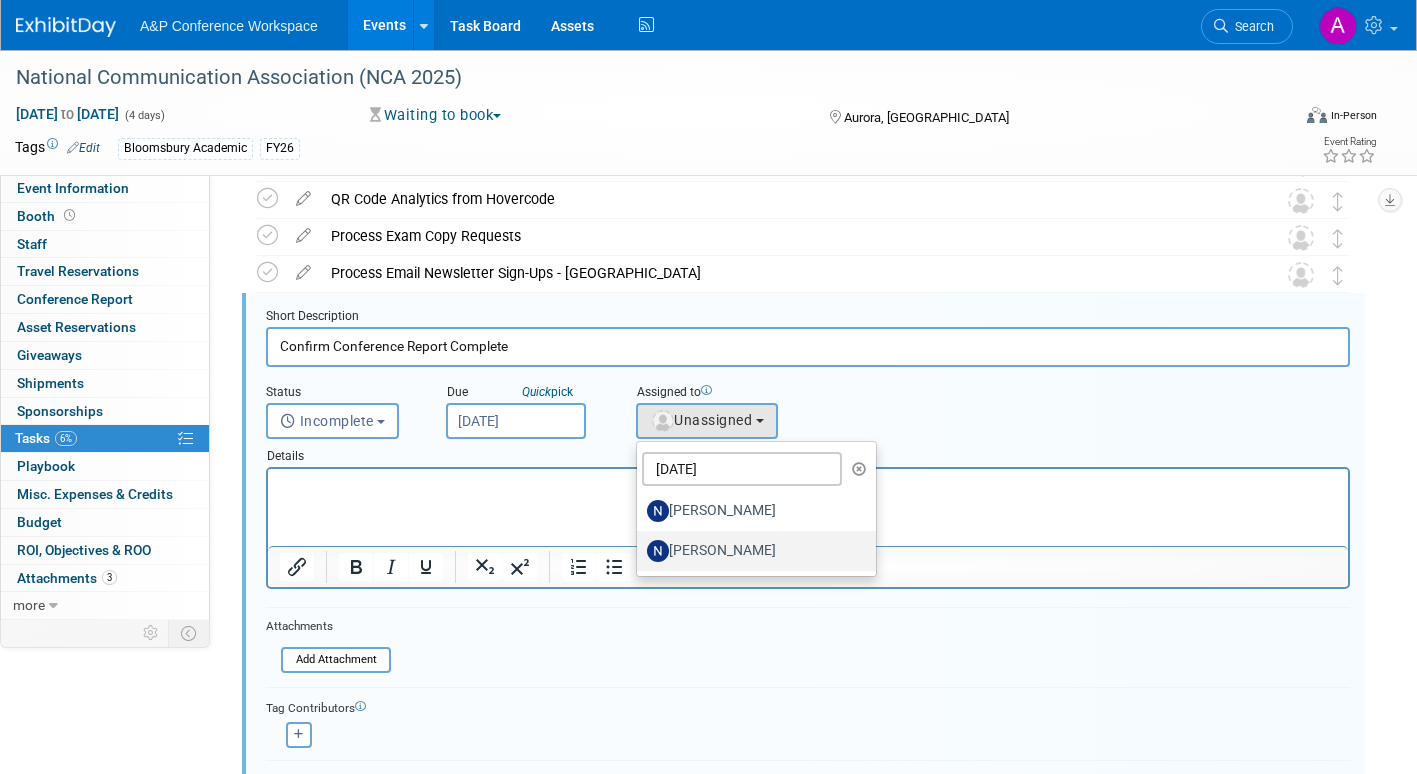 drag, startPoint x: 697, startPoint y: 548, endPoint x: 676, endPoint y: 563, distance: 25.806976 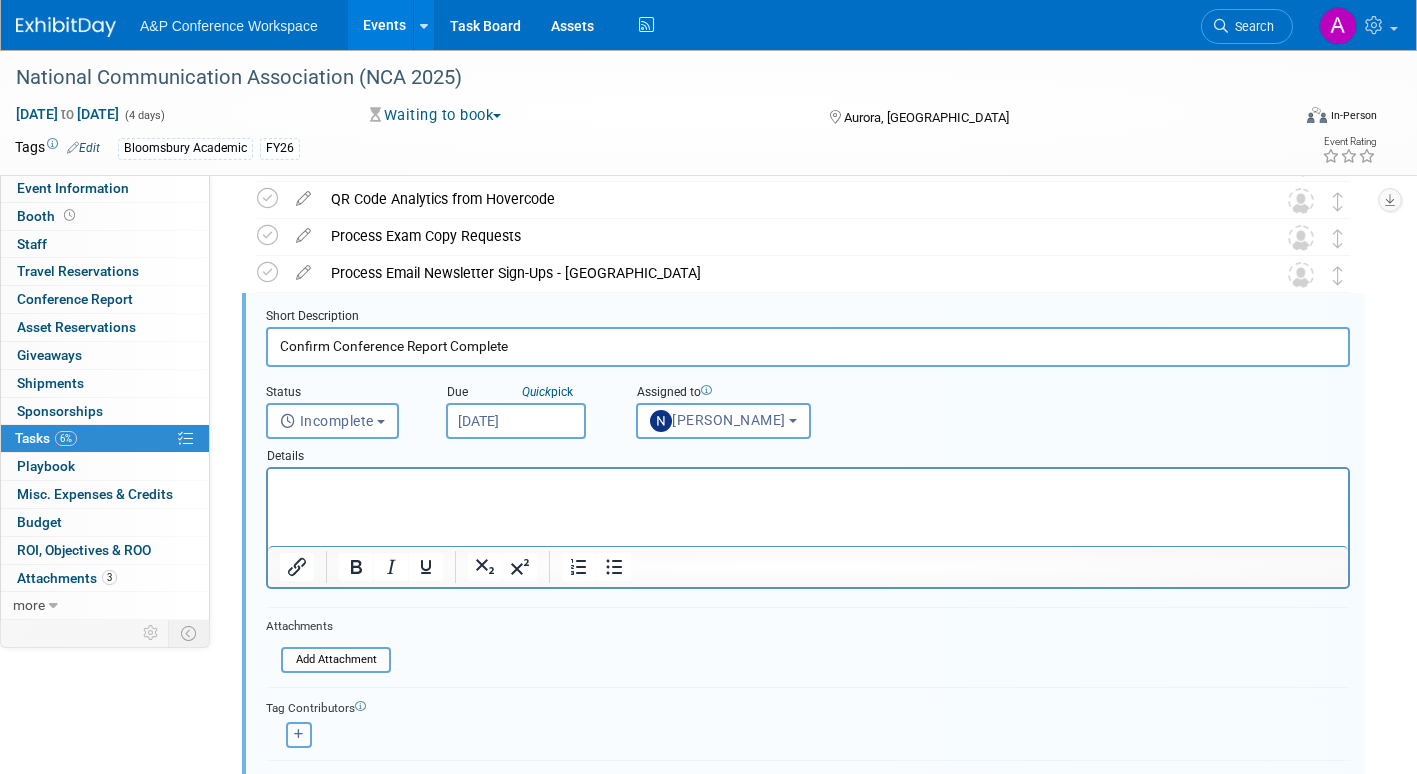 click at bounding box center (299, 734) 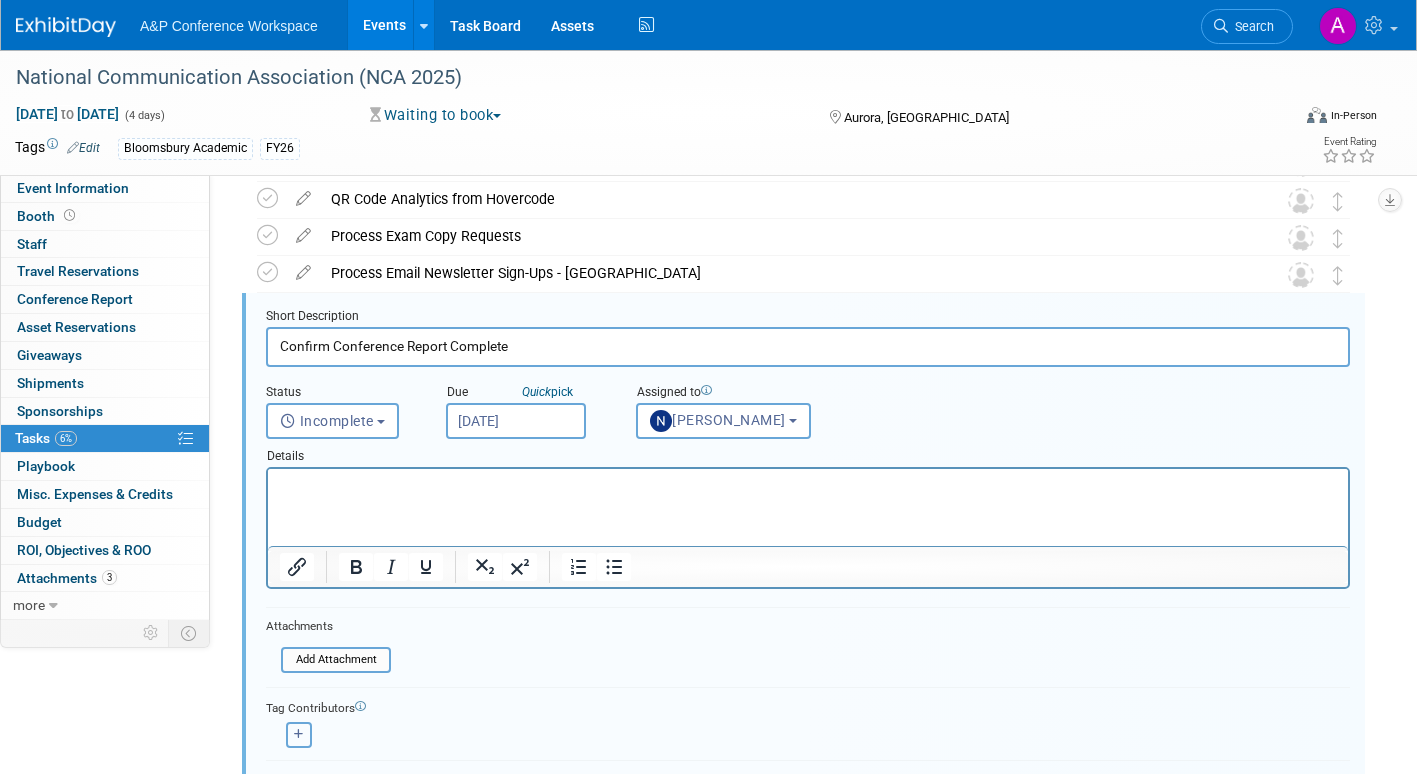 select 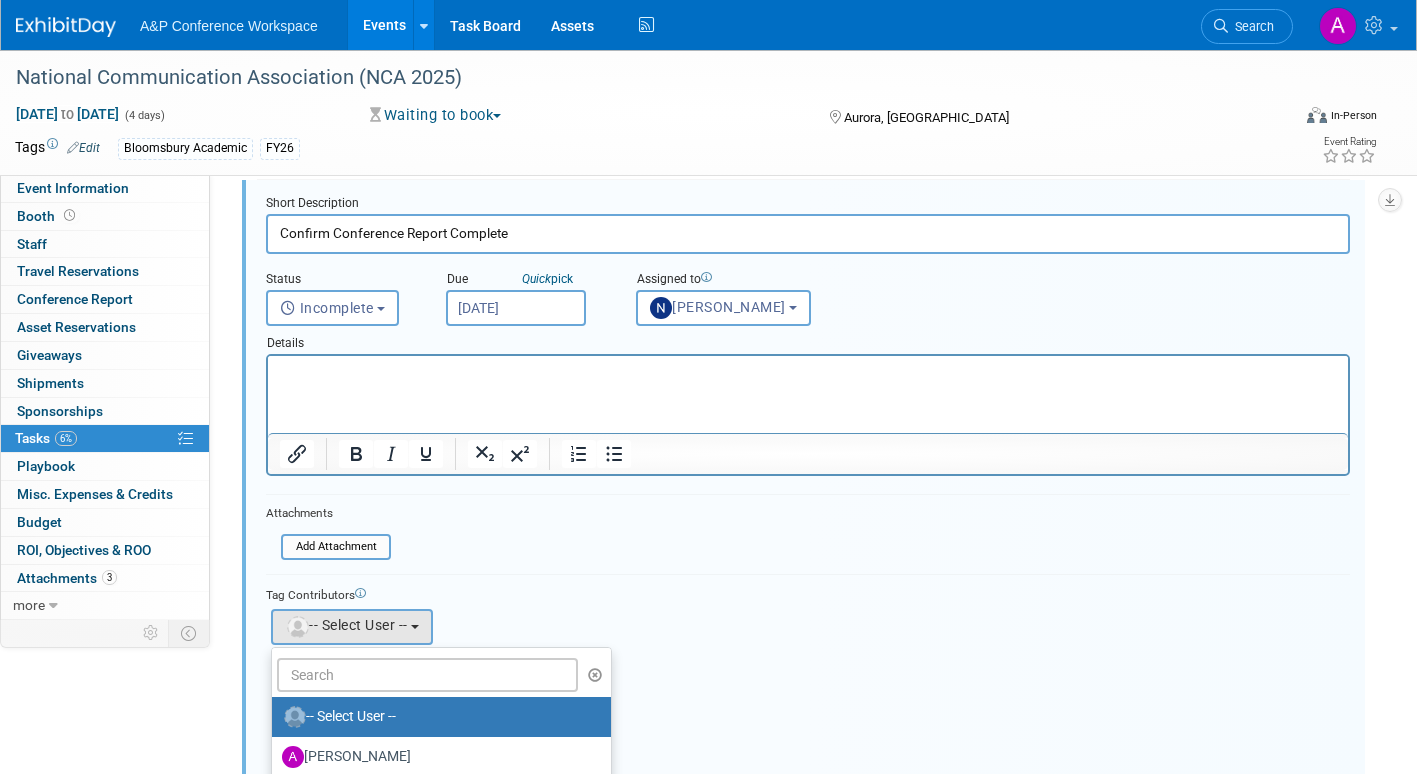 scroll, scrollTop: 1377, scrollLeft: 0, axis: vertical 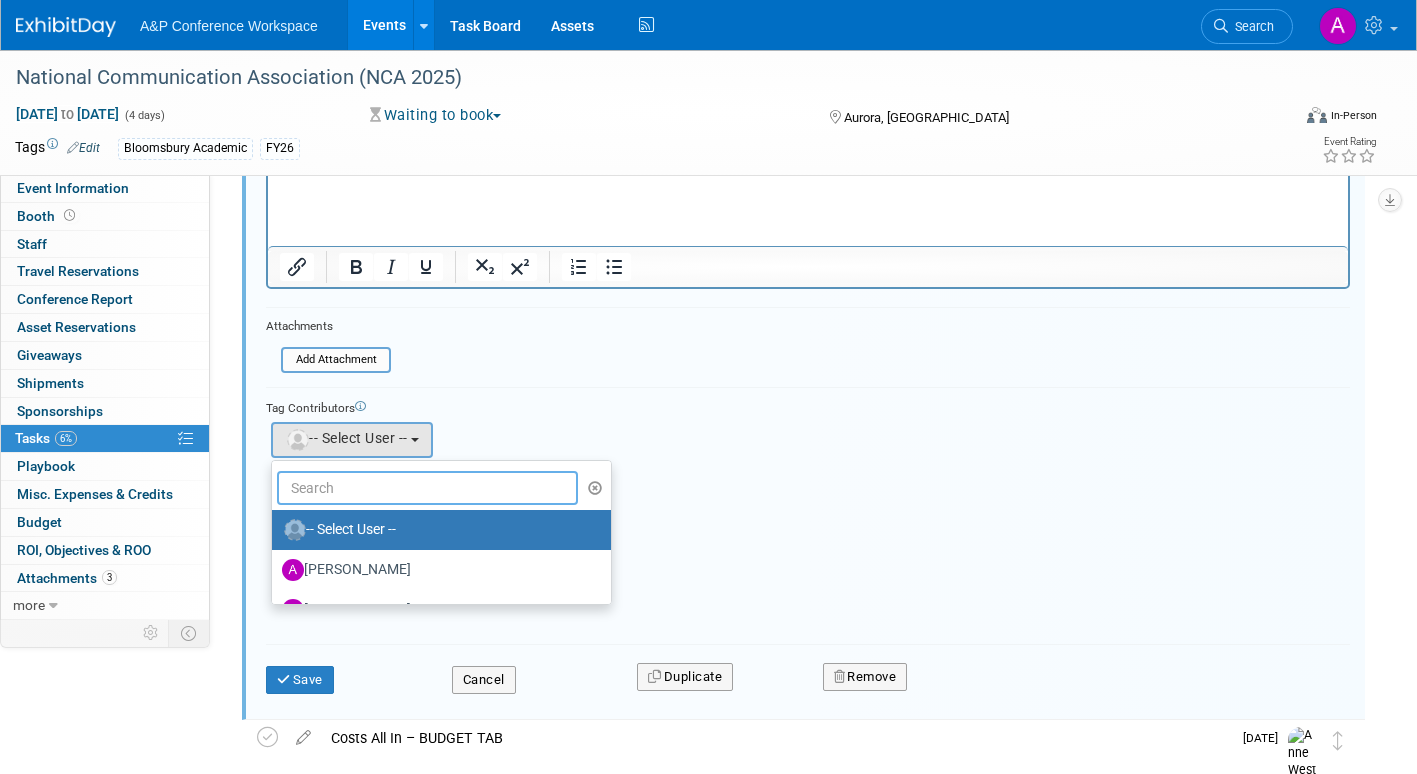 click at bounding box center (427, 488) 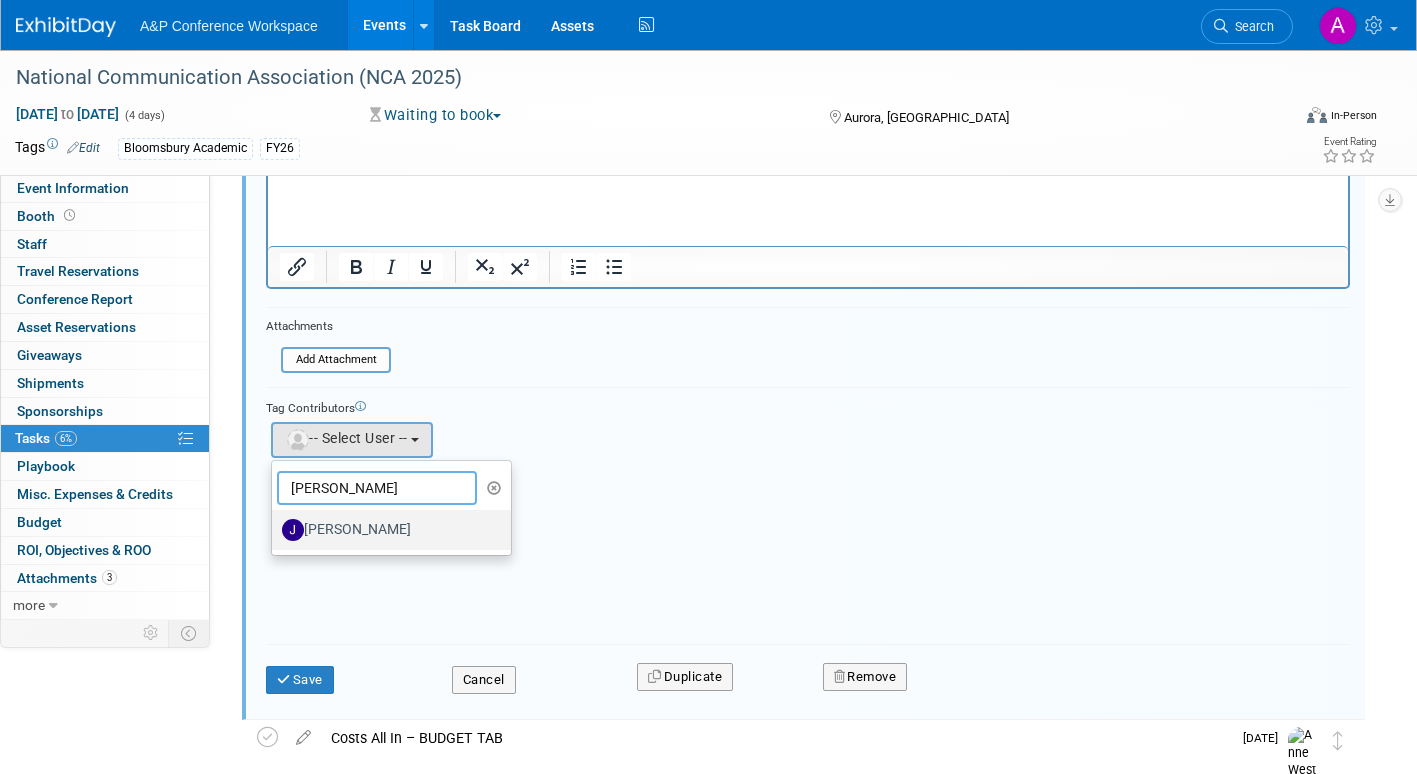 type on "jessie" 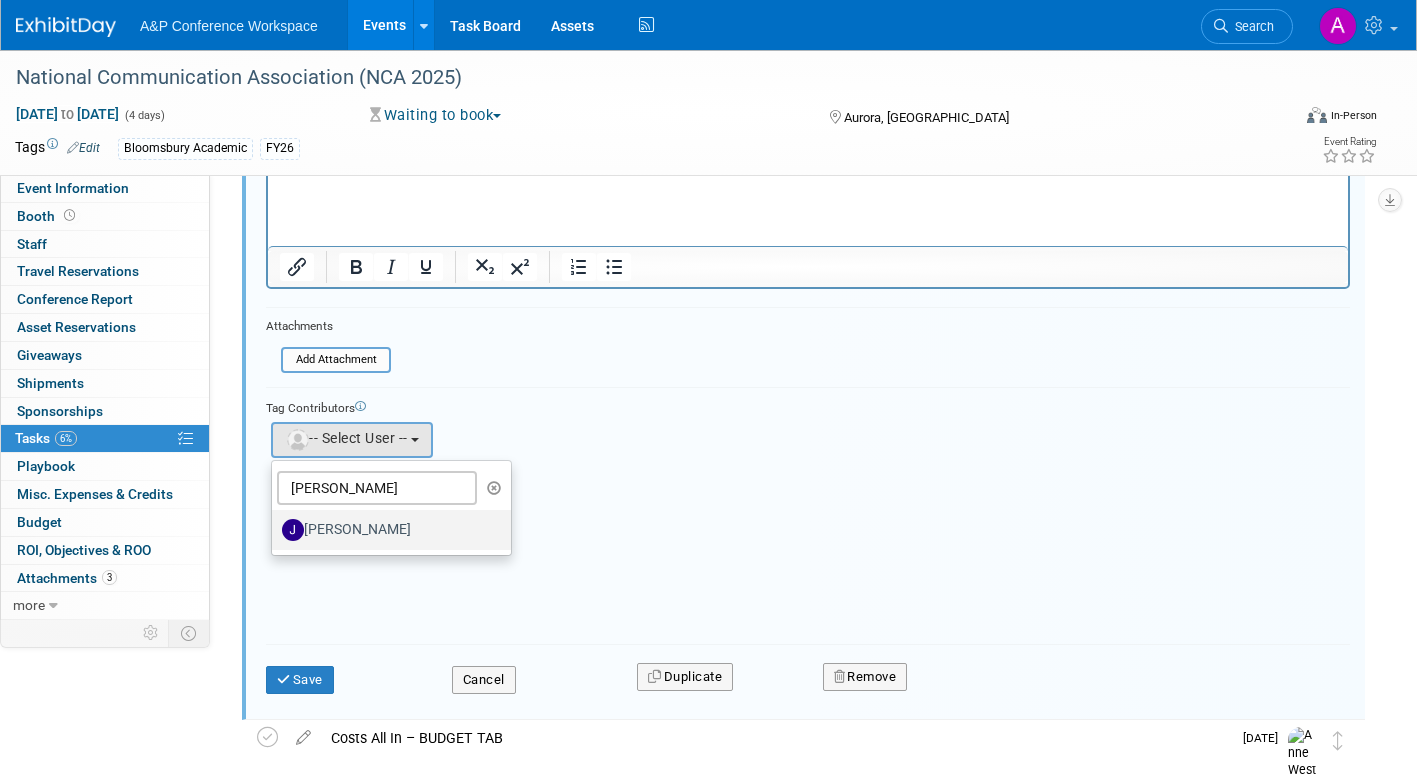 click on "[PERSON_NAME]" at bounding box center (386, 530) 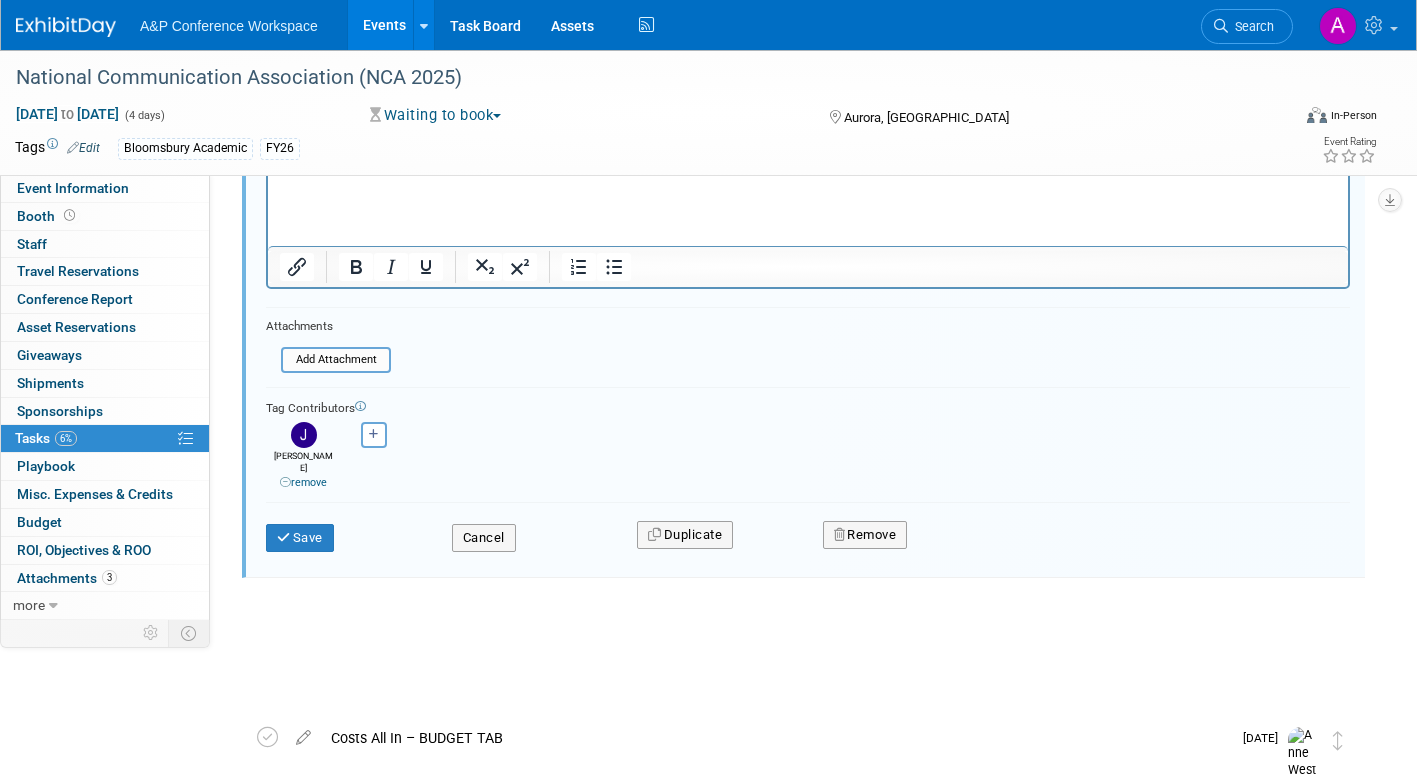 scroll, scrollTop: 1328, scrollLeft: 0, axis: vertical 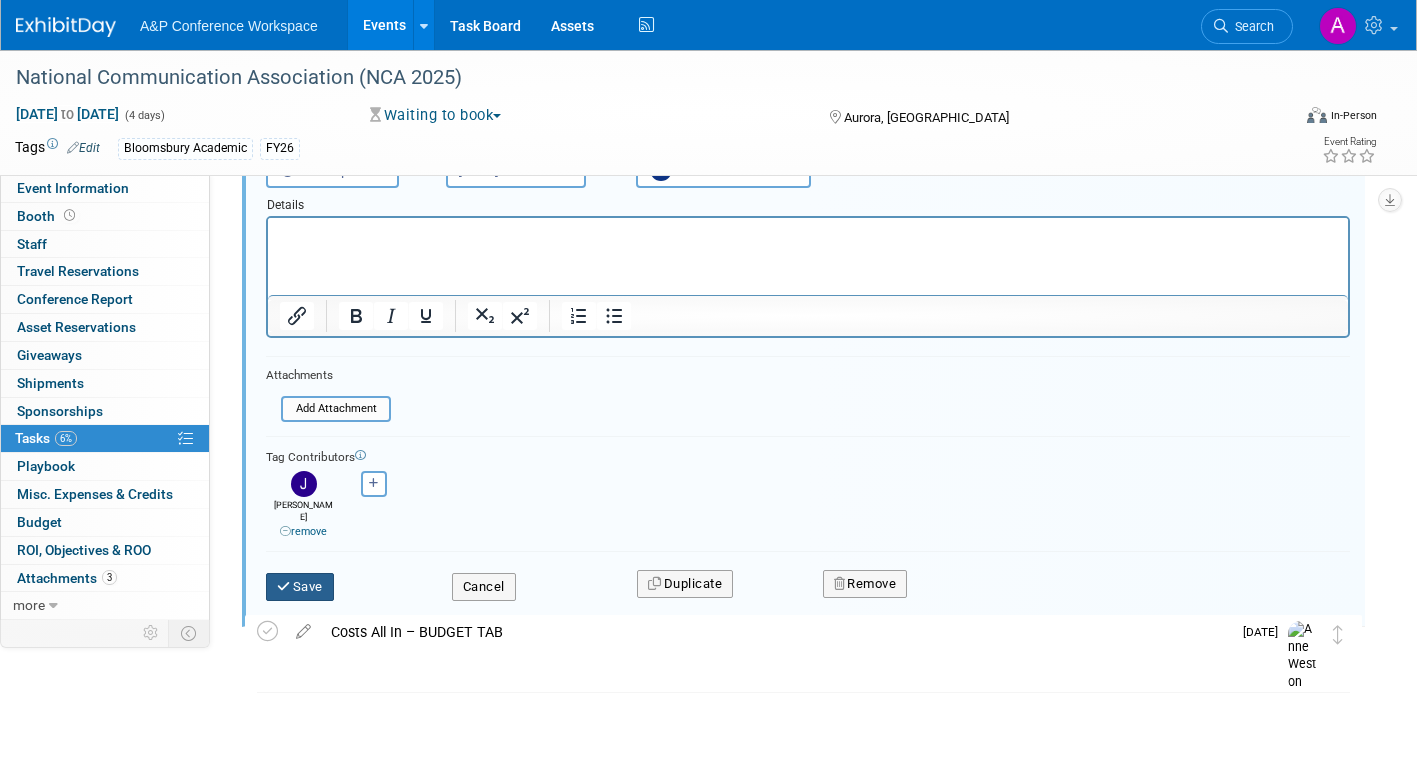 click on "Save" at bounding box center [300, 587] 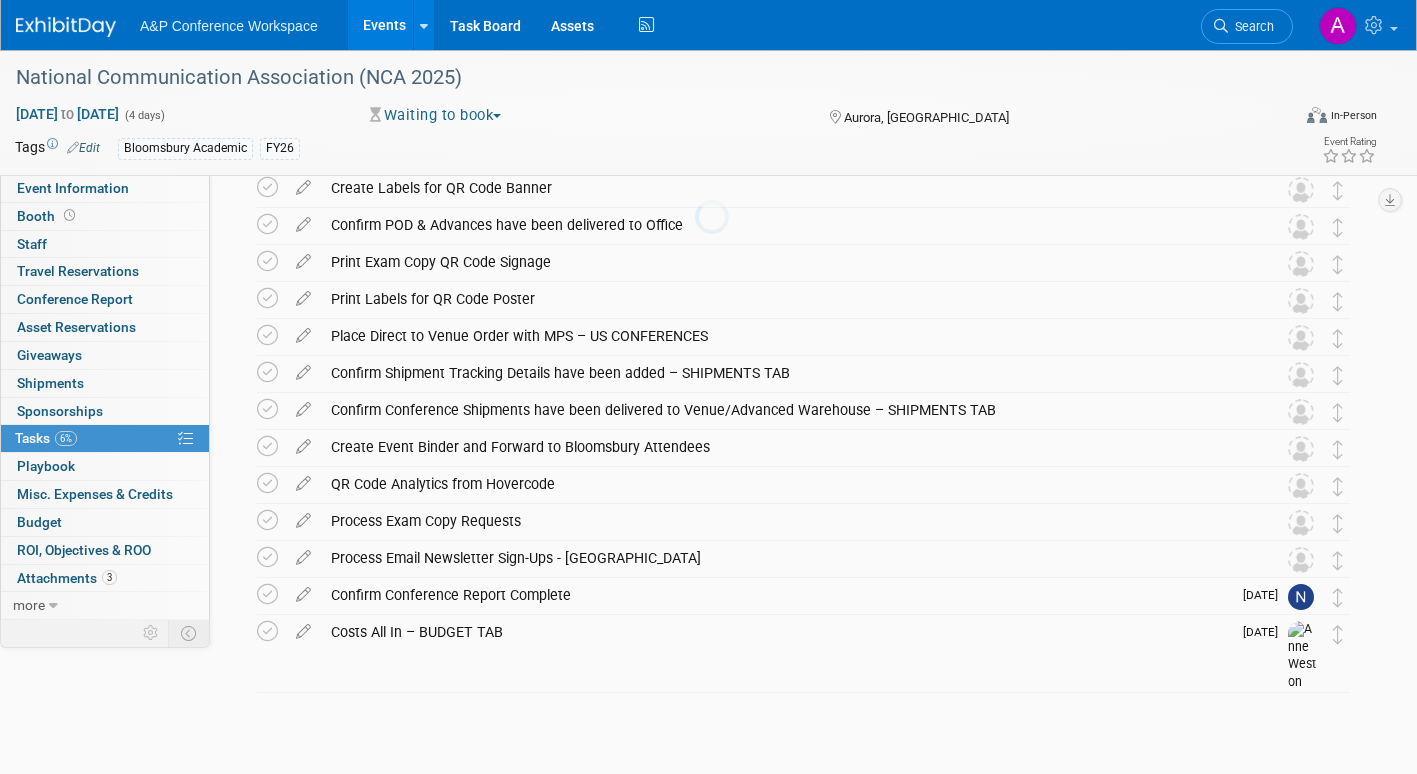 scroll, scrollTop: 792, scrollLeft: 0, axis: vertical 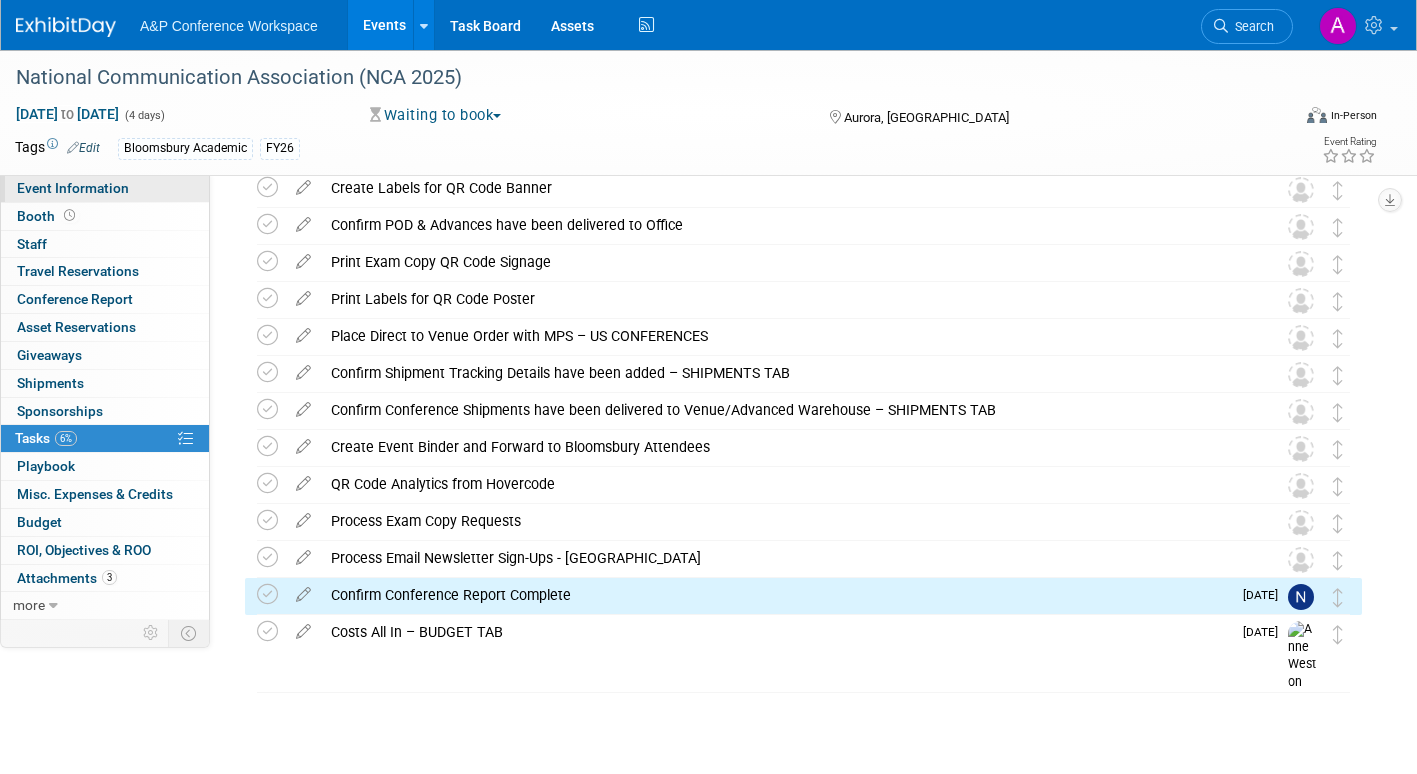 click on "Event Information" at bounding box center (73, 188) 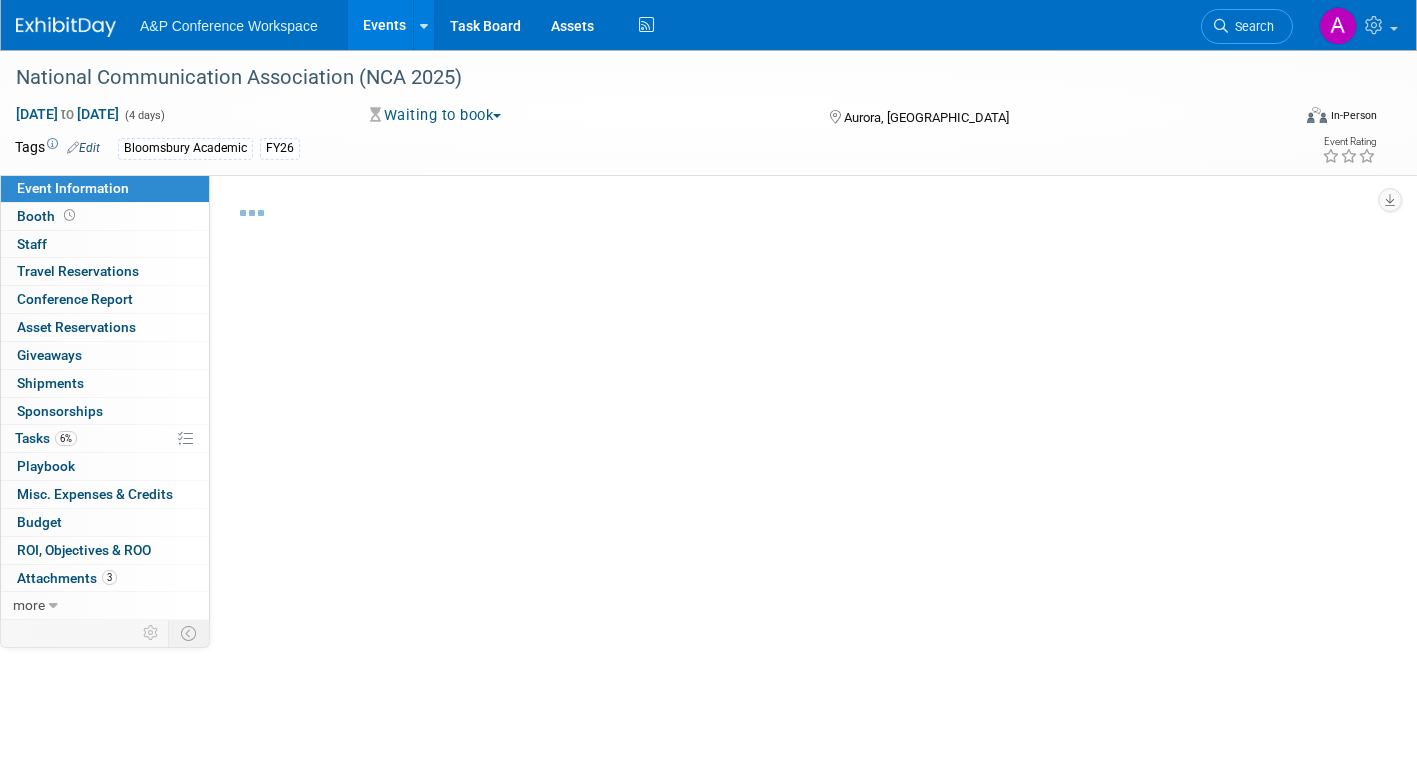 select on "Annual" 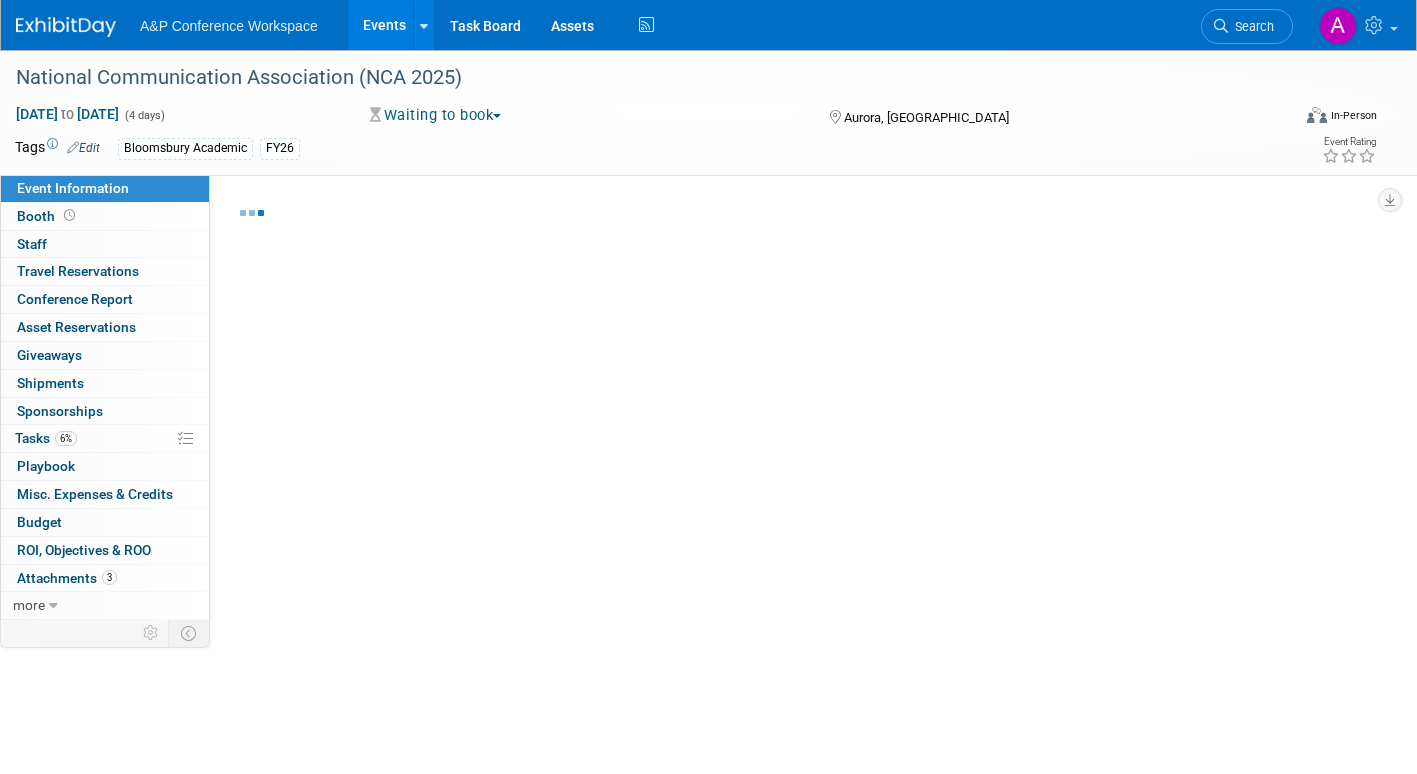 select on "In-Person Booth" 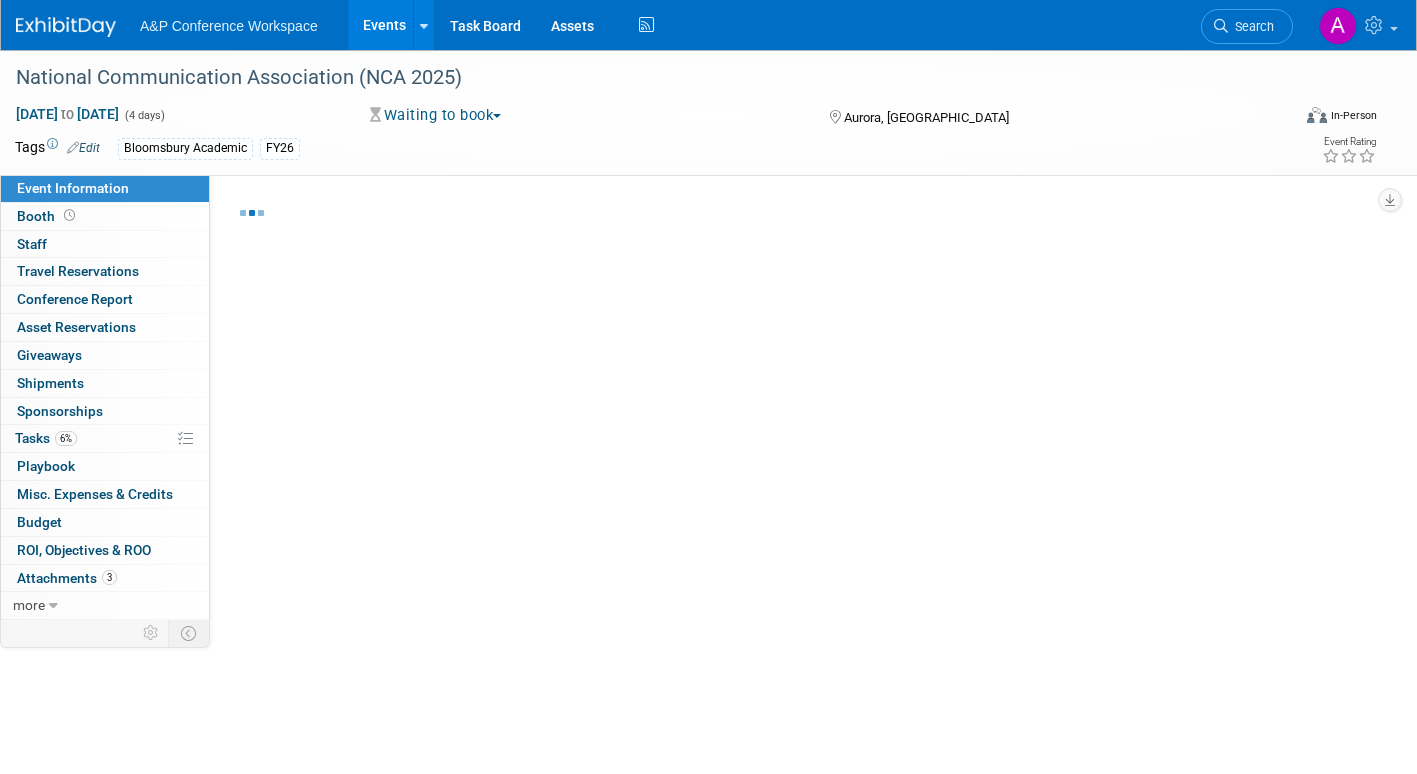select on "Communication" 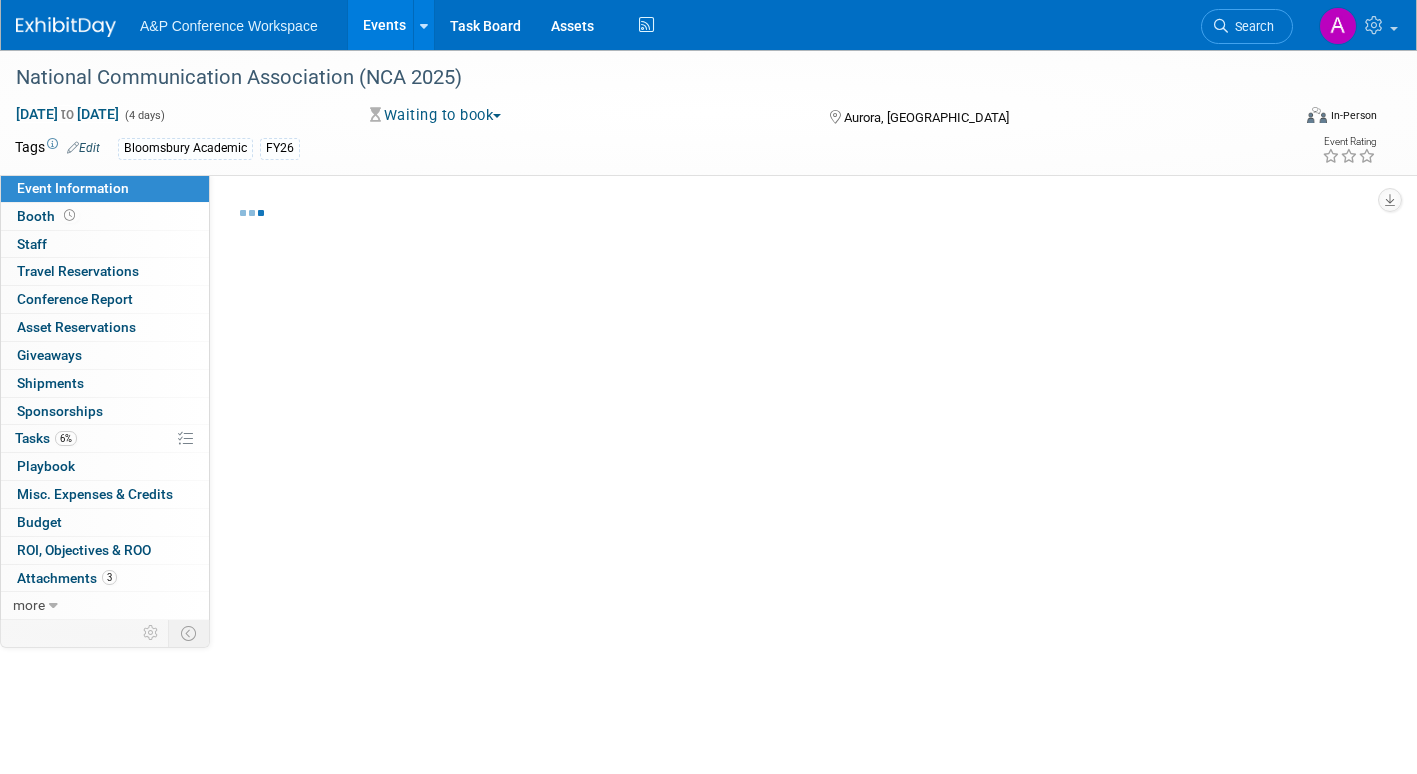 select on "Bloomsbury Academic" 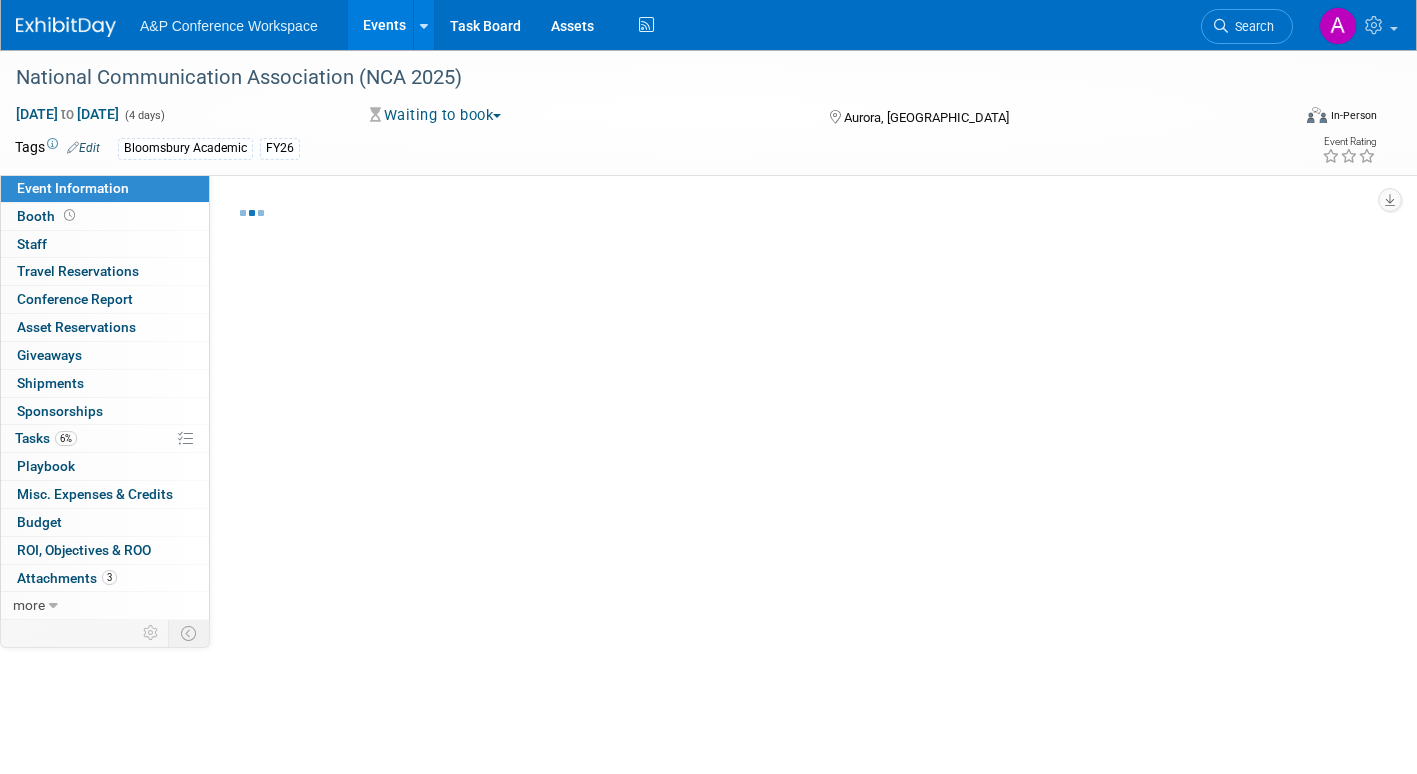 select on "[PERSON_NAME]" 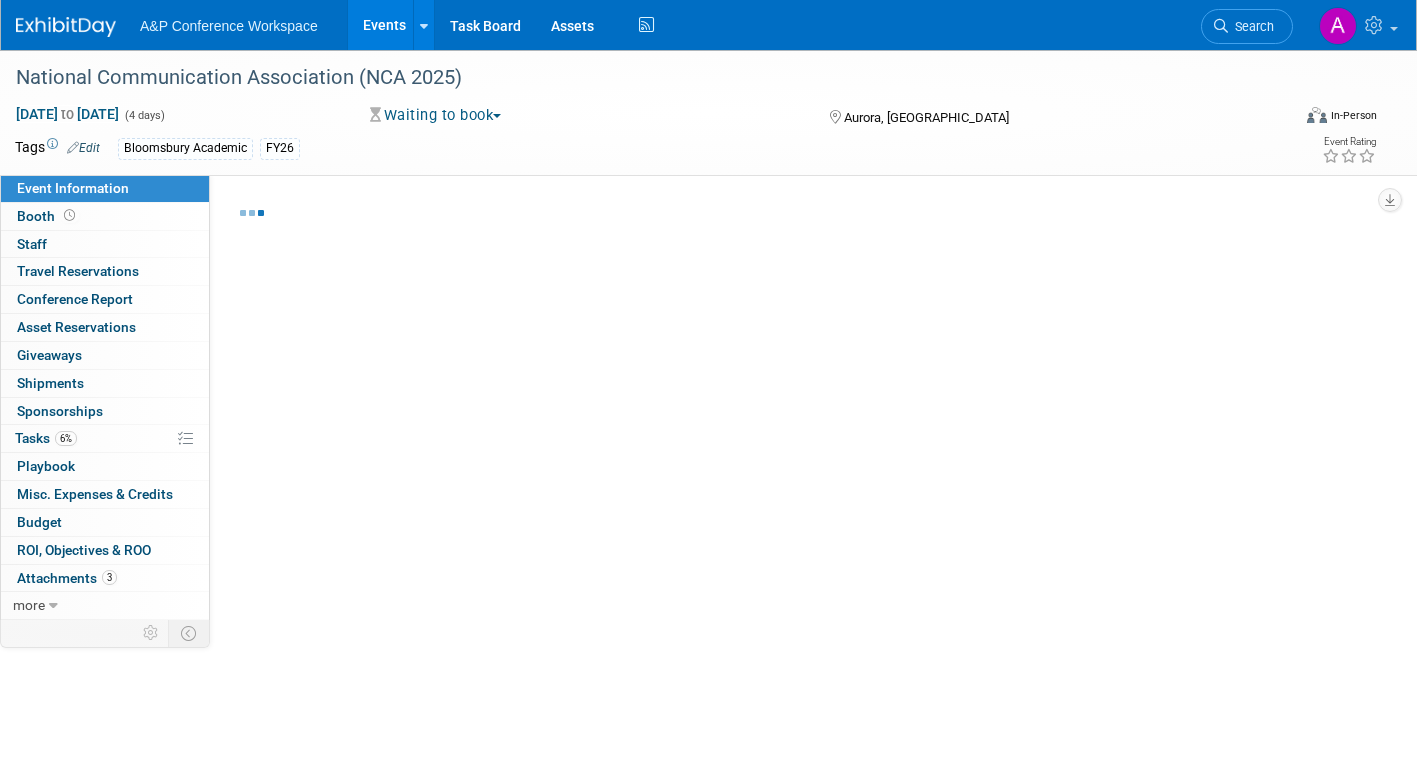 select on "Networking/Commissioning" 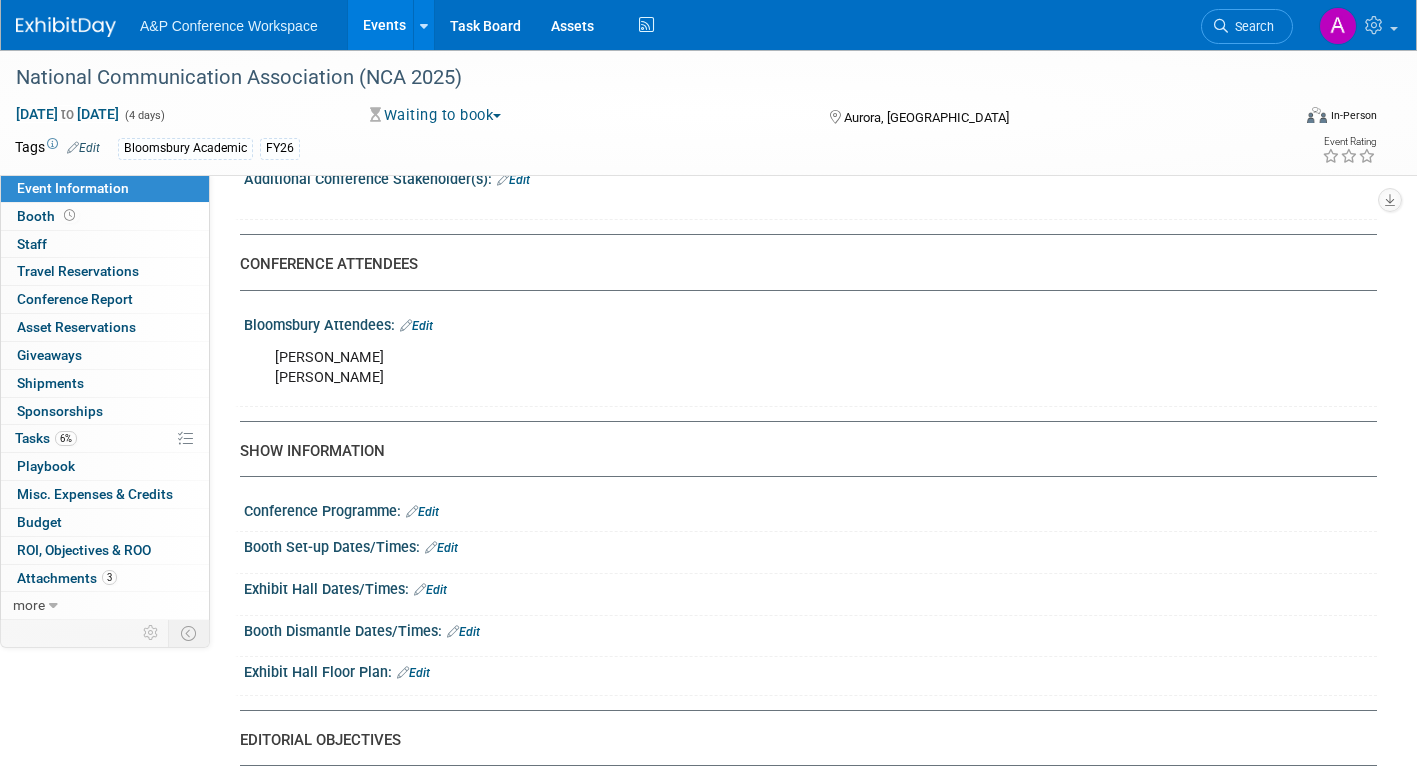 scroll, scrollTop: 1200, scrollLeft: 0, axis: vertical 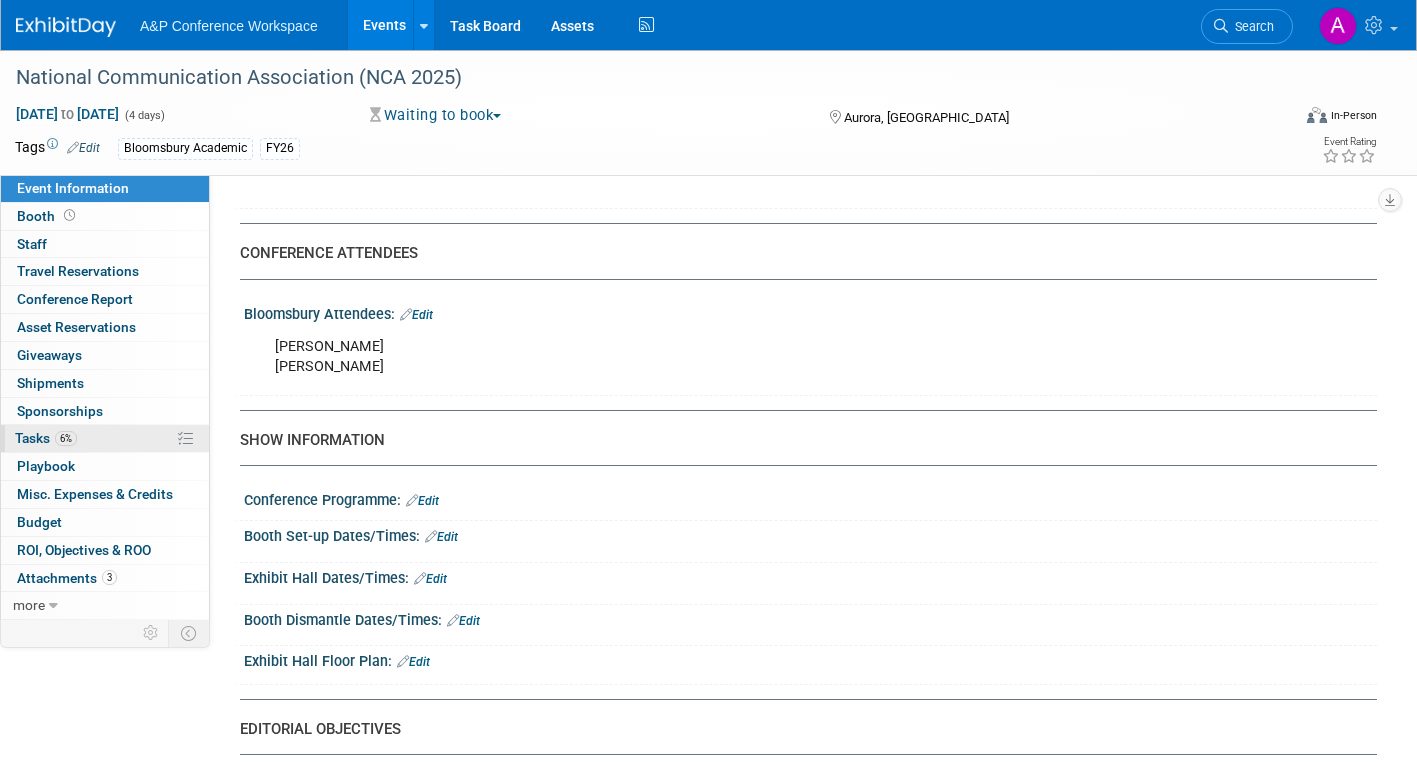 click on "Tasks 6%" at bounding box center [46, 438] 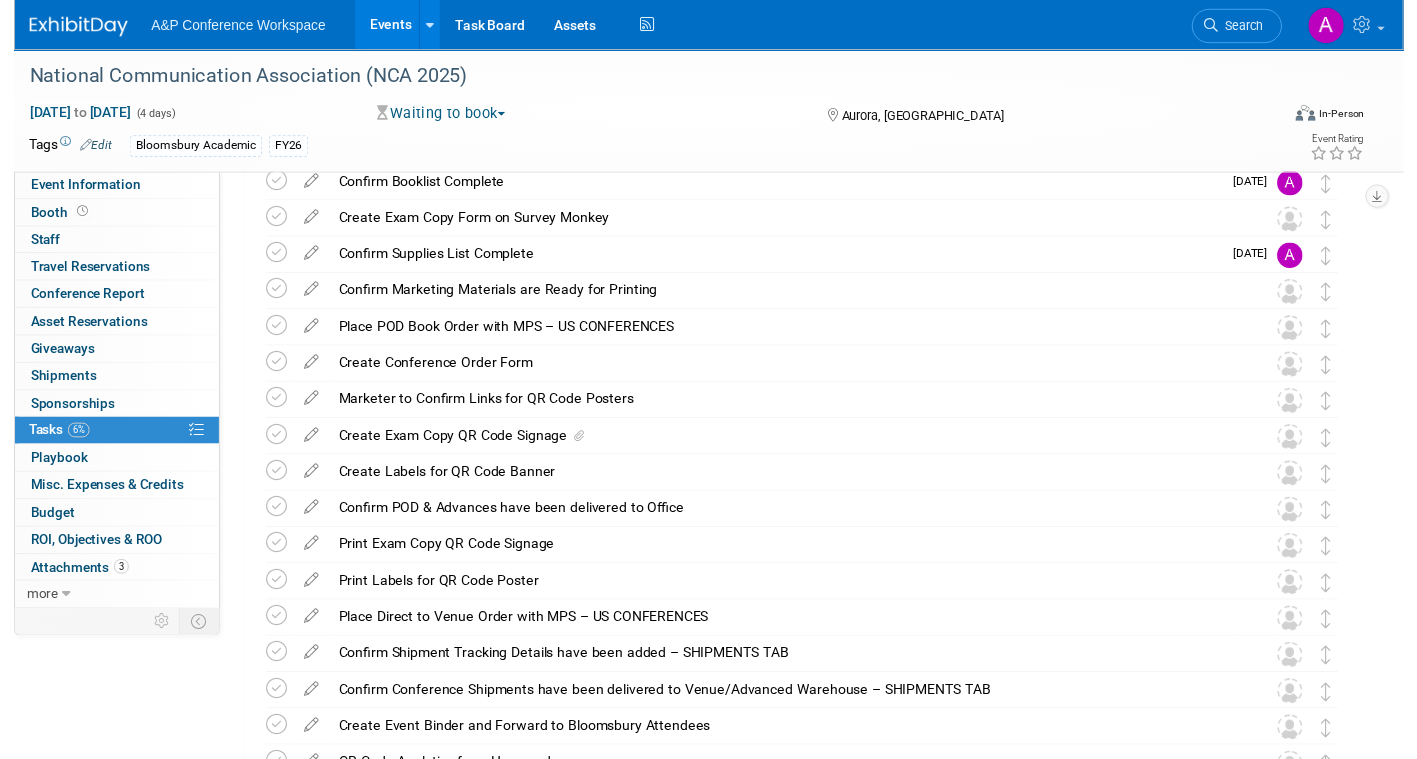 scroll, scrollTop: 792, scrollLeft: 0, axis: vertical 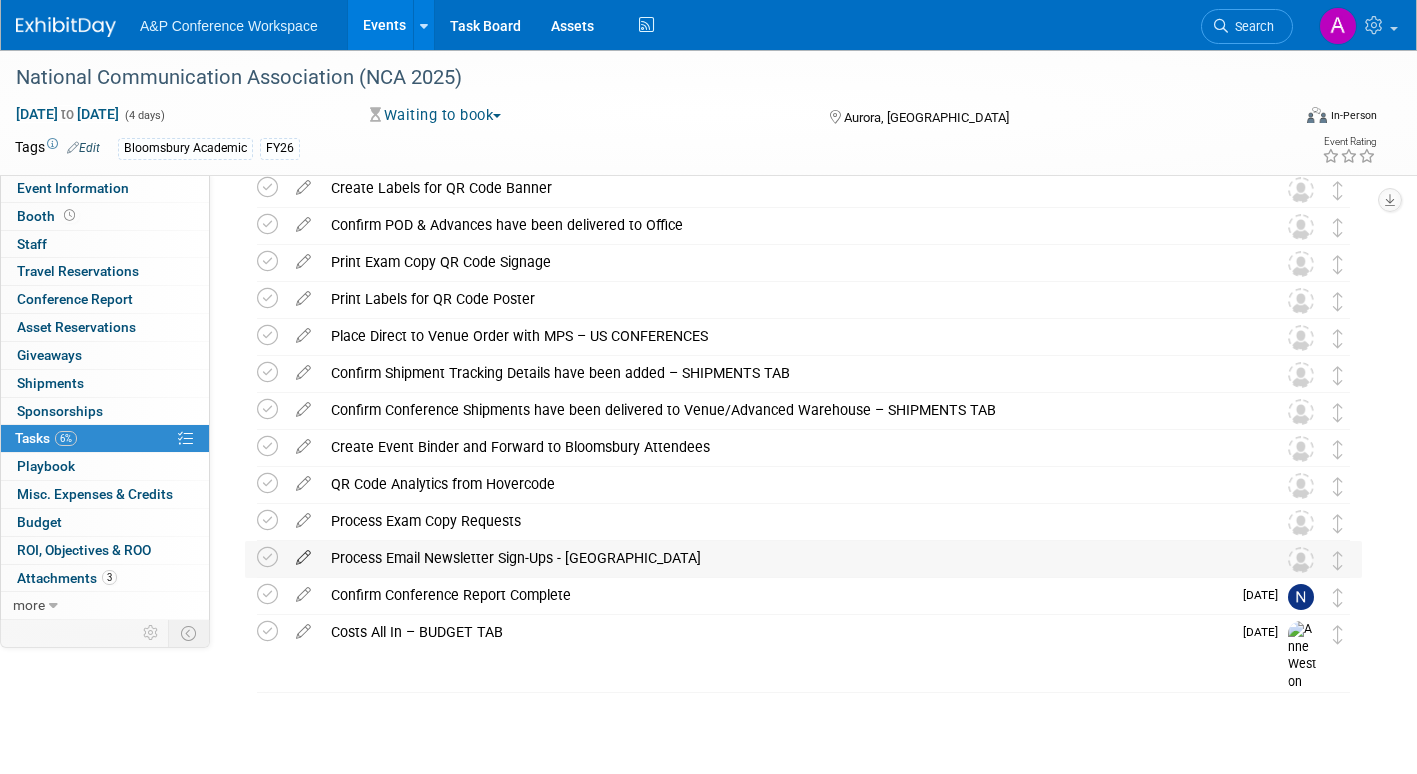 click at bounding box center [303, 553] 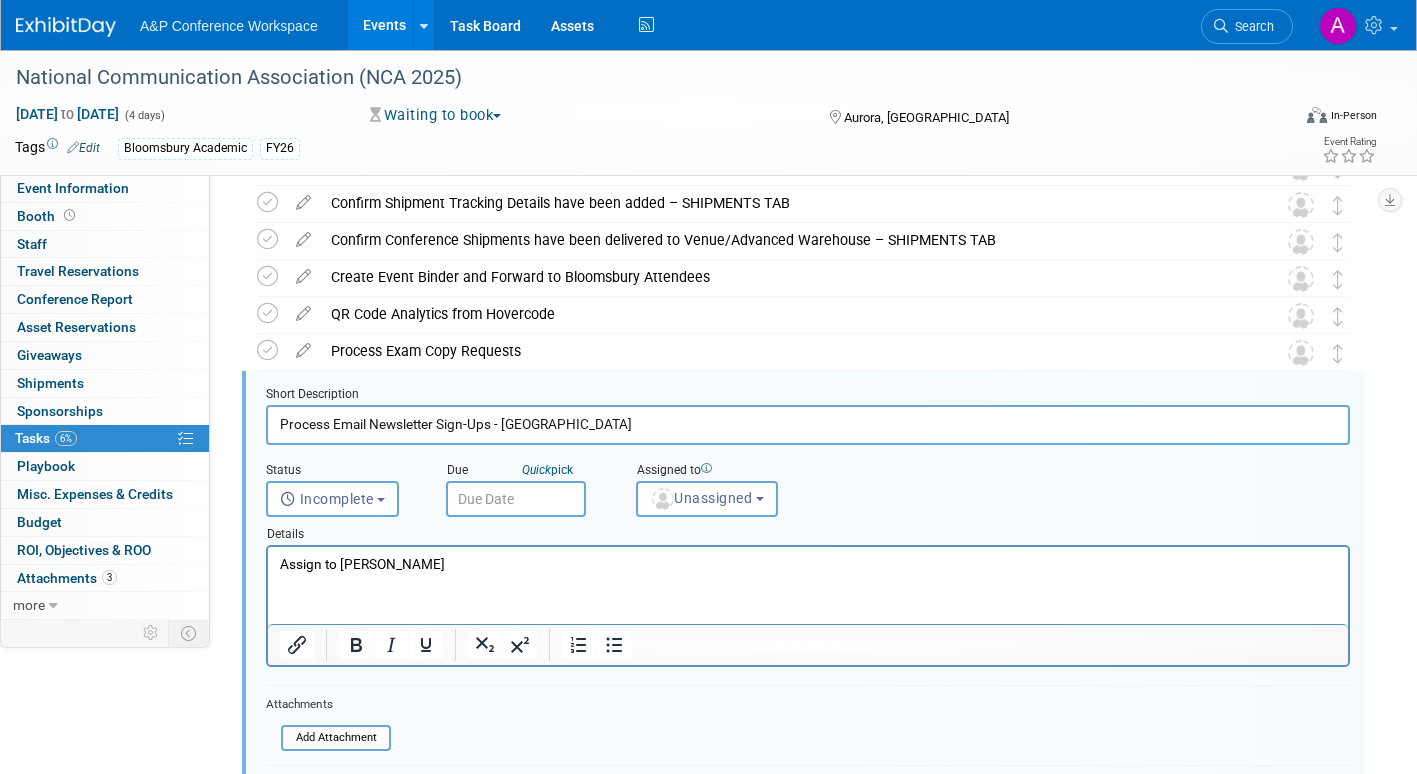 scroll, scrollTop: 1040, scrollLeft: 0, axis: vertical 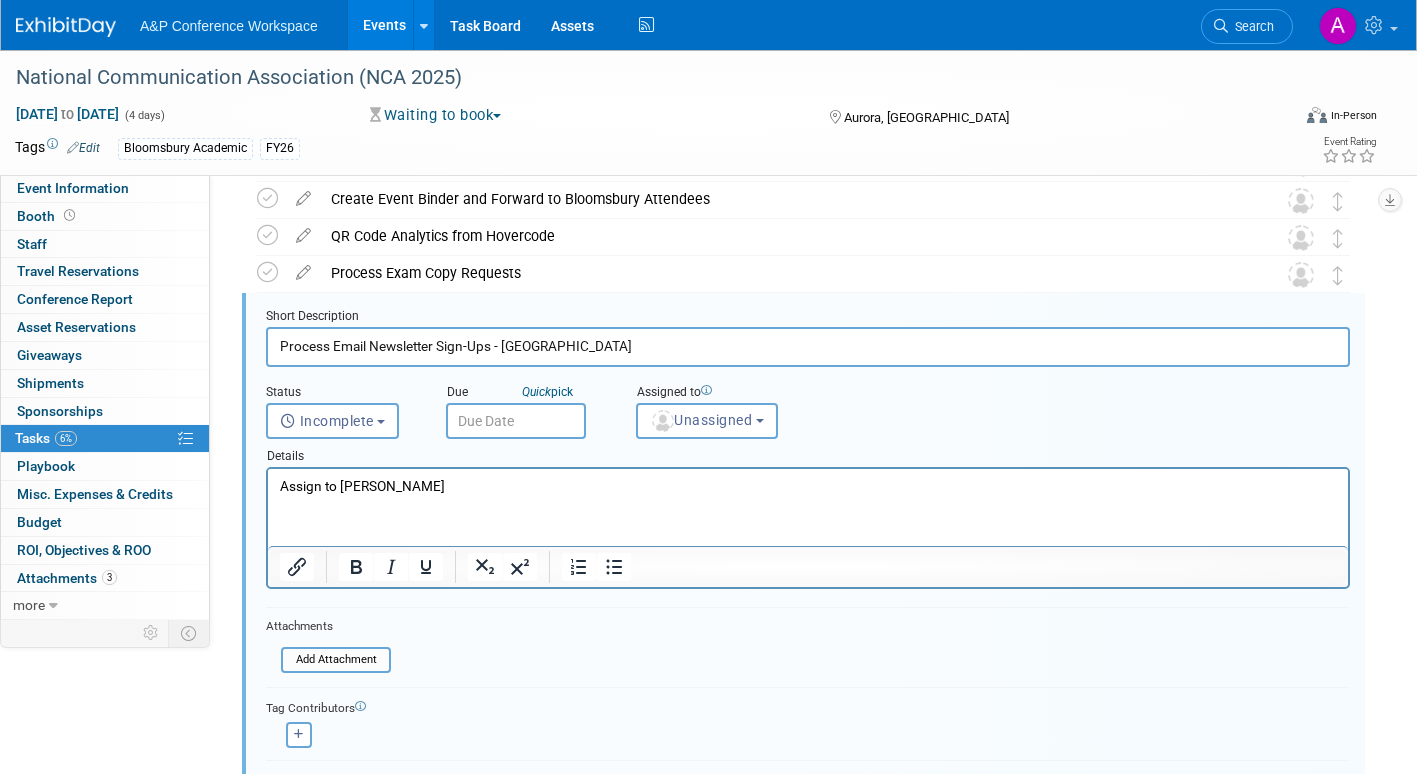 click on "Assign to Brittany Bender" at bounding box center (808, 486) 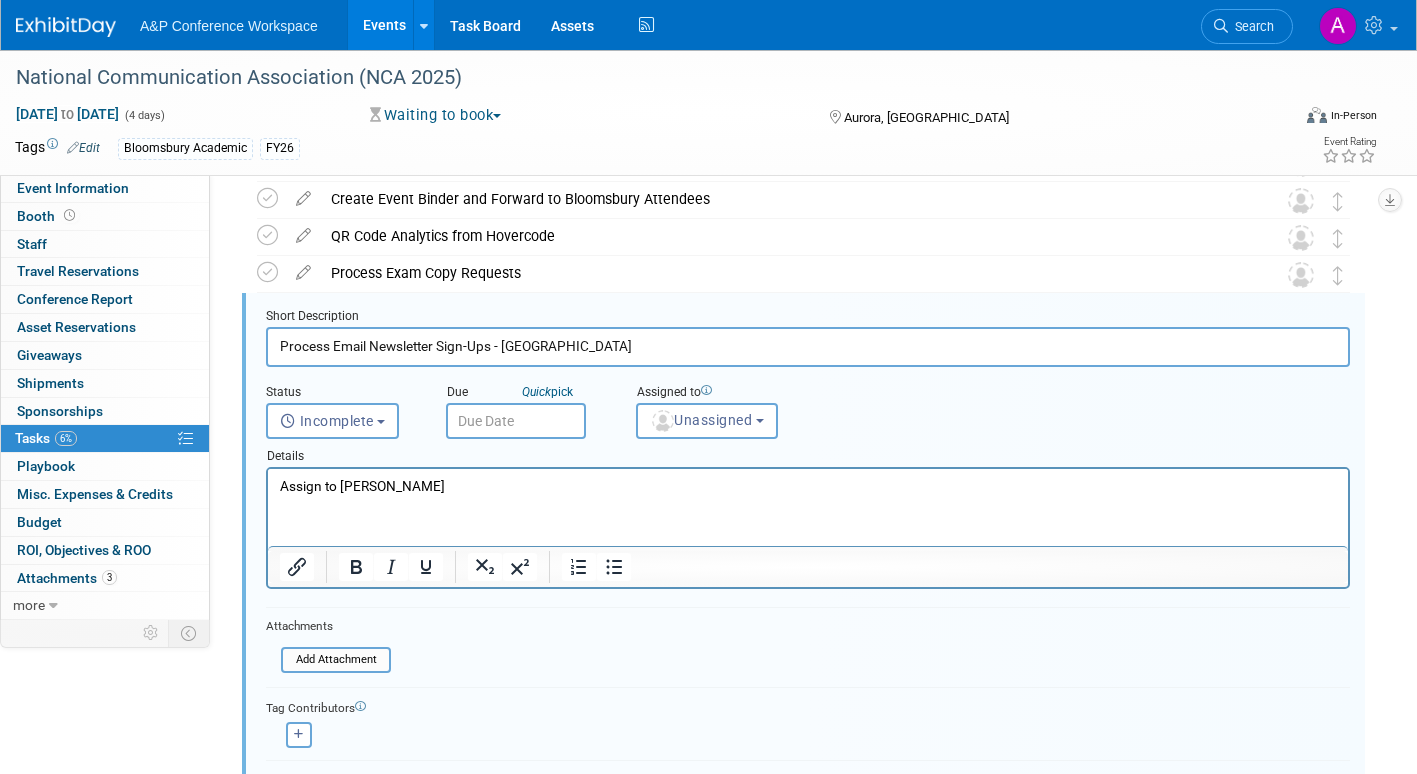 type 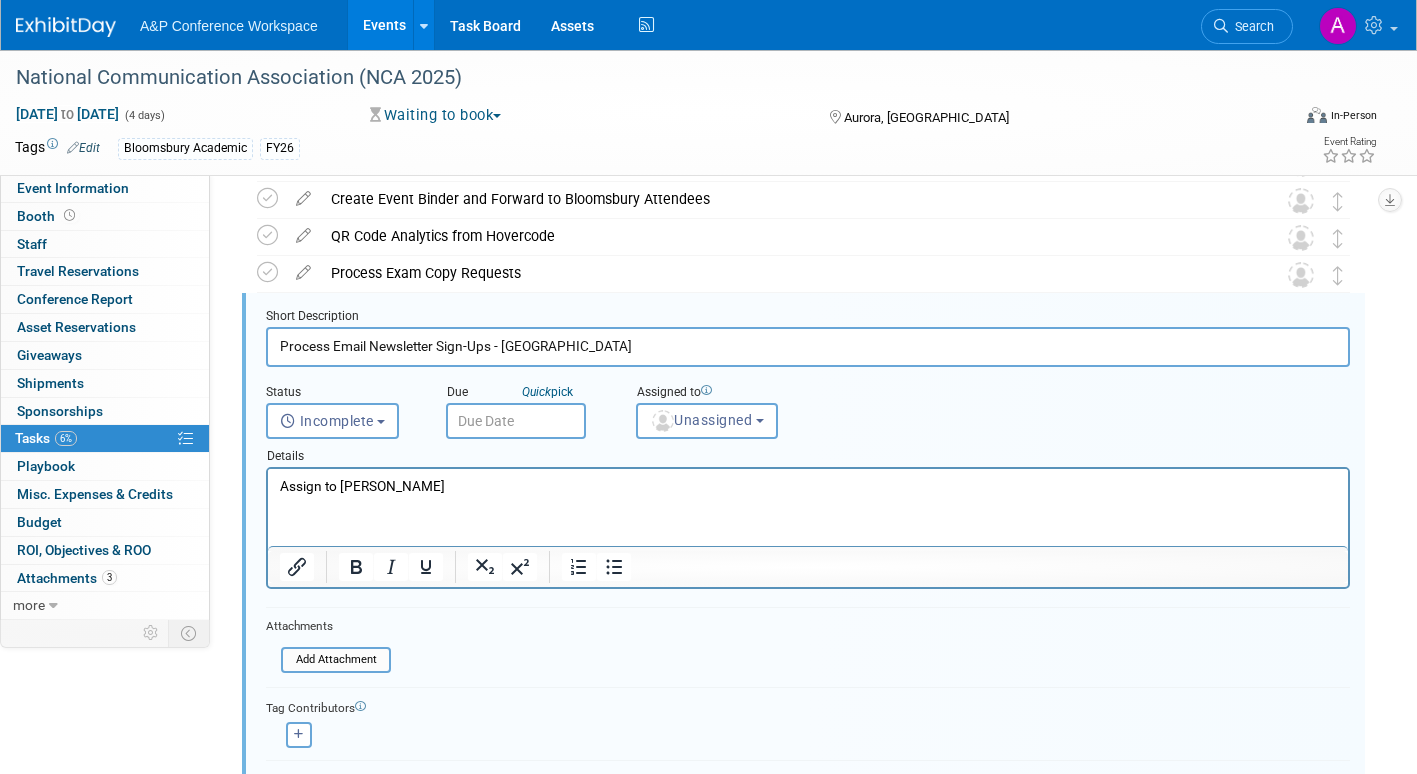 click at bounding box center [516, 421] 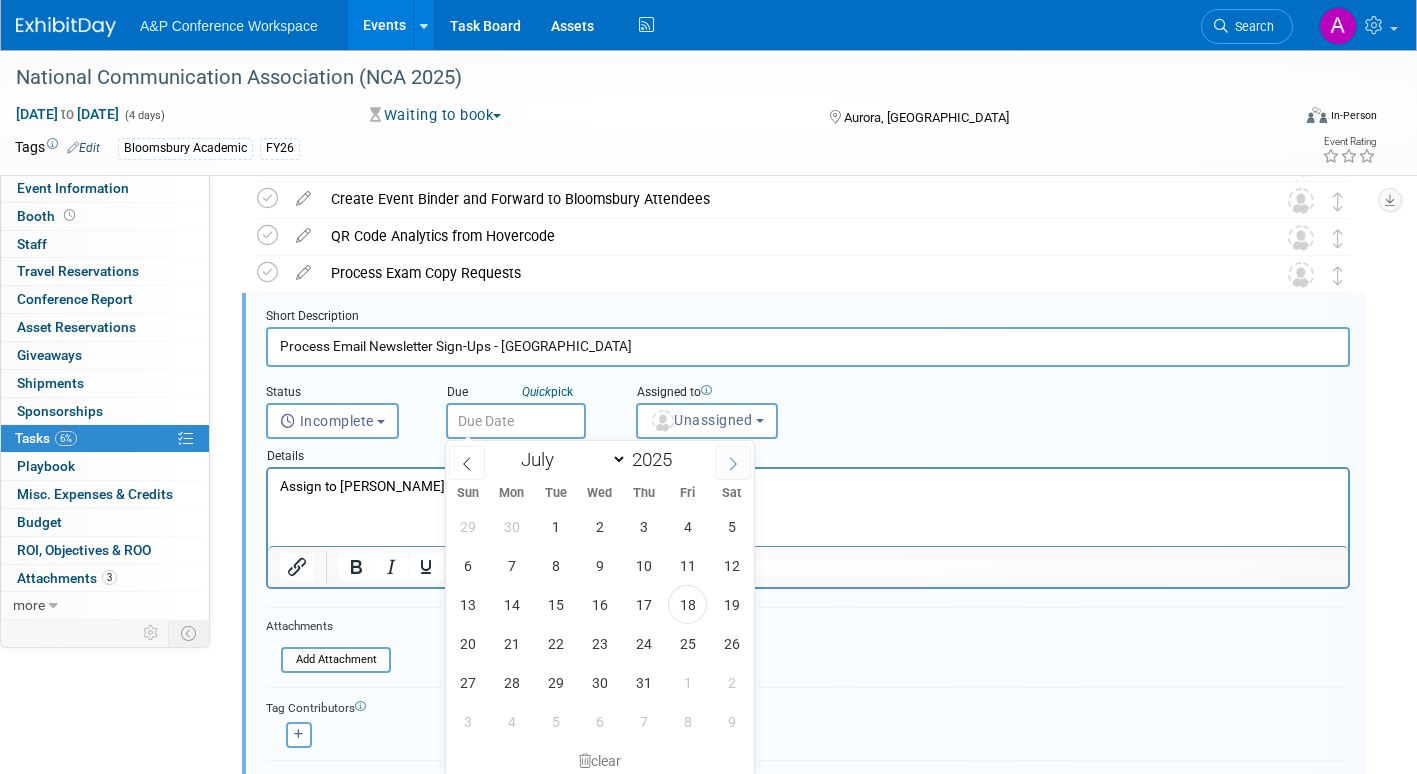 click 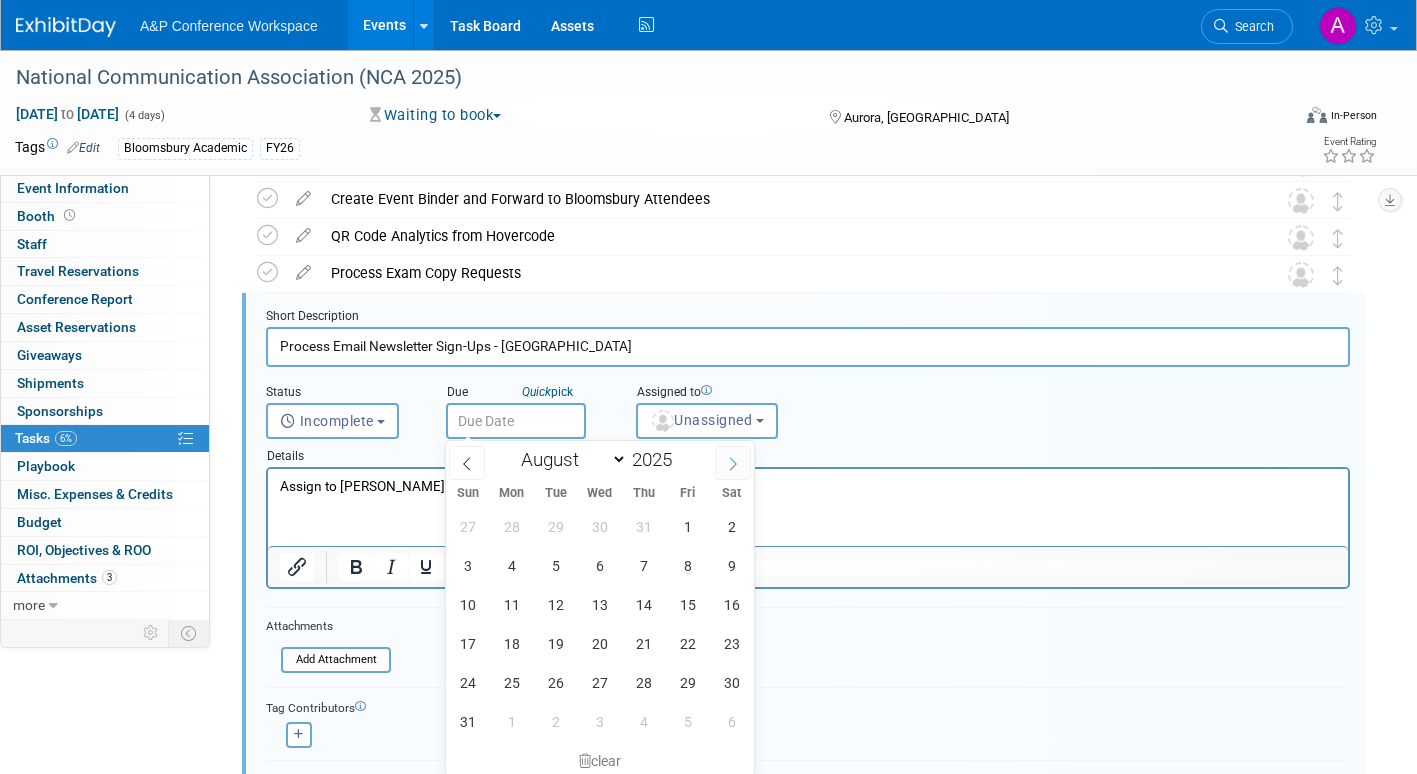 click at bounding box center (733, 463) 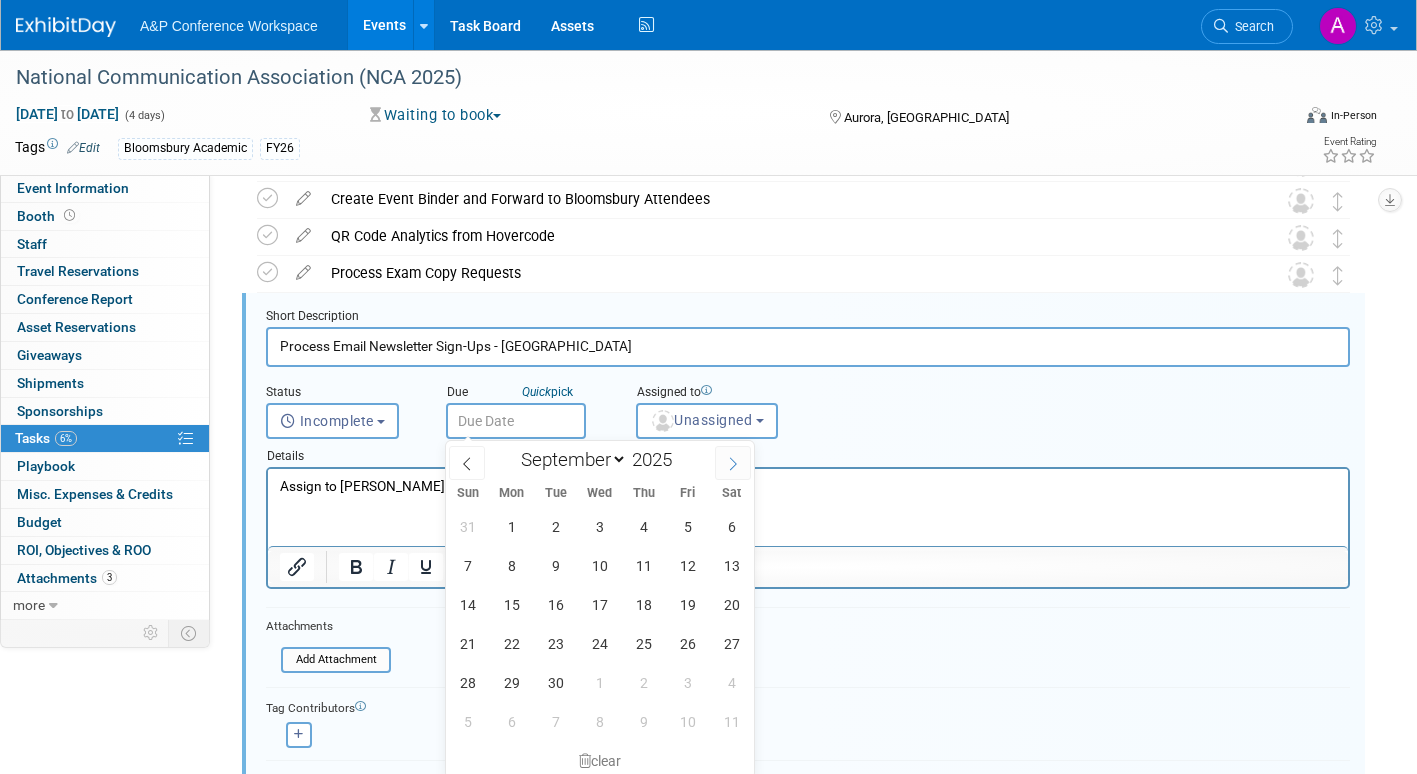 click at bounding box center (733, 463) 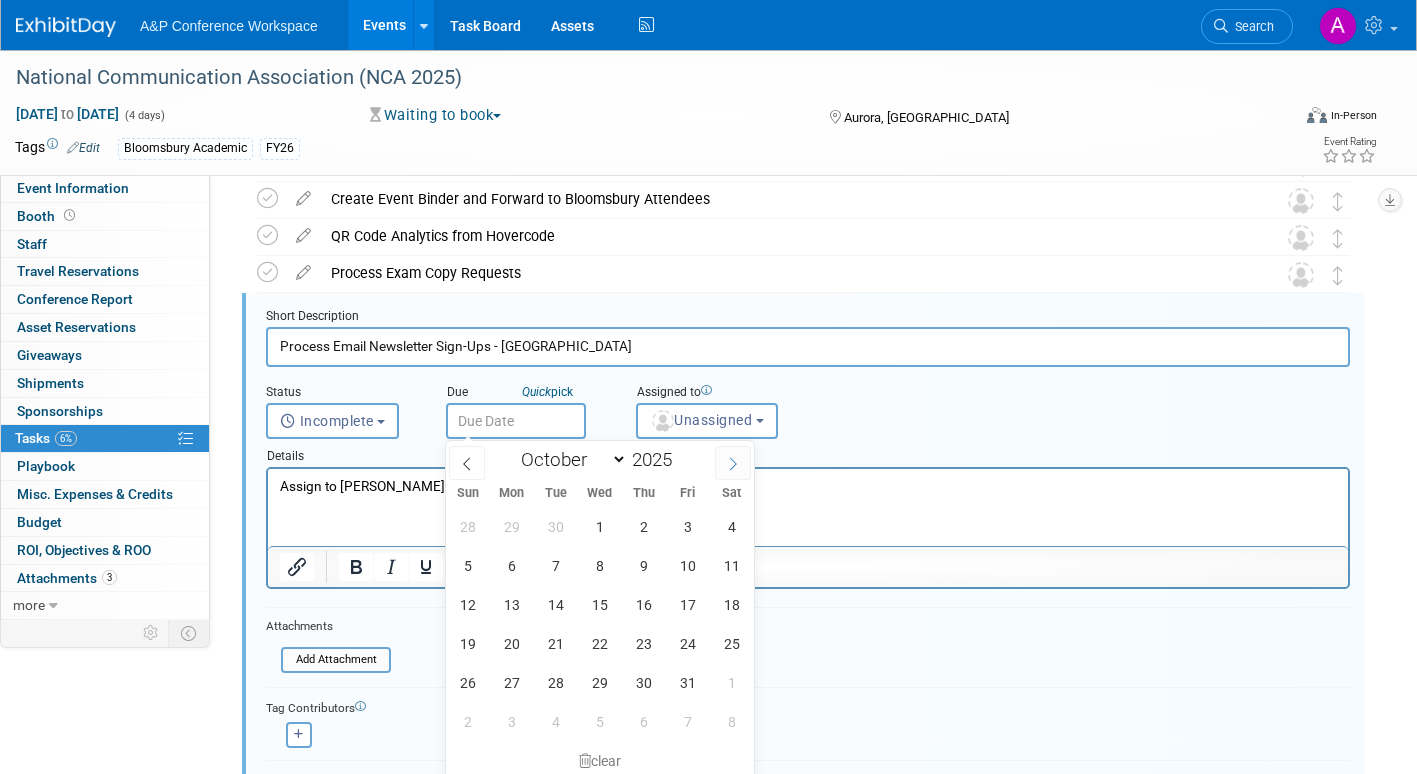 click at bounding box center [733, 463] 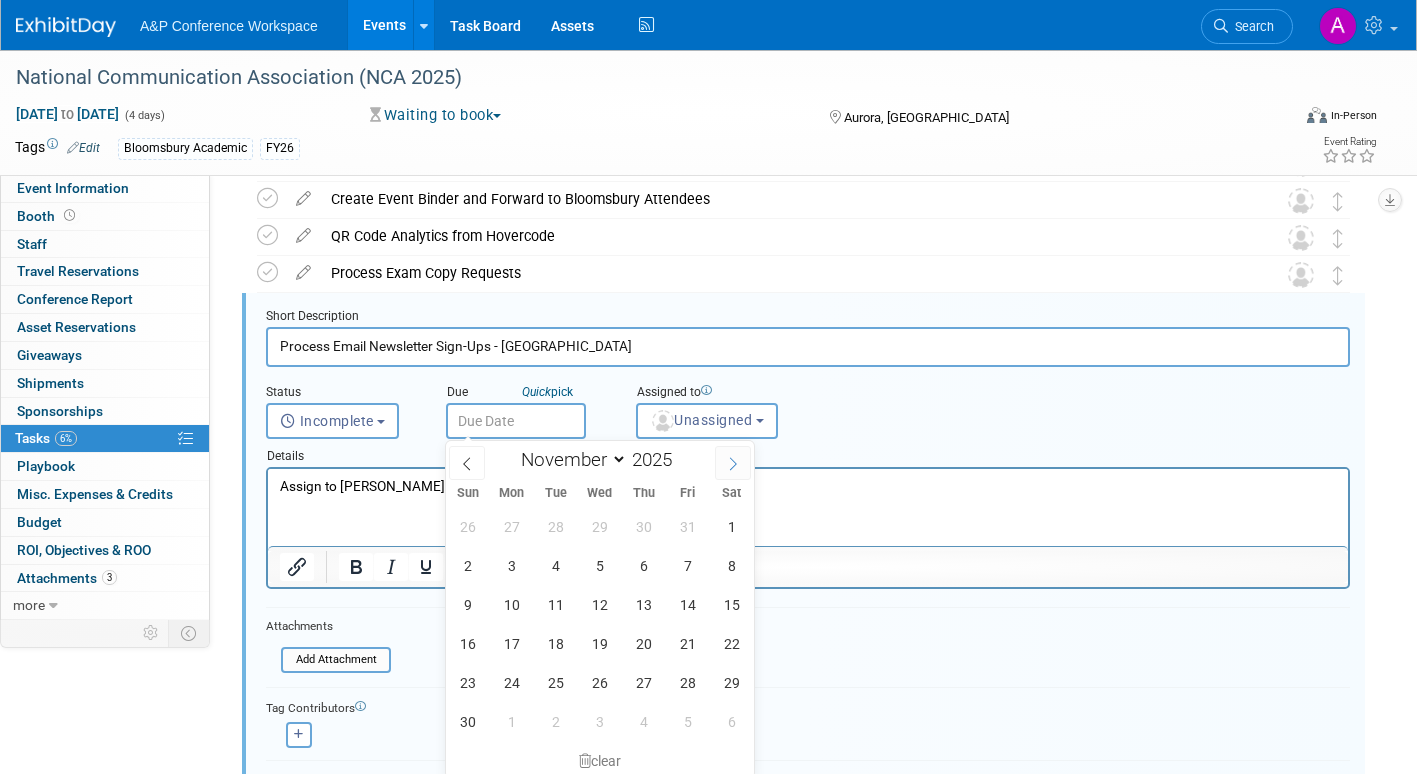 click at bounding box center (733, 463) 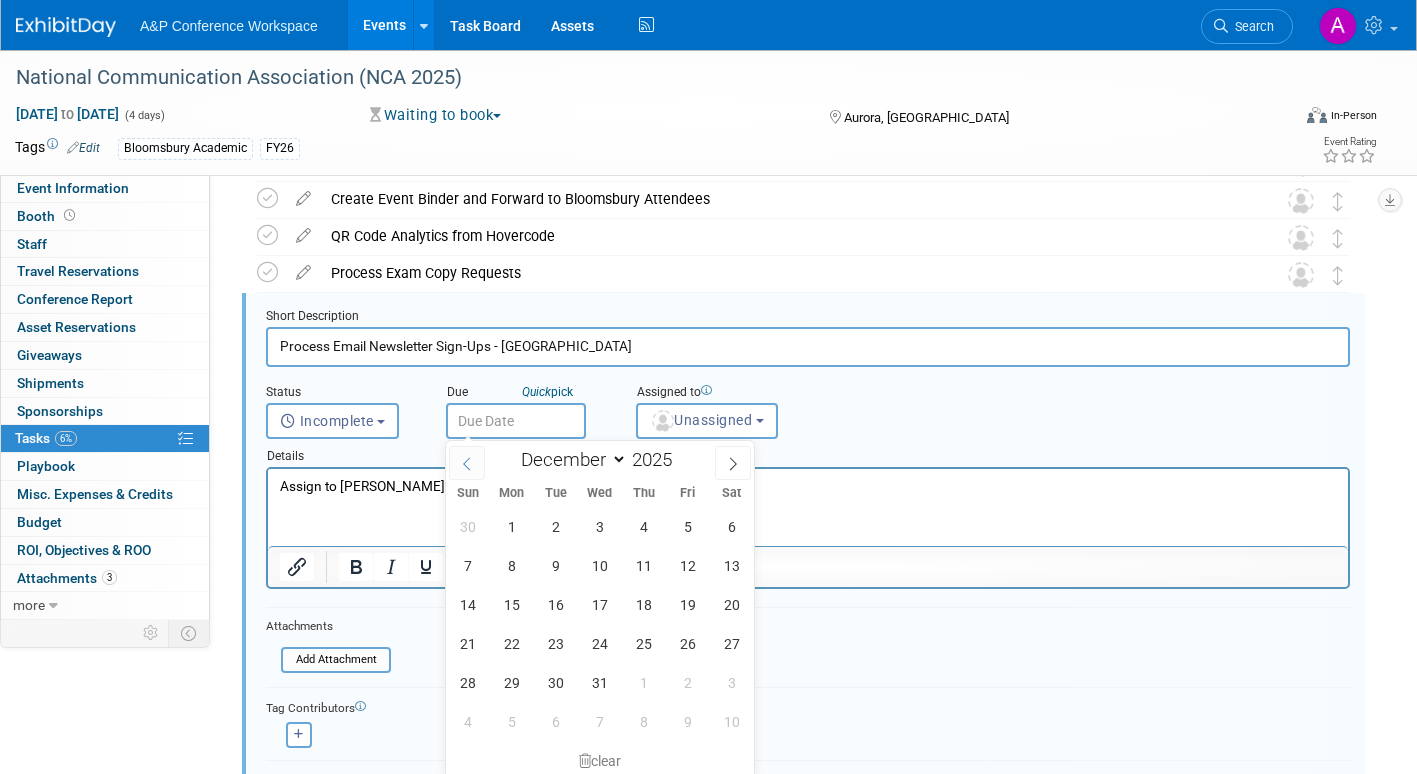 click 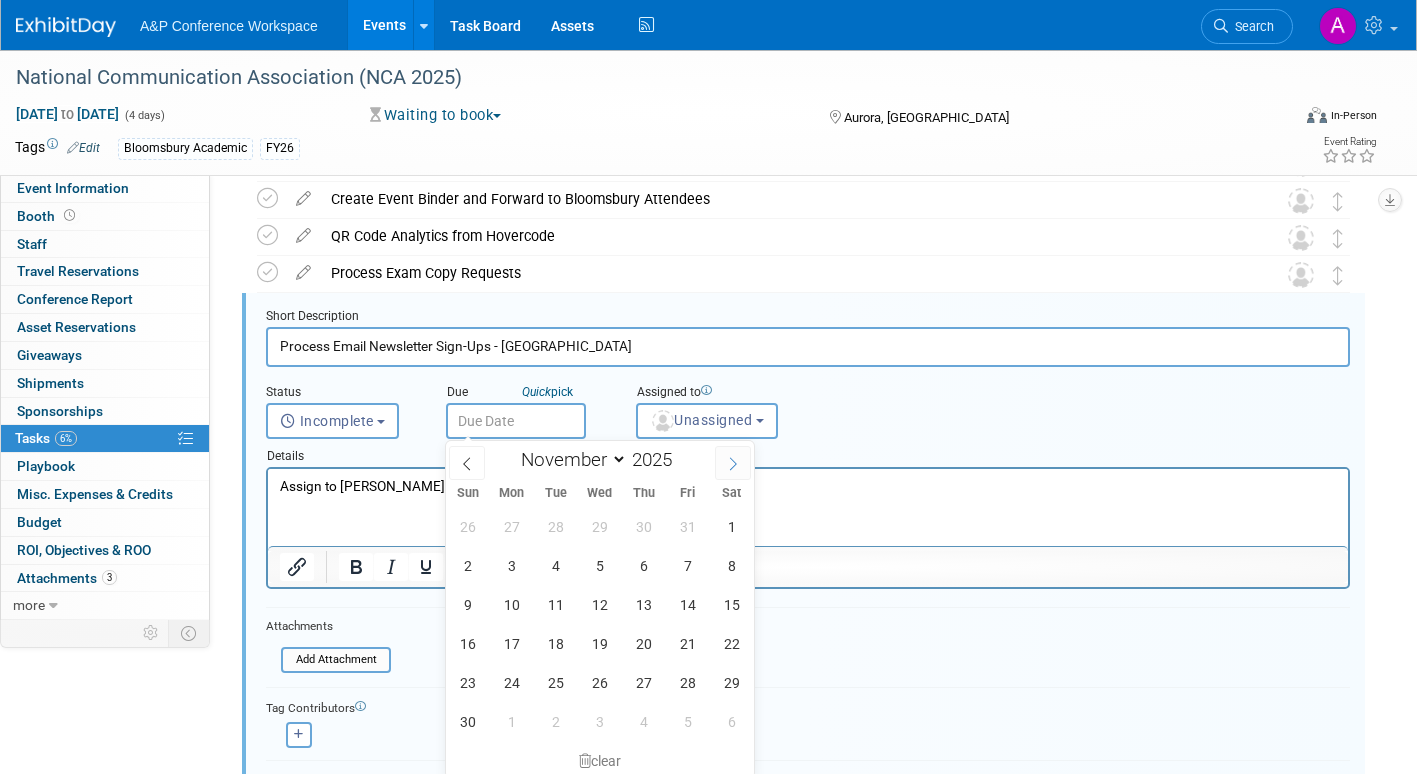 click 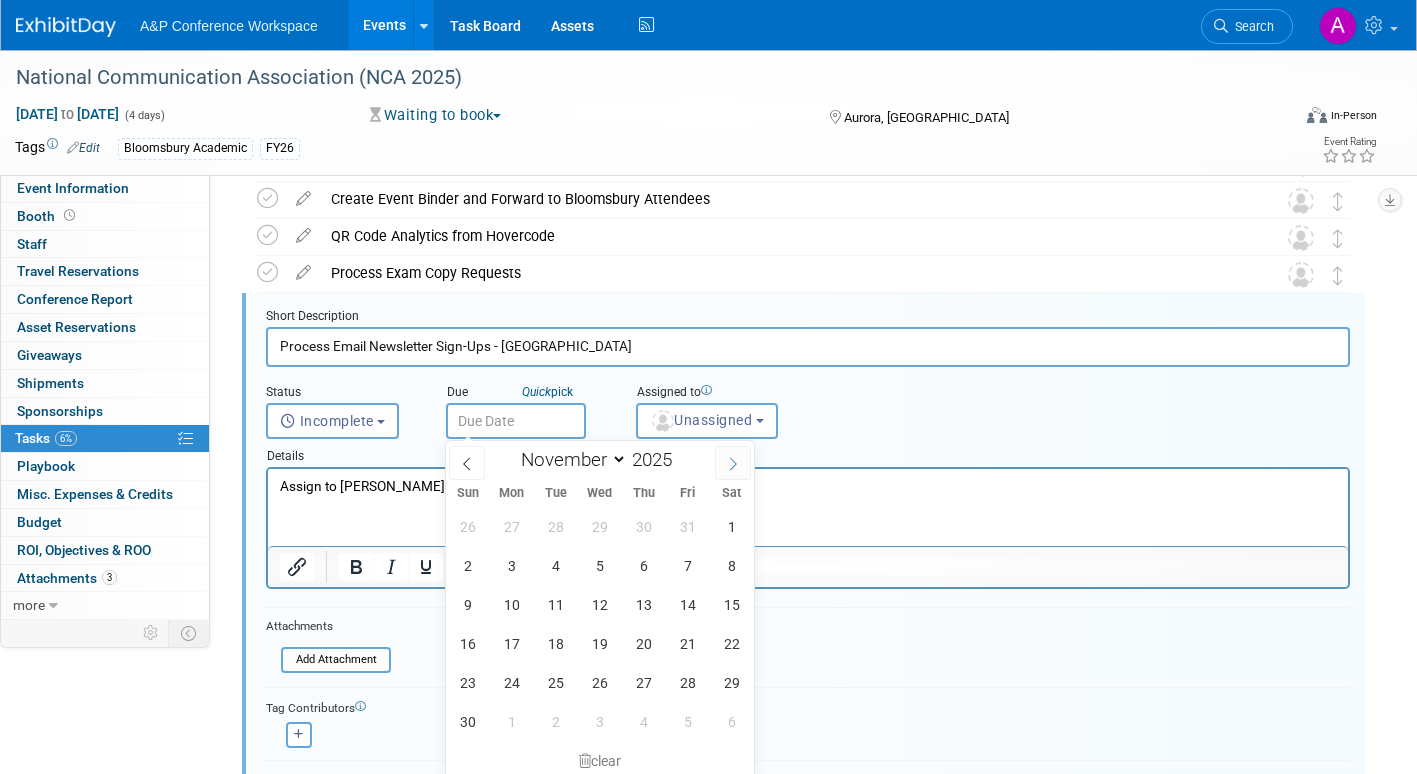 select on "11" 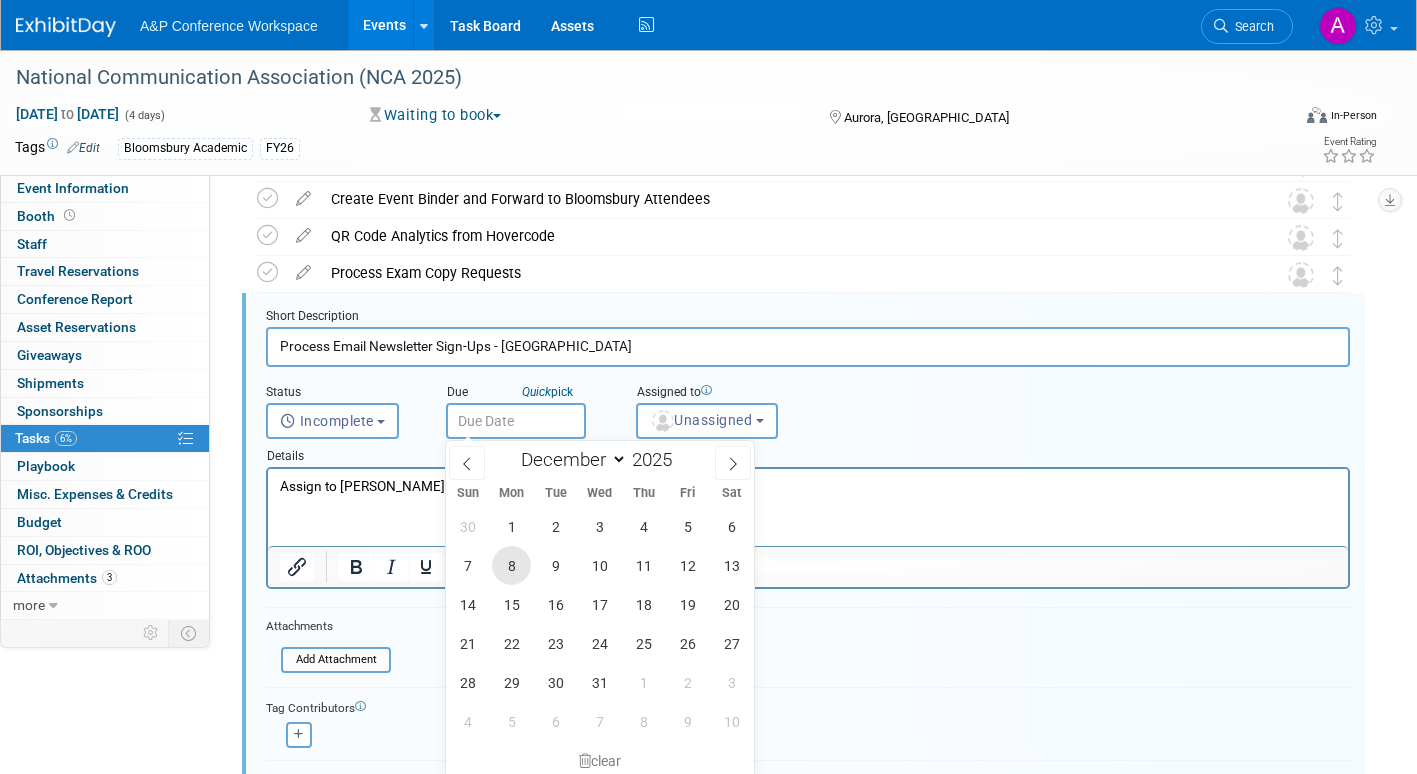 click on "8" at bounding box center [511, 565] 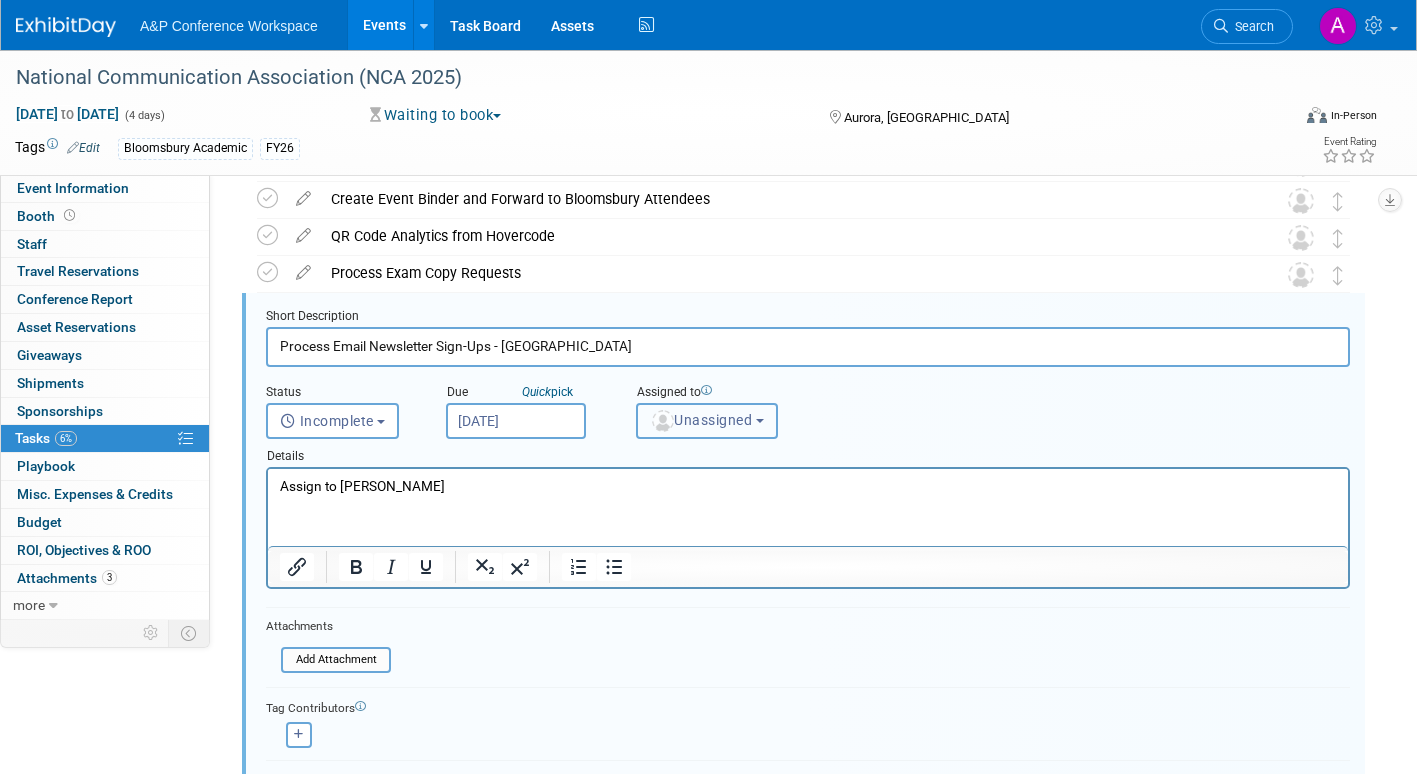 click on "Unassigned" at bounding box center [701, 420] 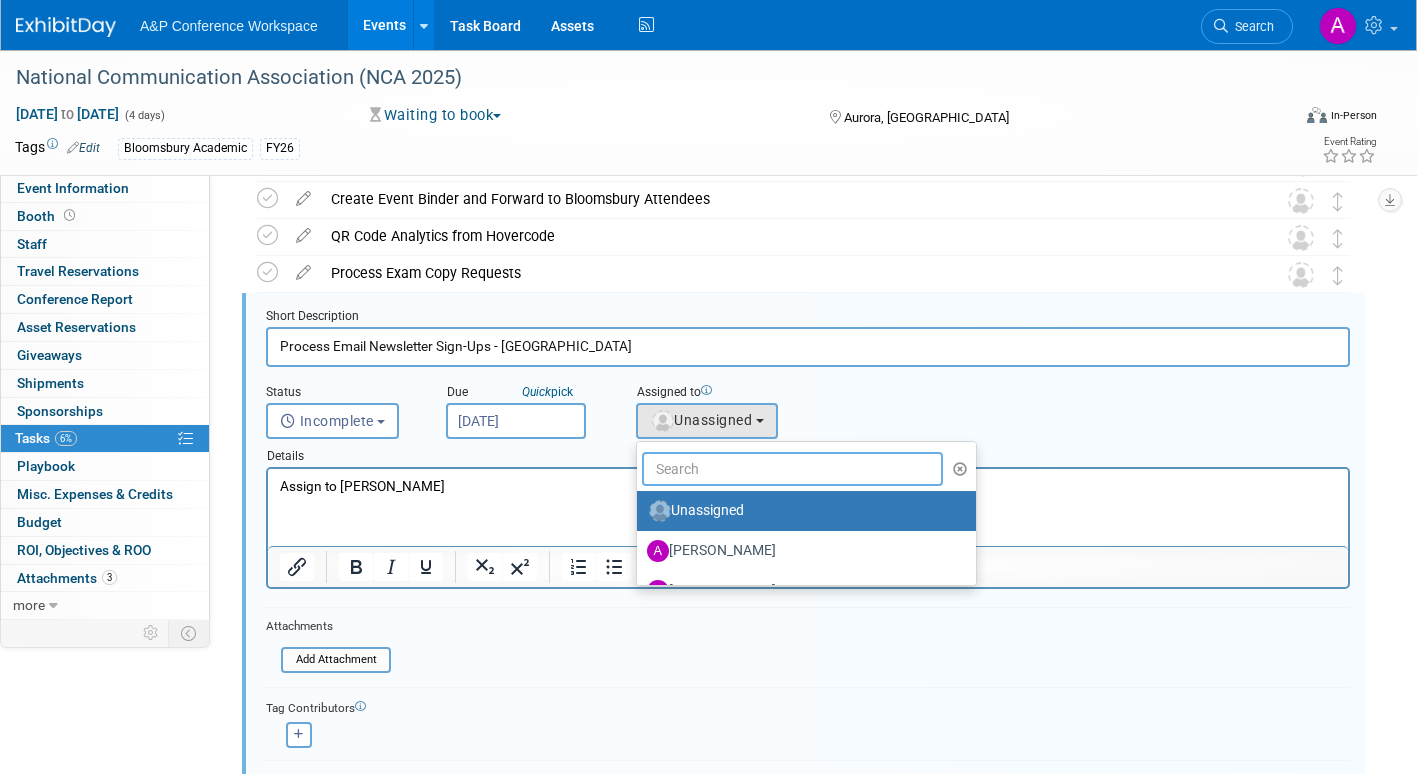 click at bounding box center (792, 469) 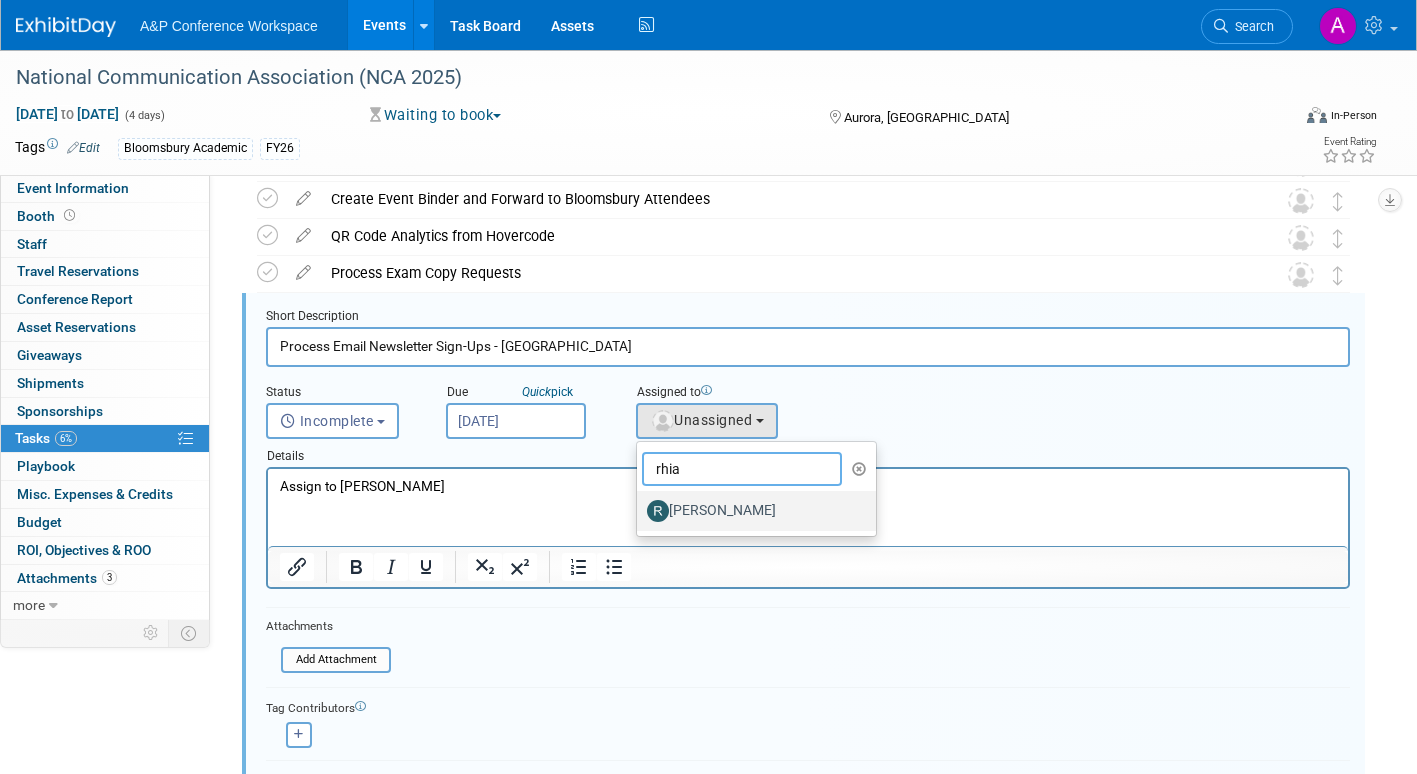 type on "rhia" 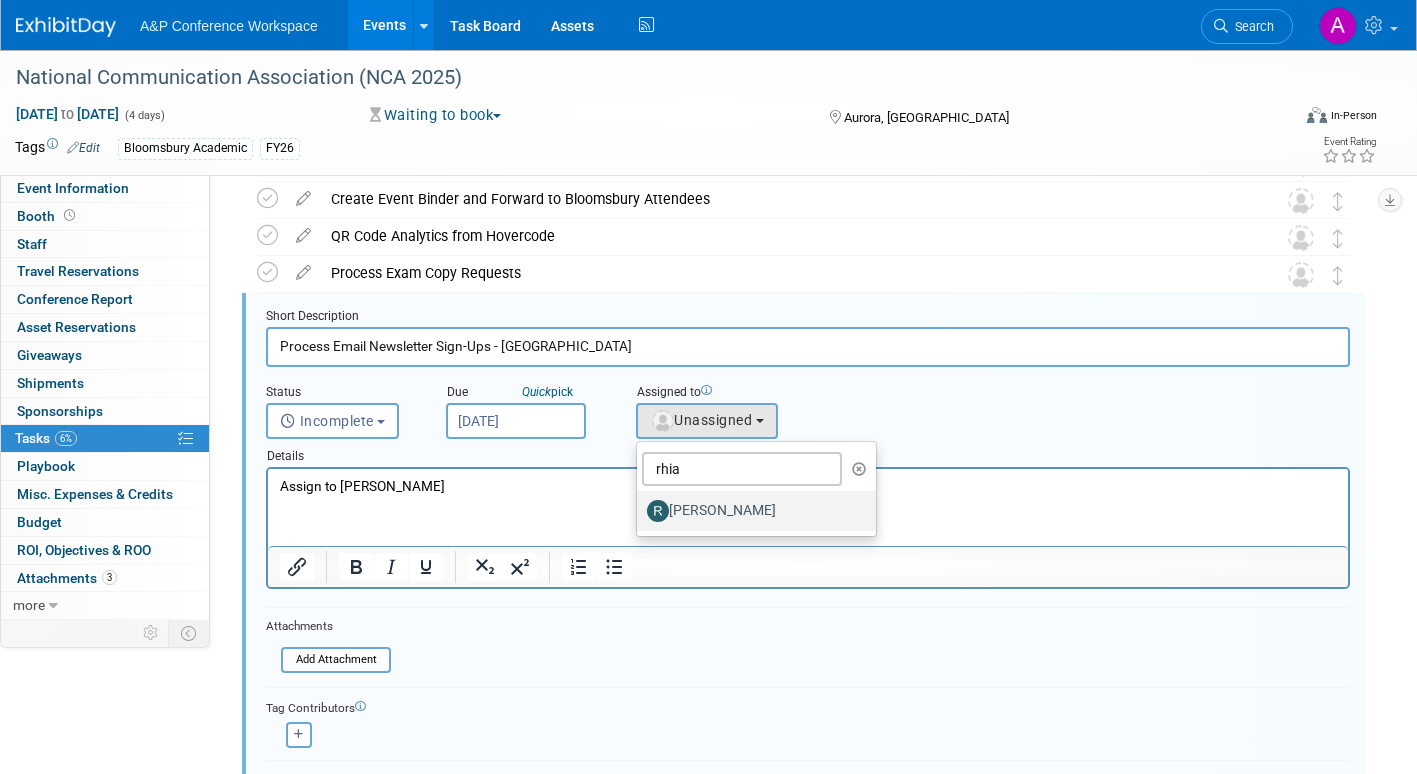 click on "[PERSON_NAME]" at bounding box center [751, 511] 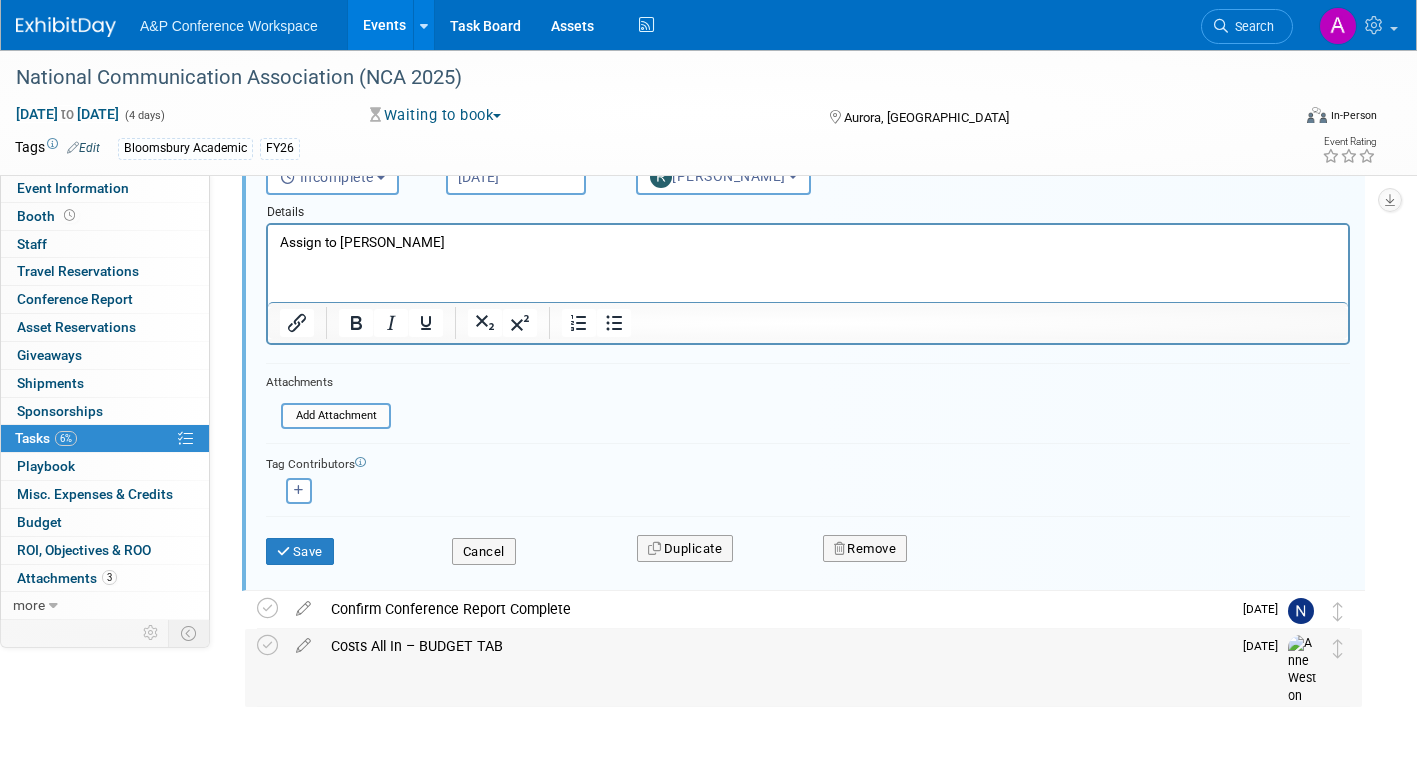 scroll, scrollTop: 1298, scrollLeft: 0, axis: vertical 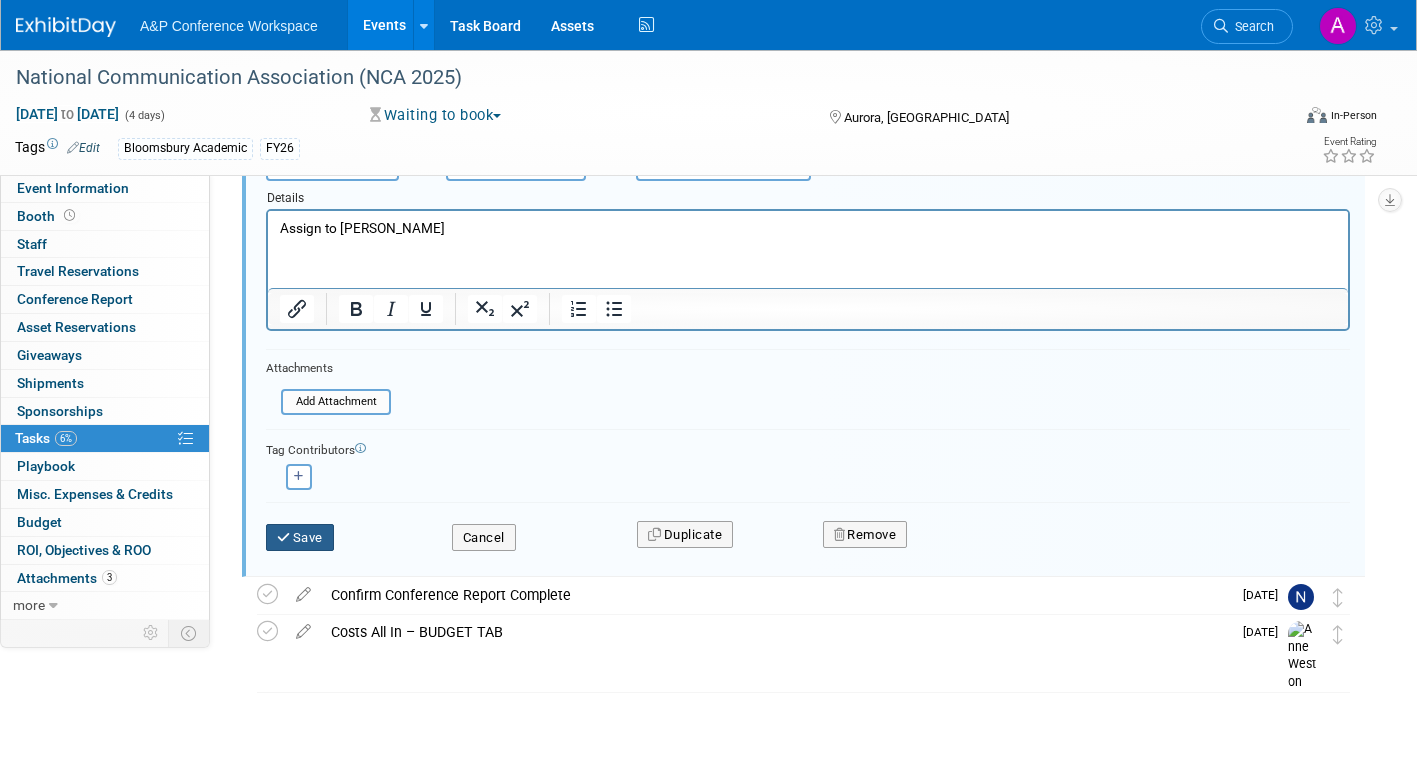 click on "Save" at bounding box center [300, 538] 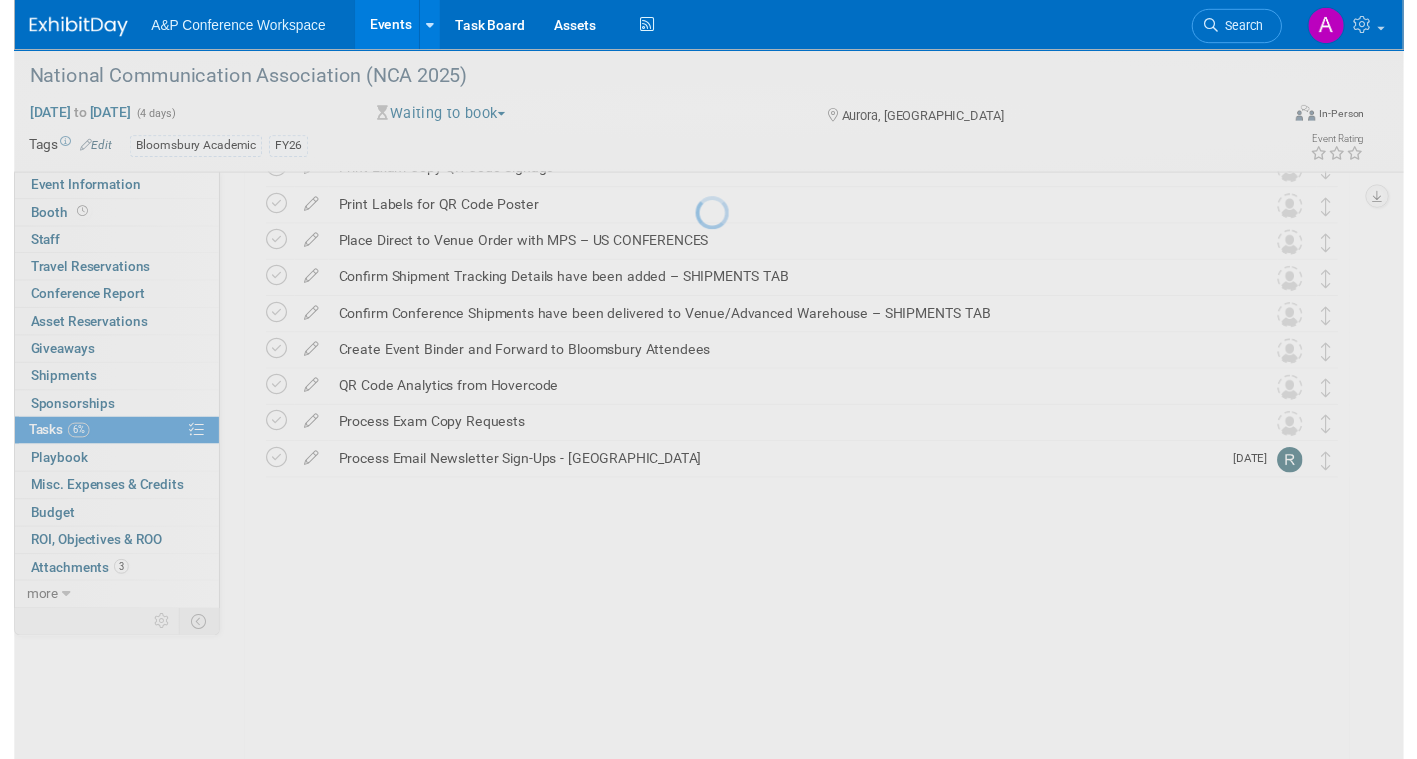 scroll, scrollTop: 792, scrollLeft: 0, axis: vertical 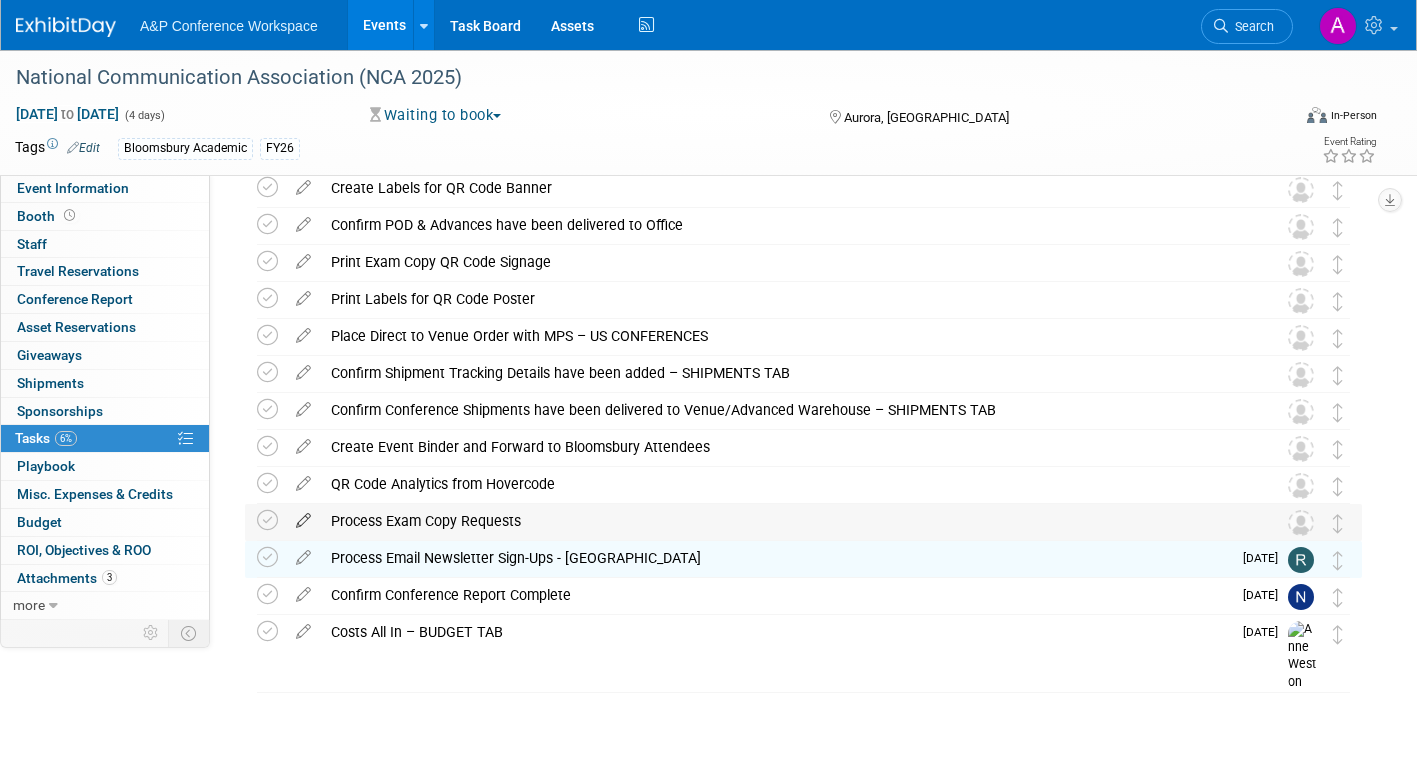 click at bounding box center (303, 516) 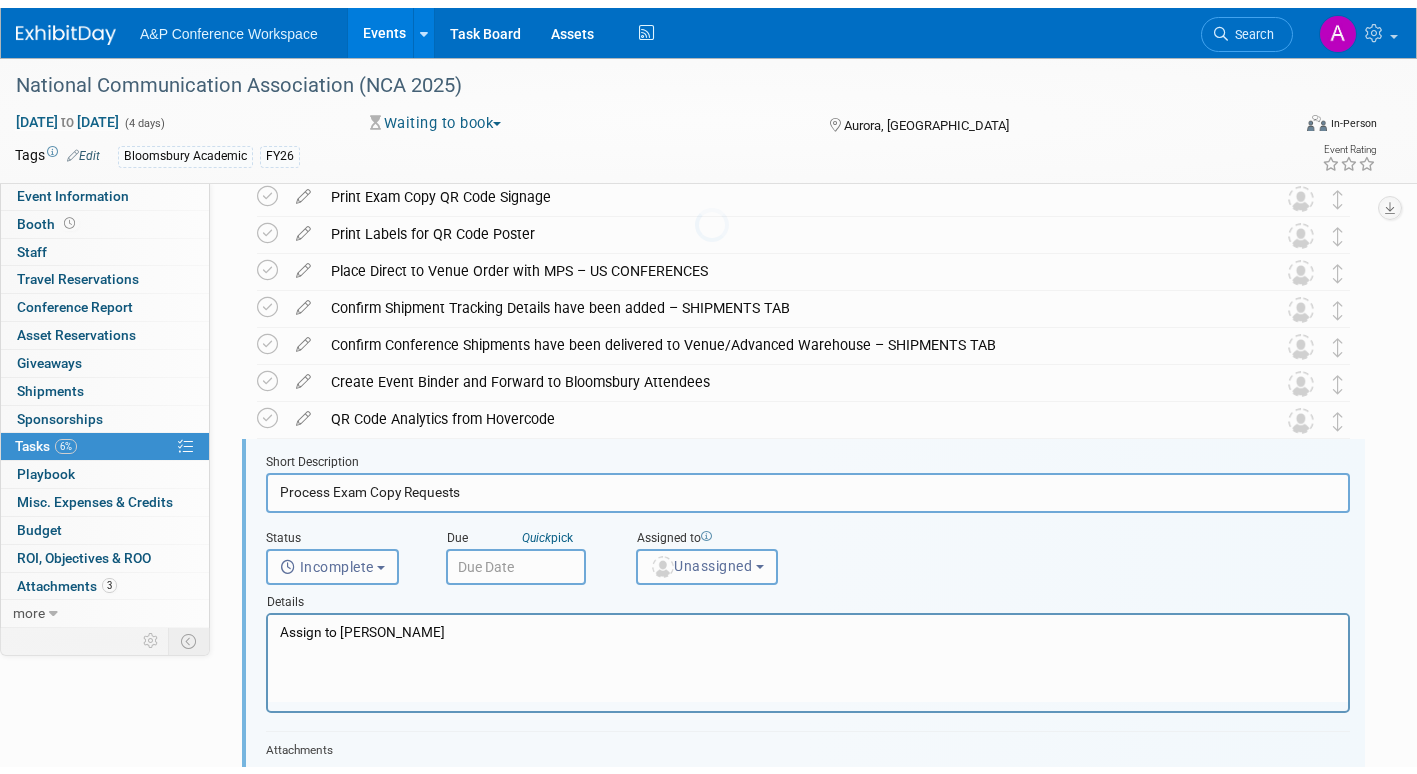 scroll, scrollTop: 1003, scrollLeft: 0, axis: vertical 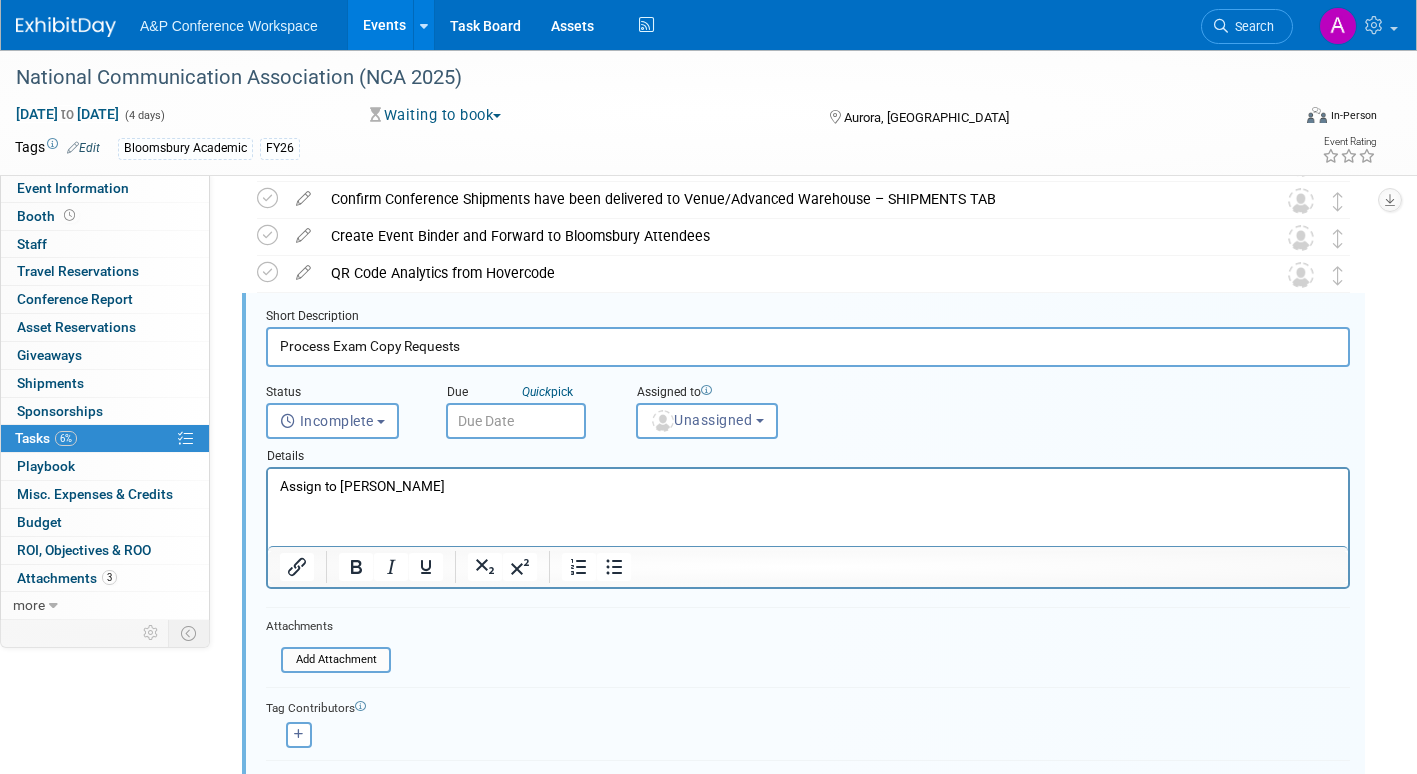 click at bounding box center [516, 421] 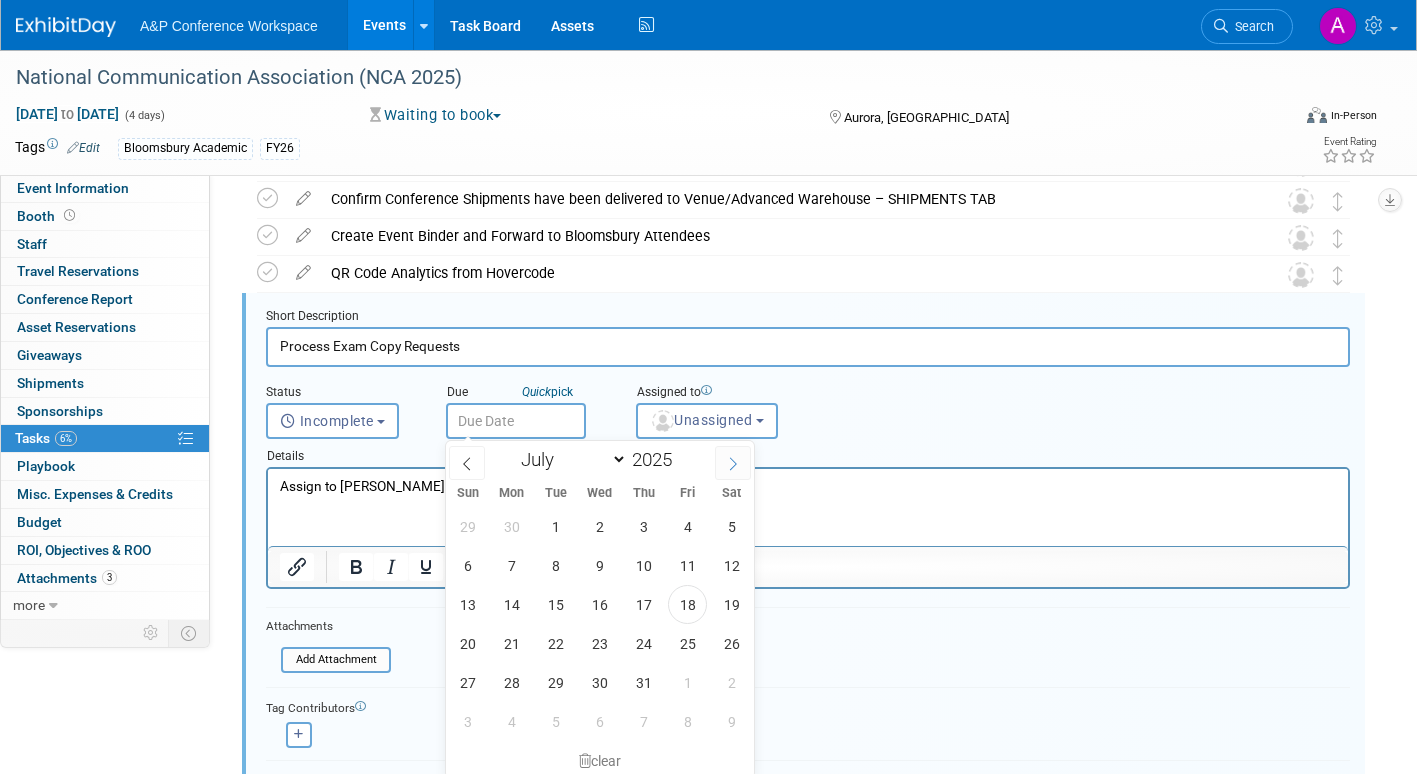 click 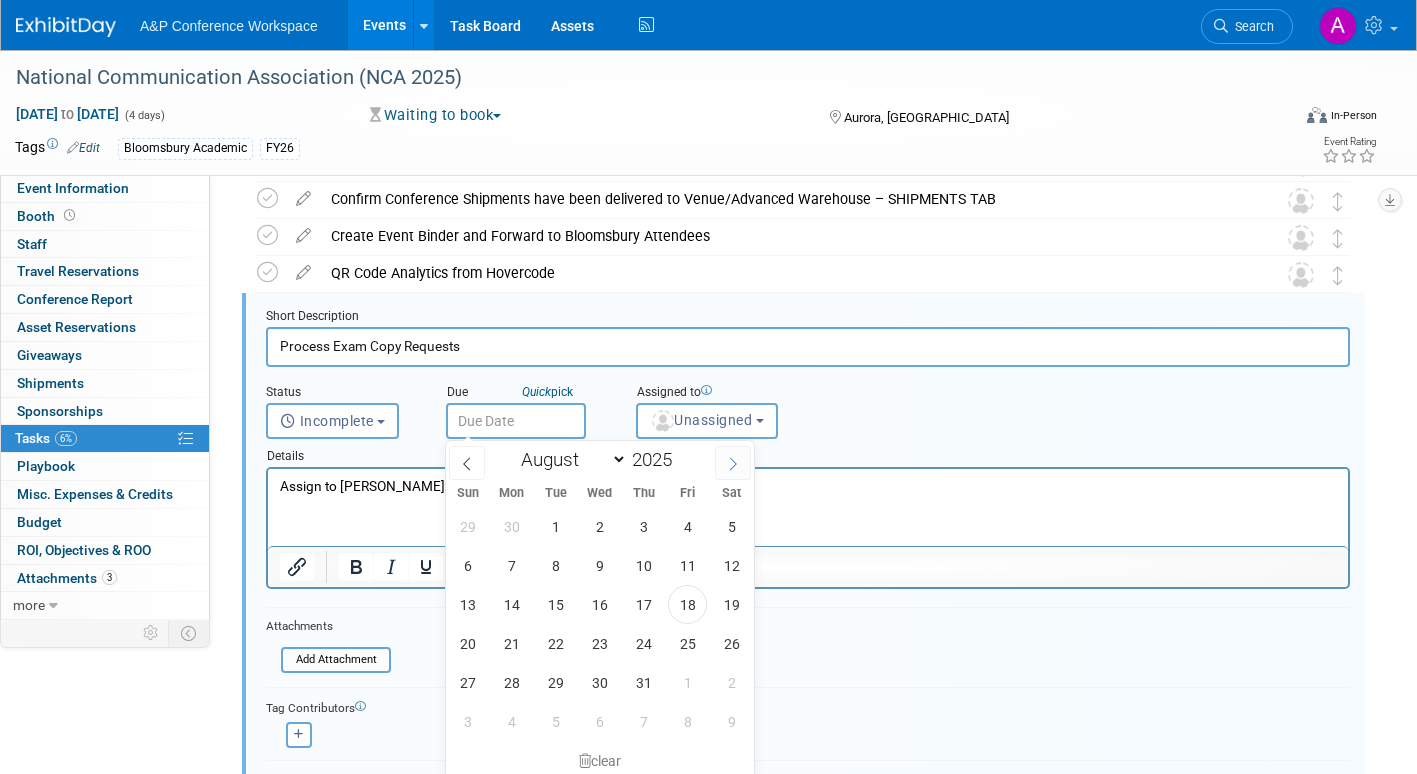 click 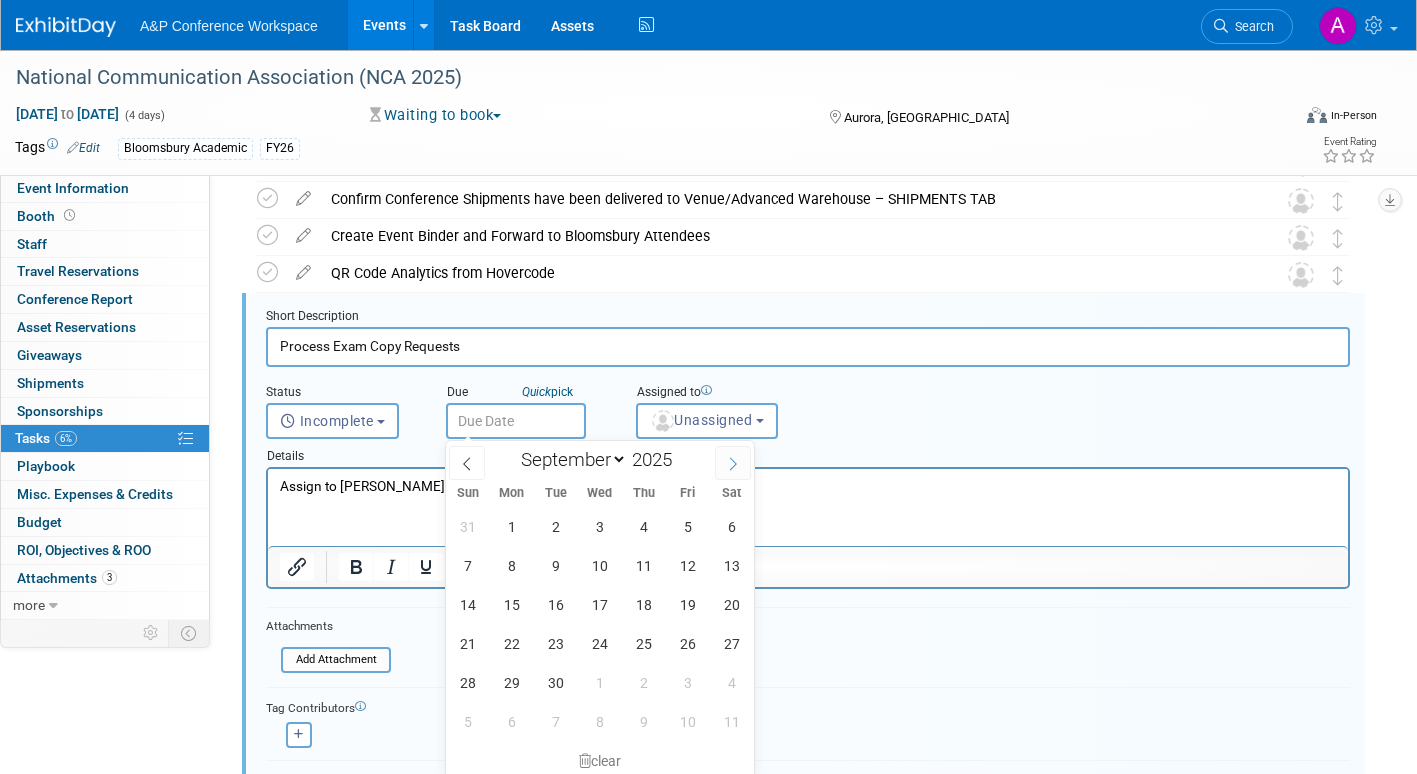 click 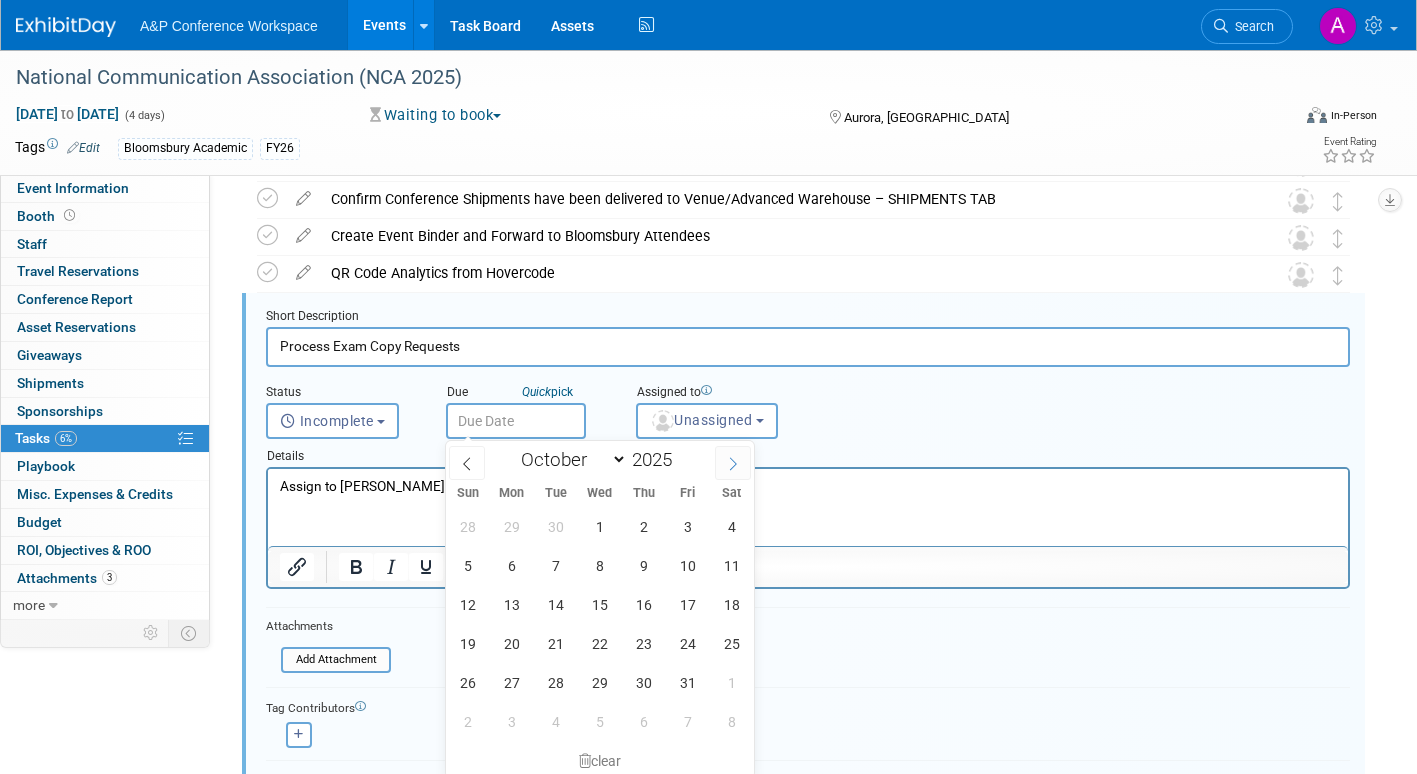 click 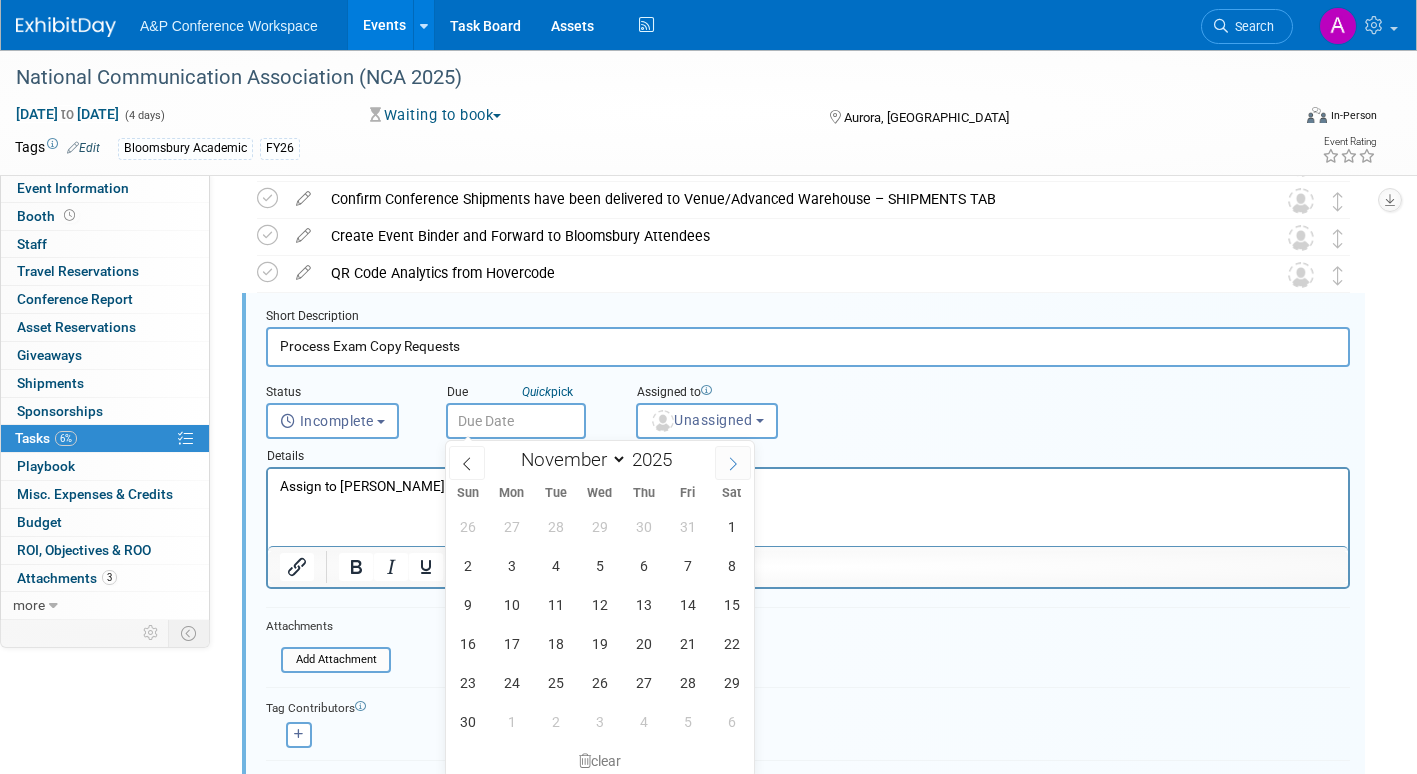 click 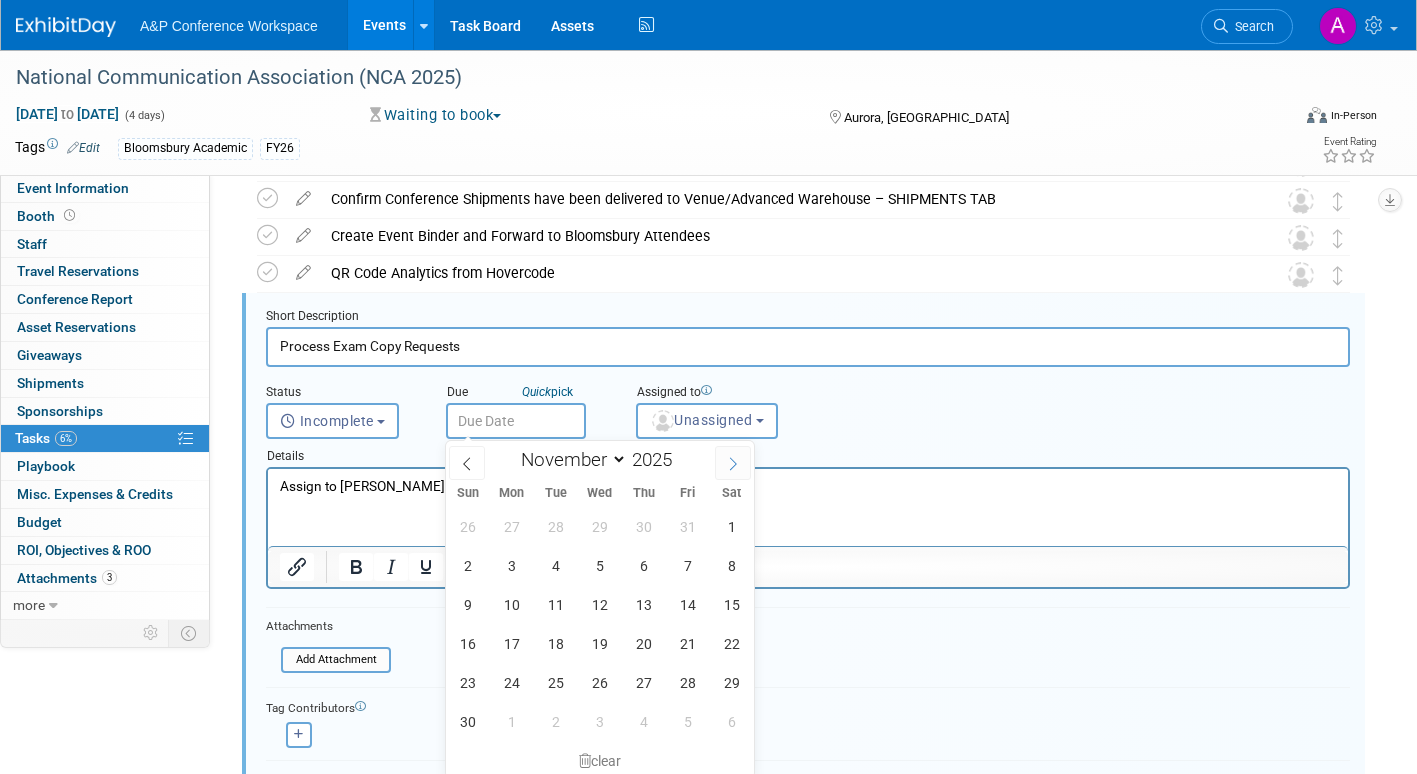 select on "11" 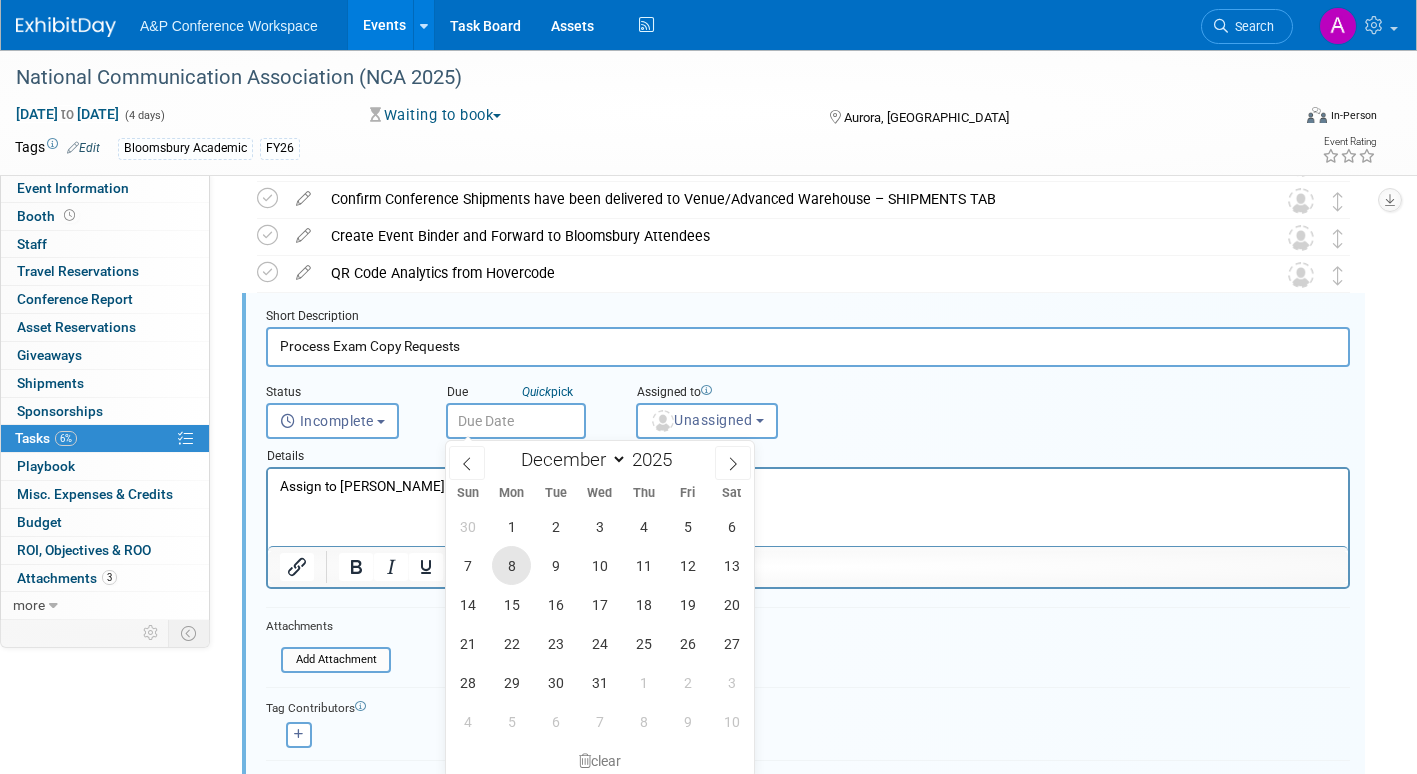 click on "8" at bounding box center [511, 565] 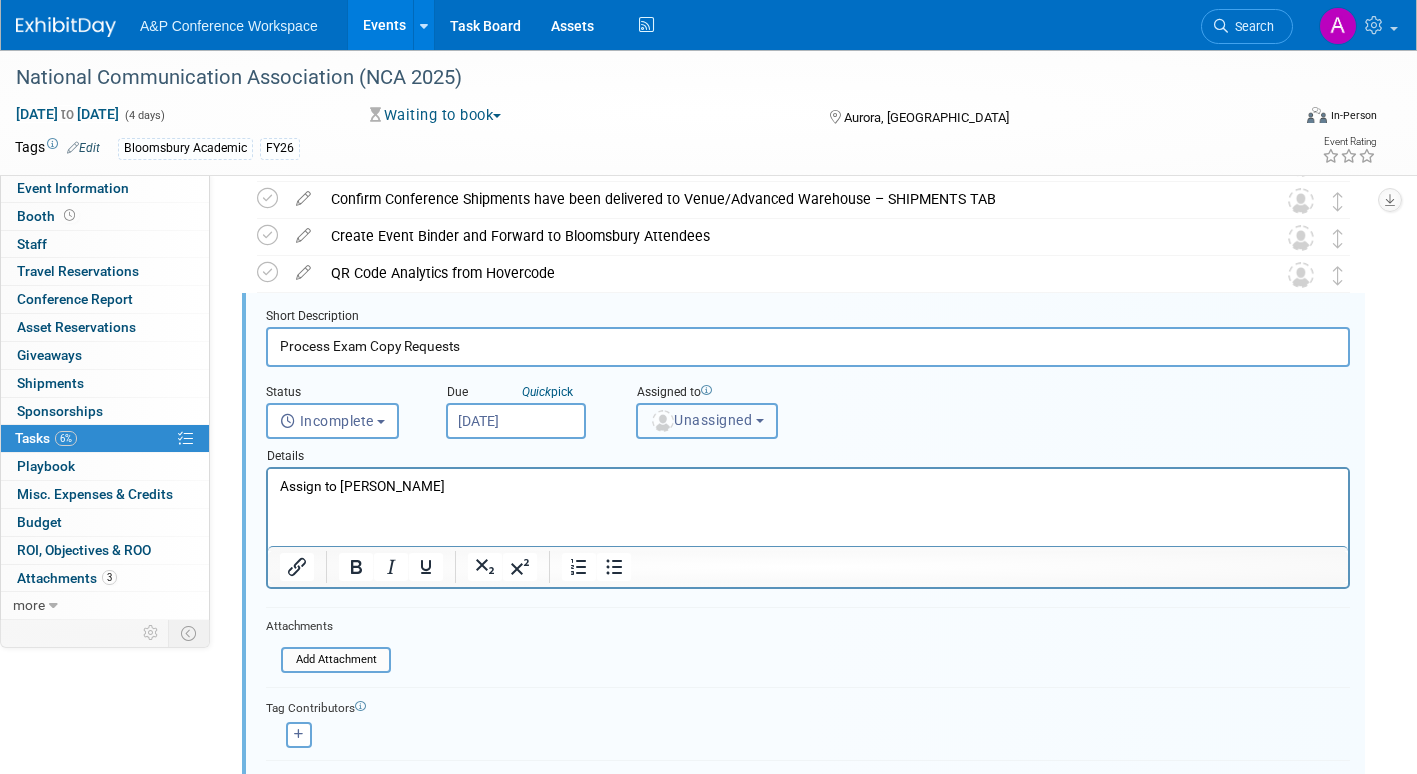 click on "Unassigned" at bounding box center [701, 420] 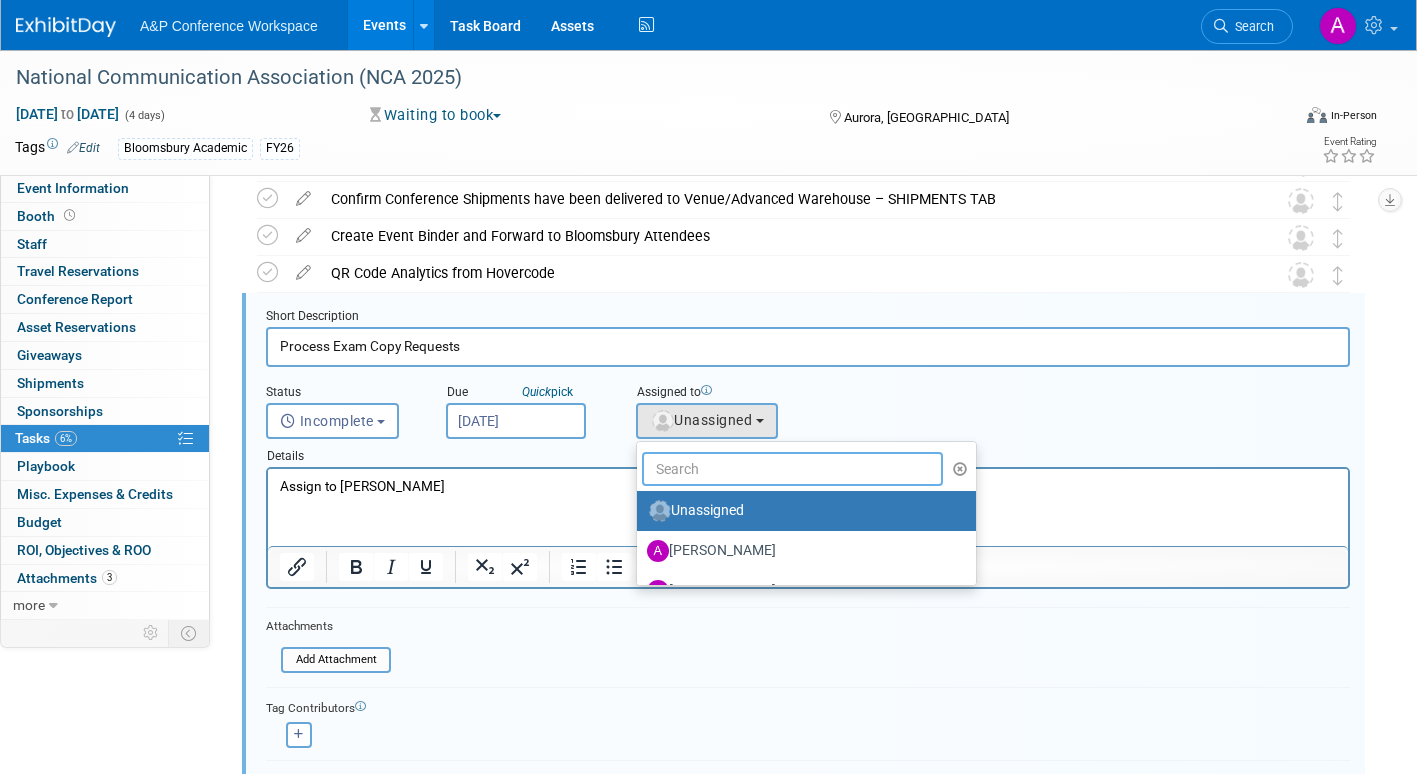 click at bounding box center (792, 469) 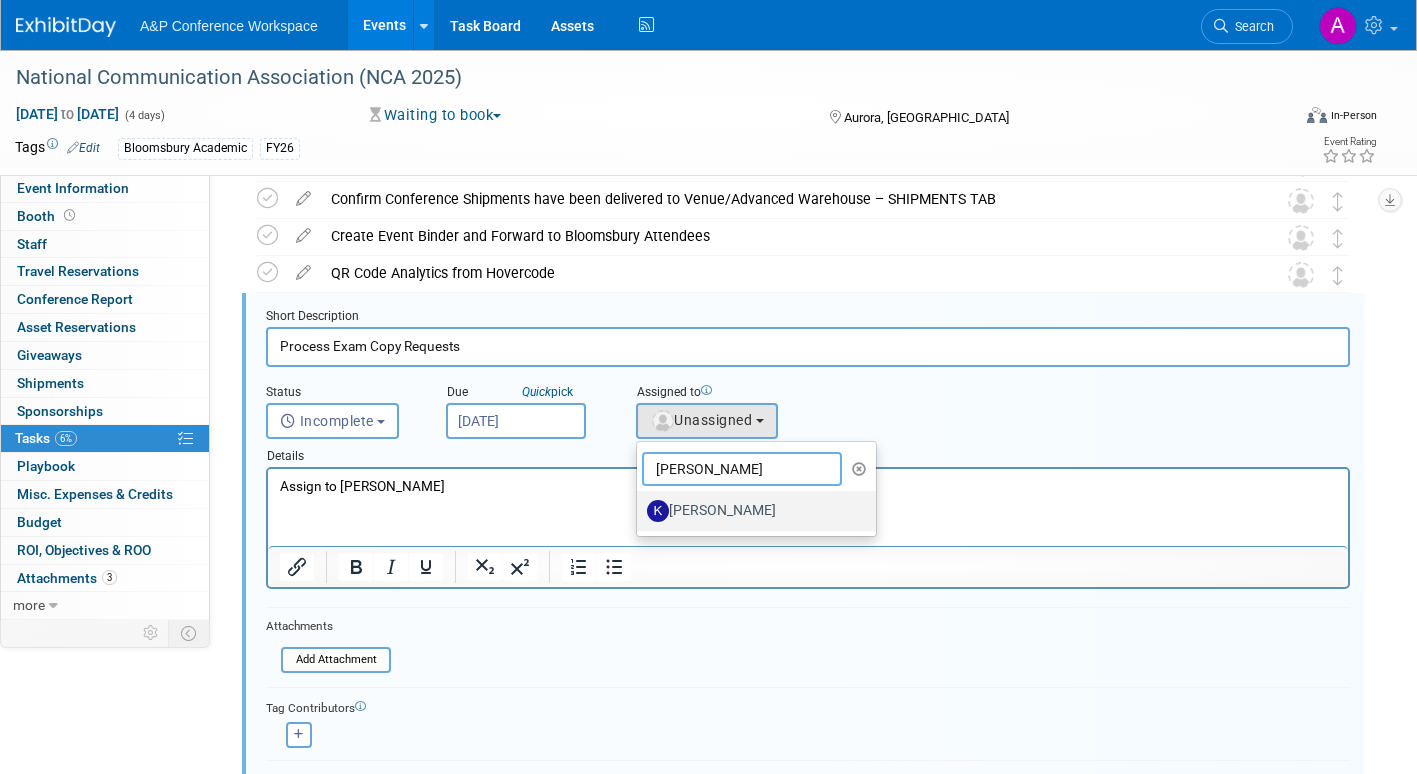 type on "kate h" 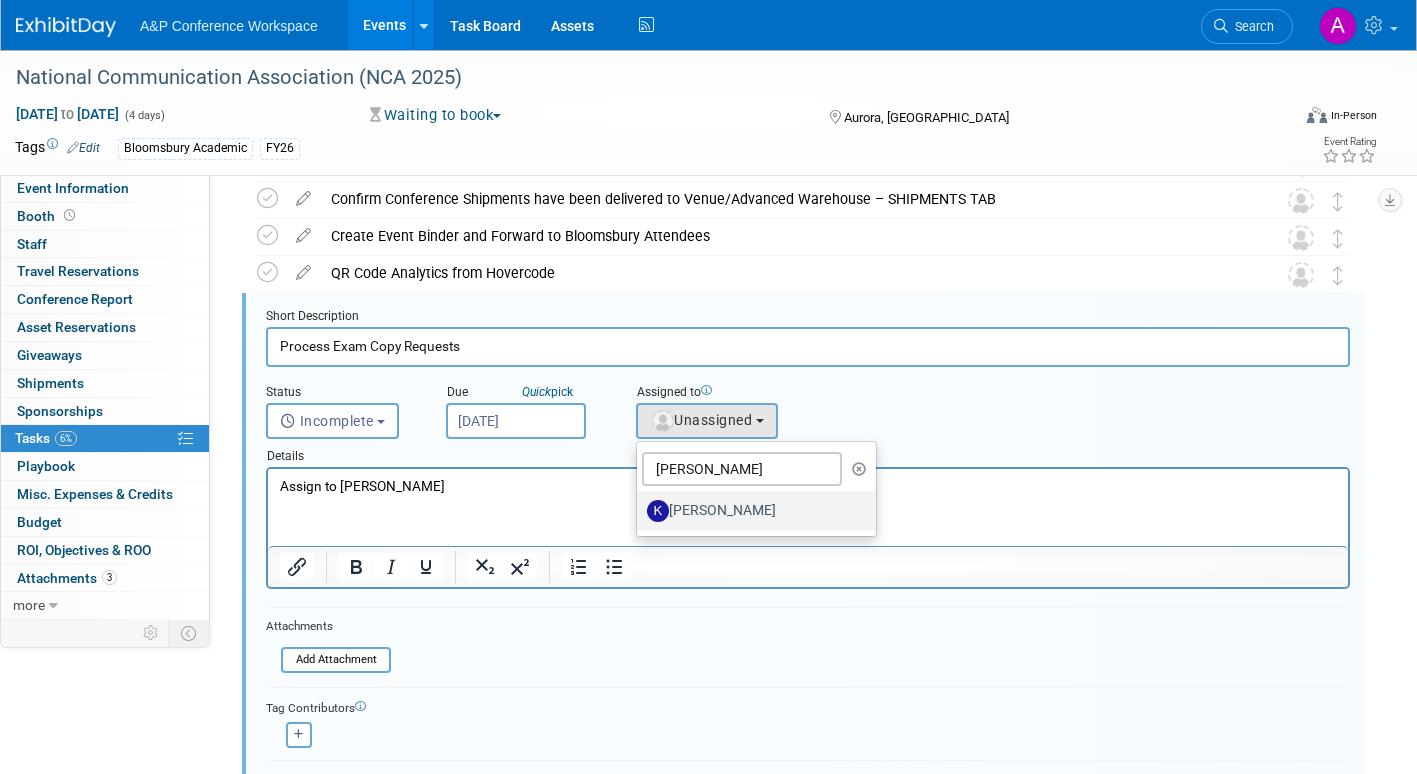 click on "[PERSON_NAME]" at bounding box center (751, 511) 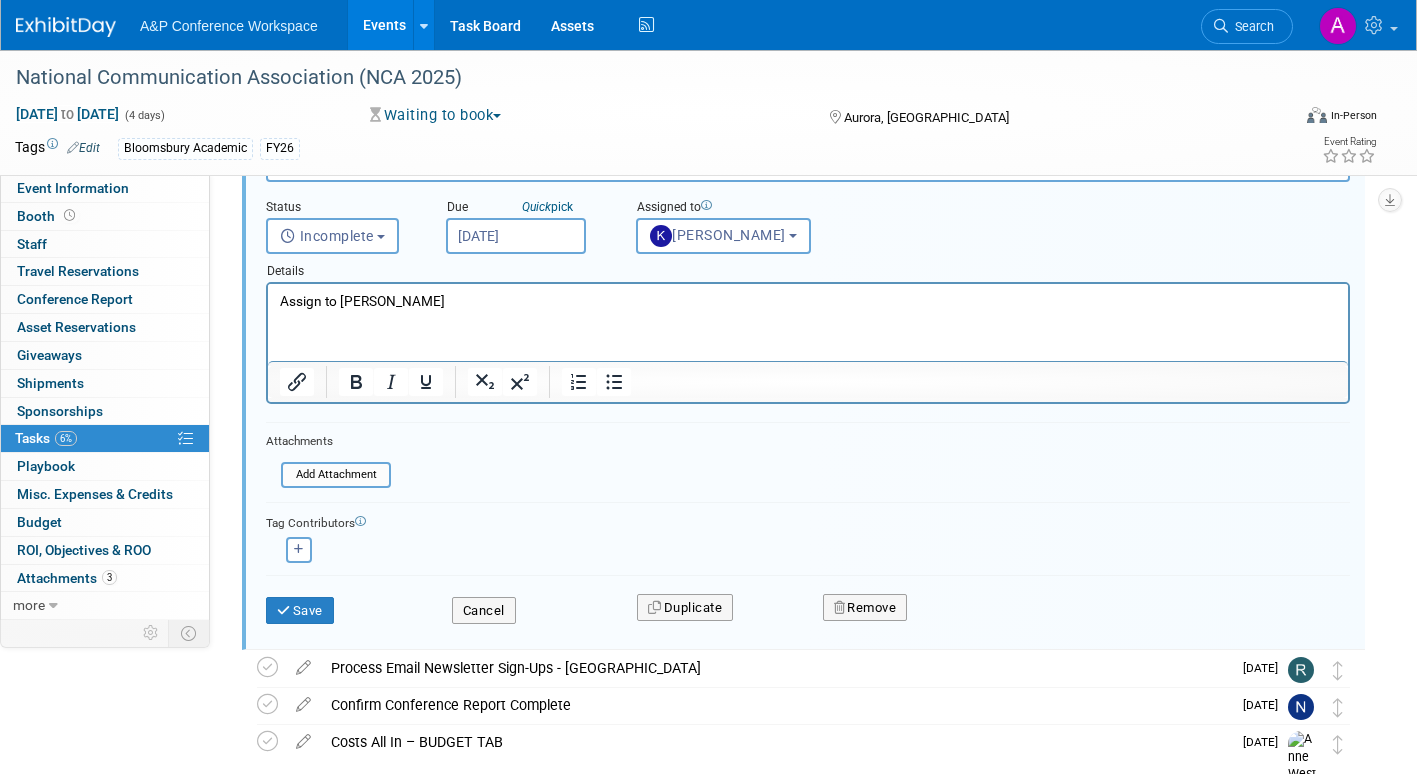 scroll, scrollTop: 1203, scrollLeft: 0, axis: vertical 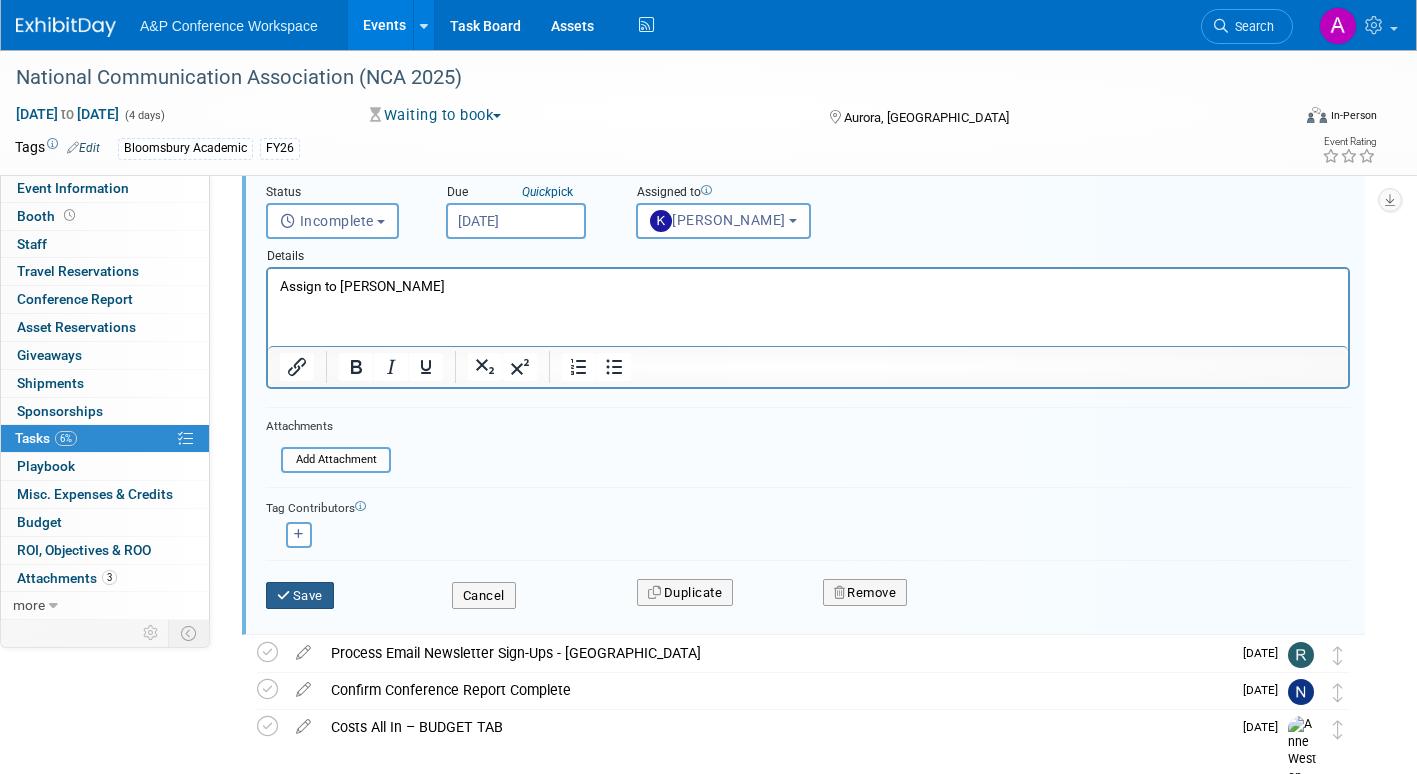 click on "Save" at bounding box center [300, 596] 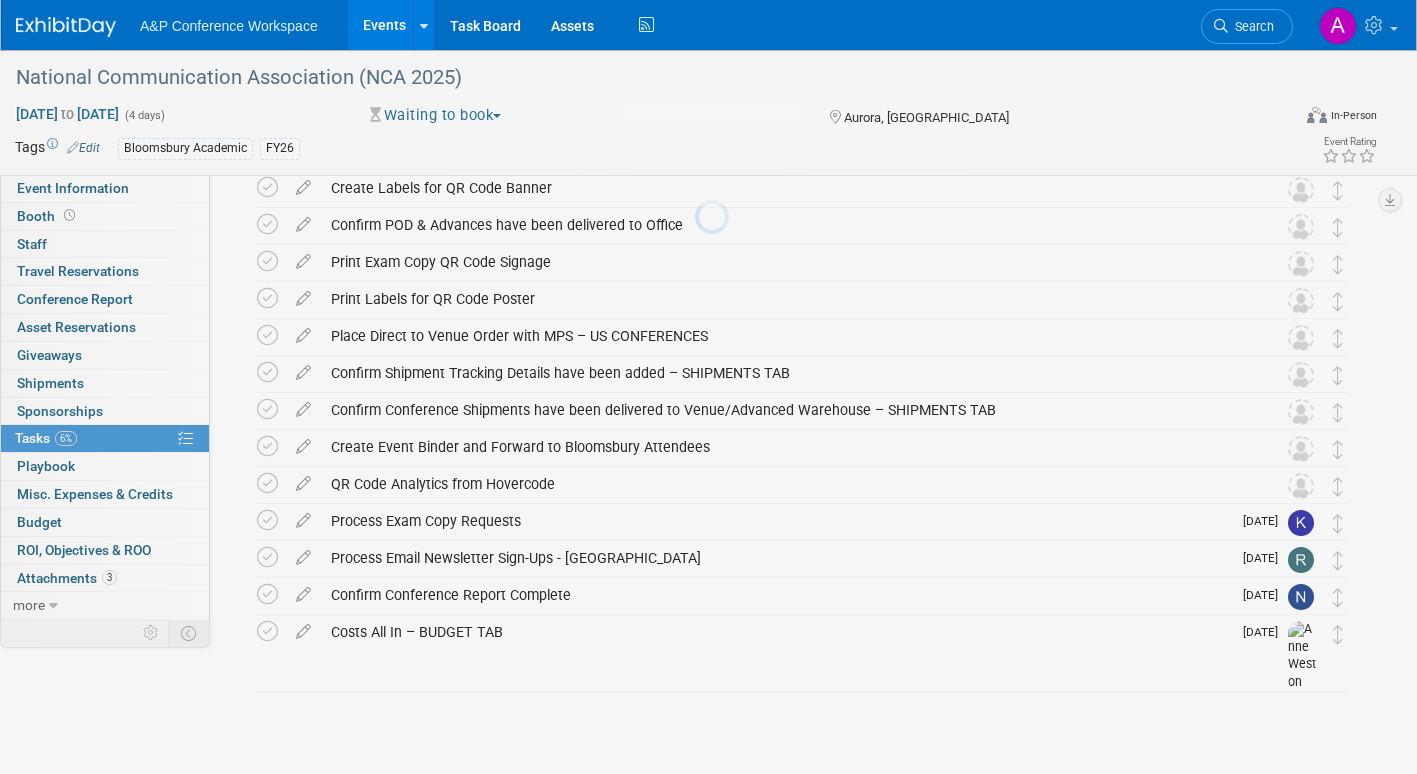 scroll, scrollTop: 792, scrollLeft: 0, axis: vertical 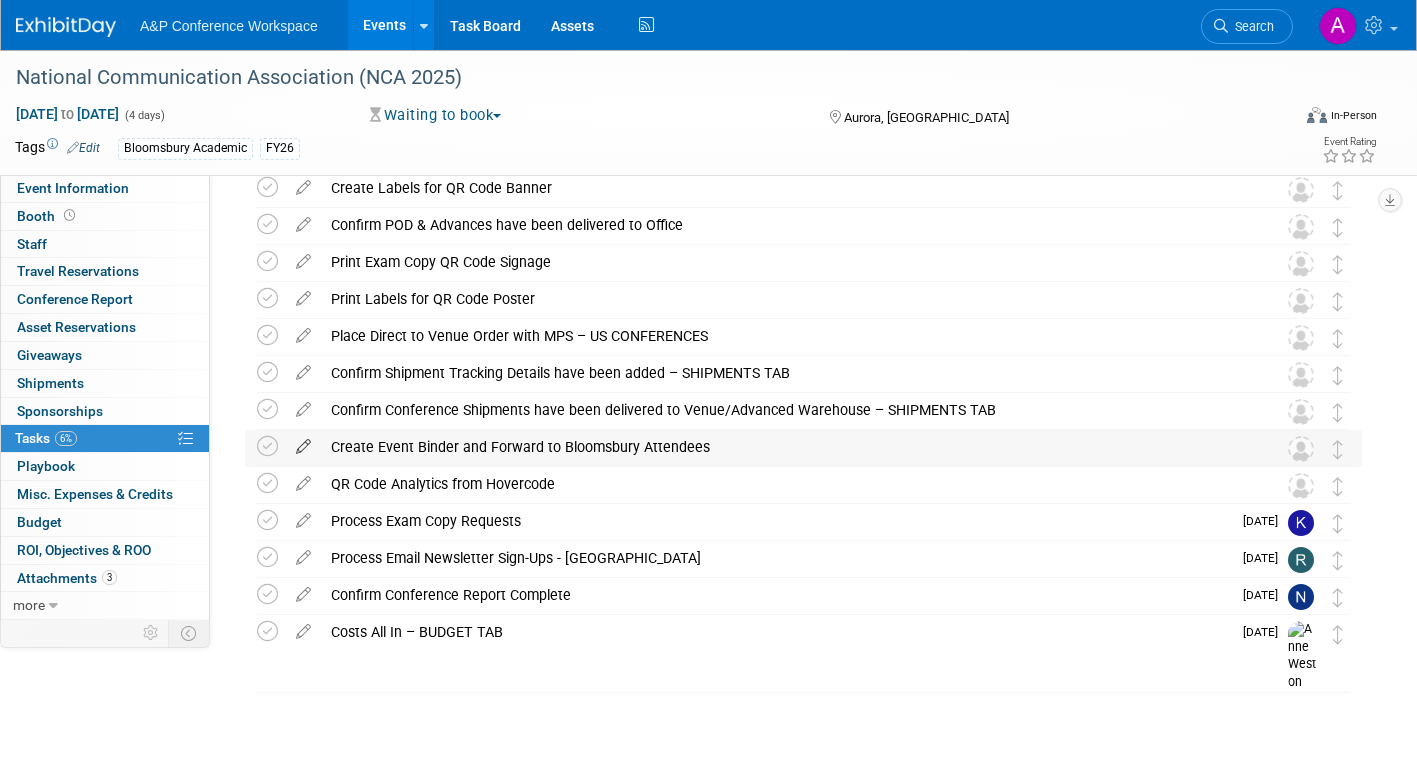 click at bounding box center [303, 442] 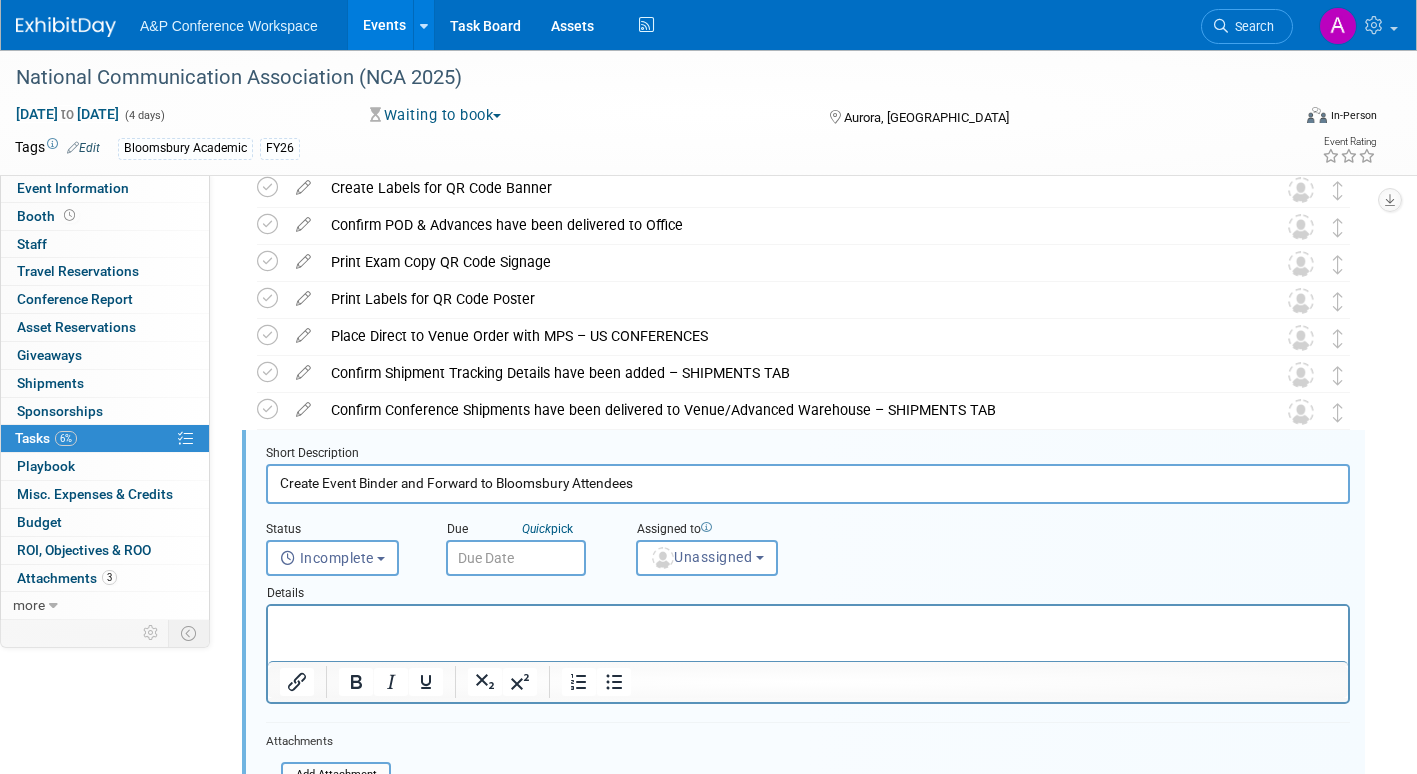 scroll, scrollTop: 929, scrollLeft: 0, axis: vertical 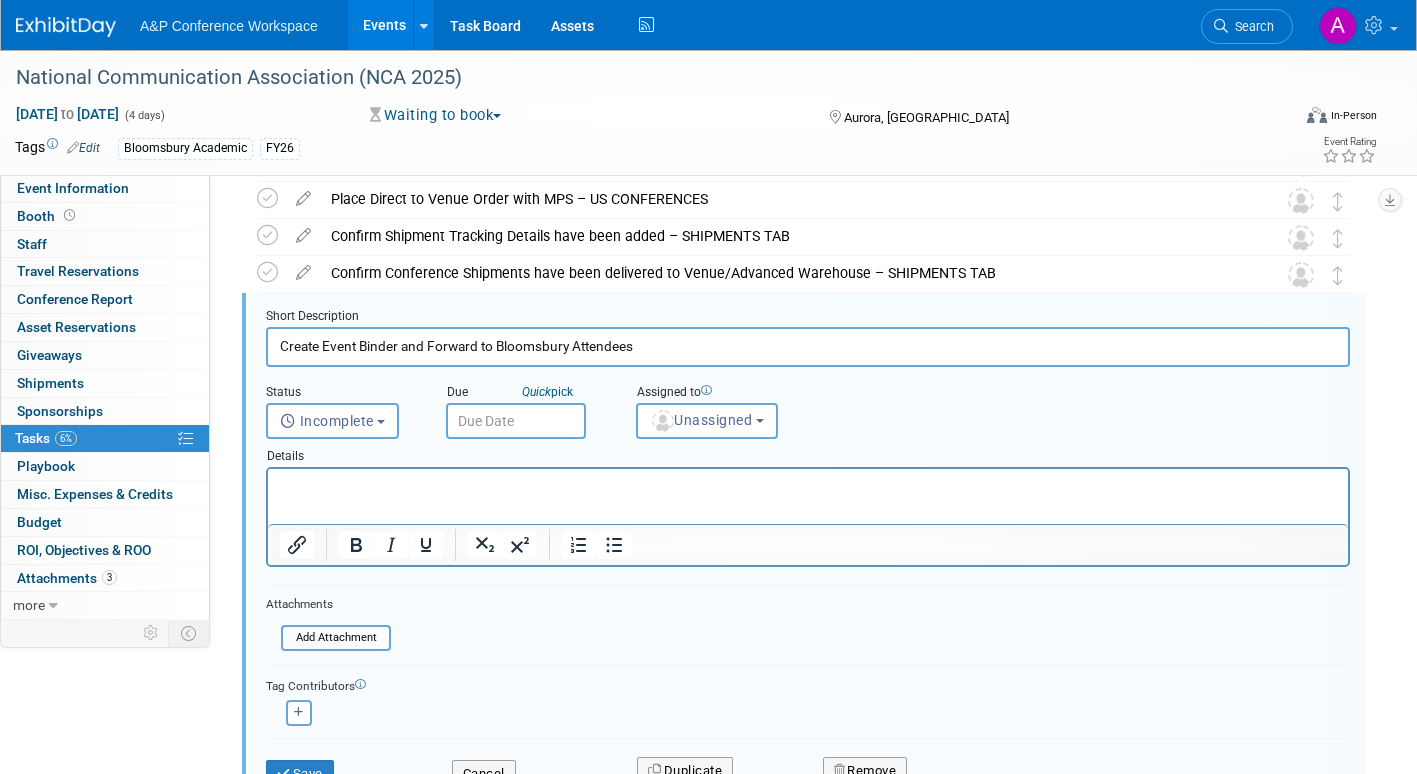 click at bounding box center (516, 421) 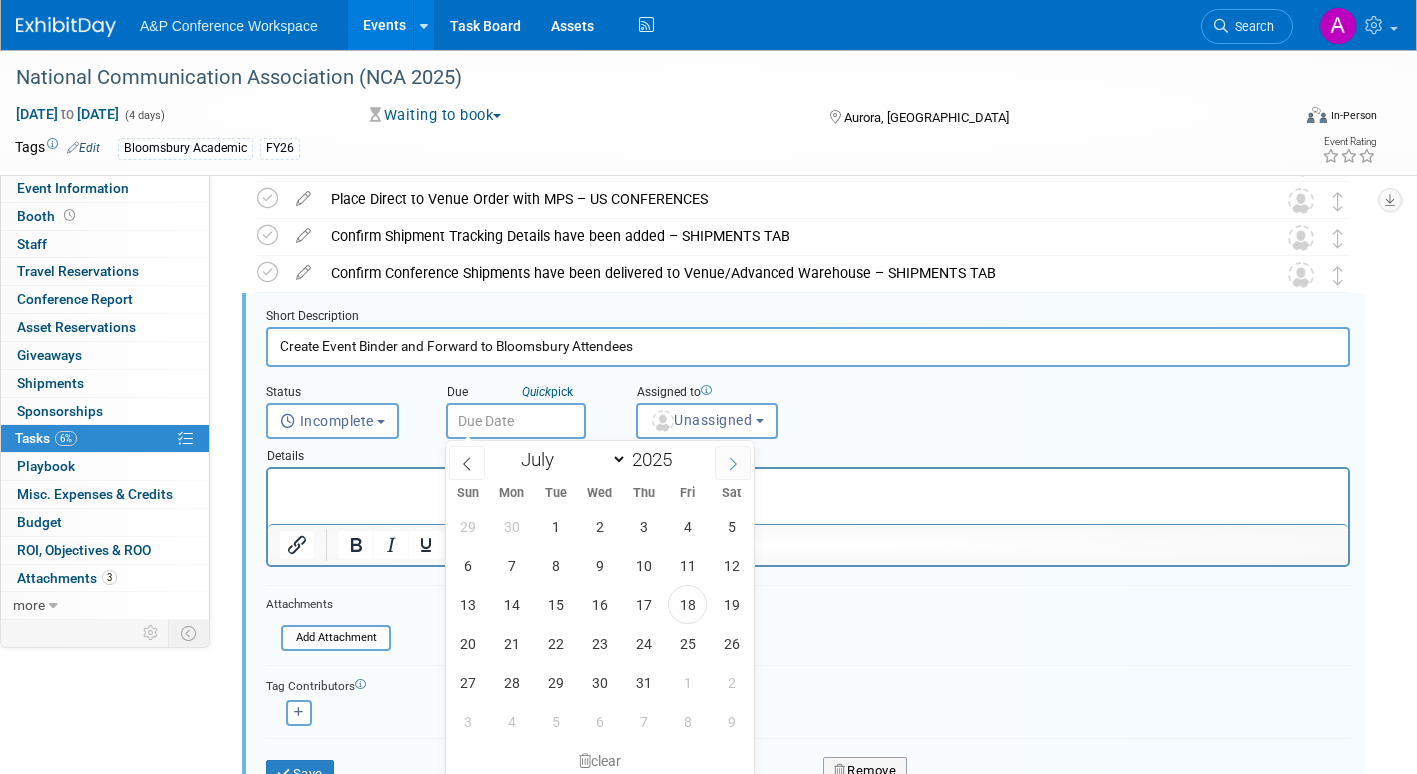 click 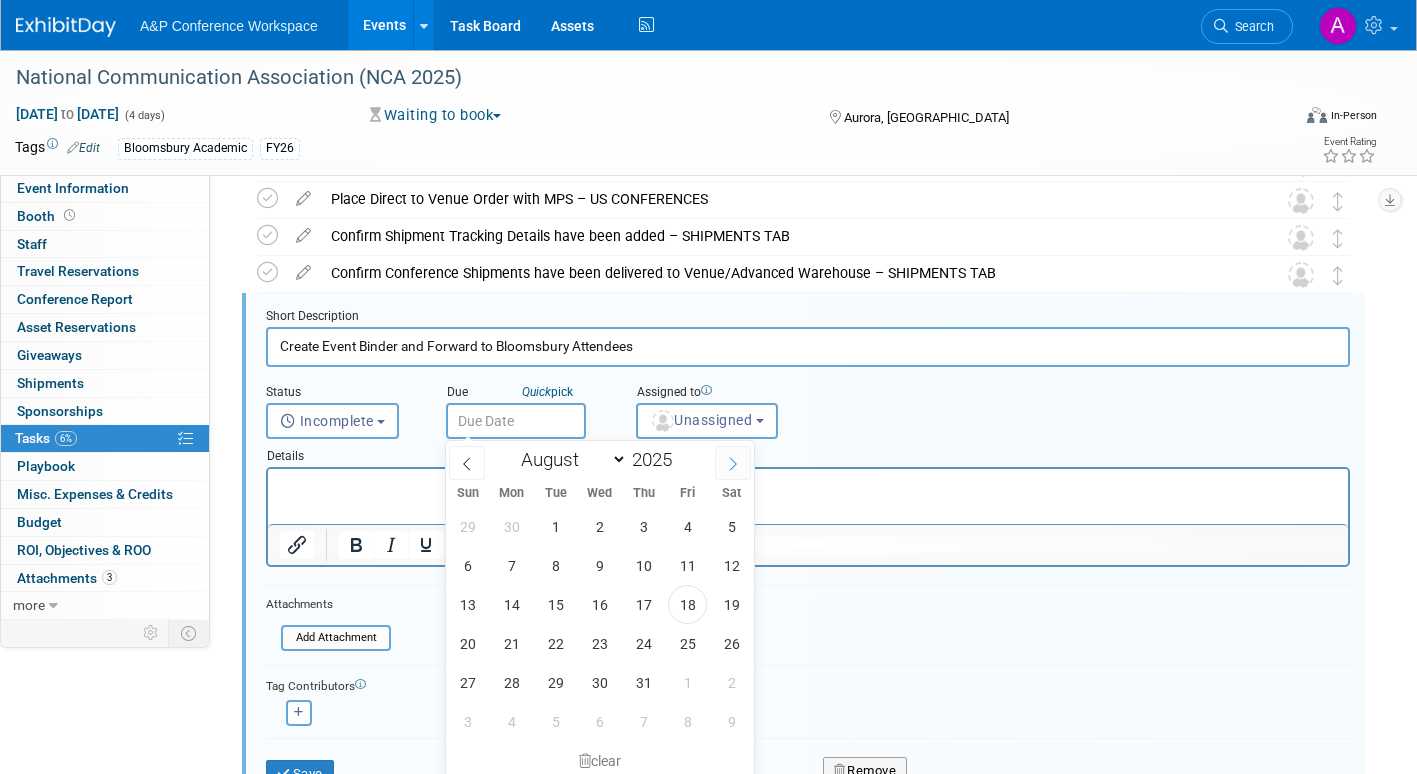 click 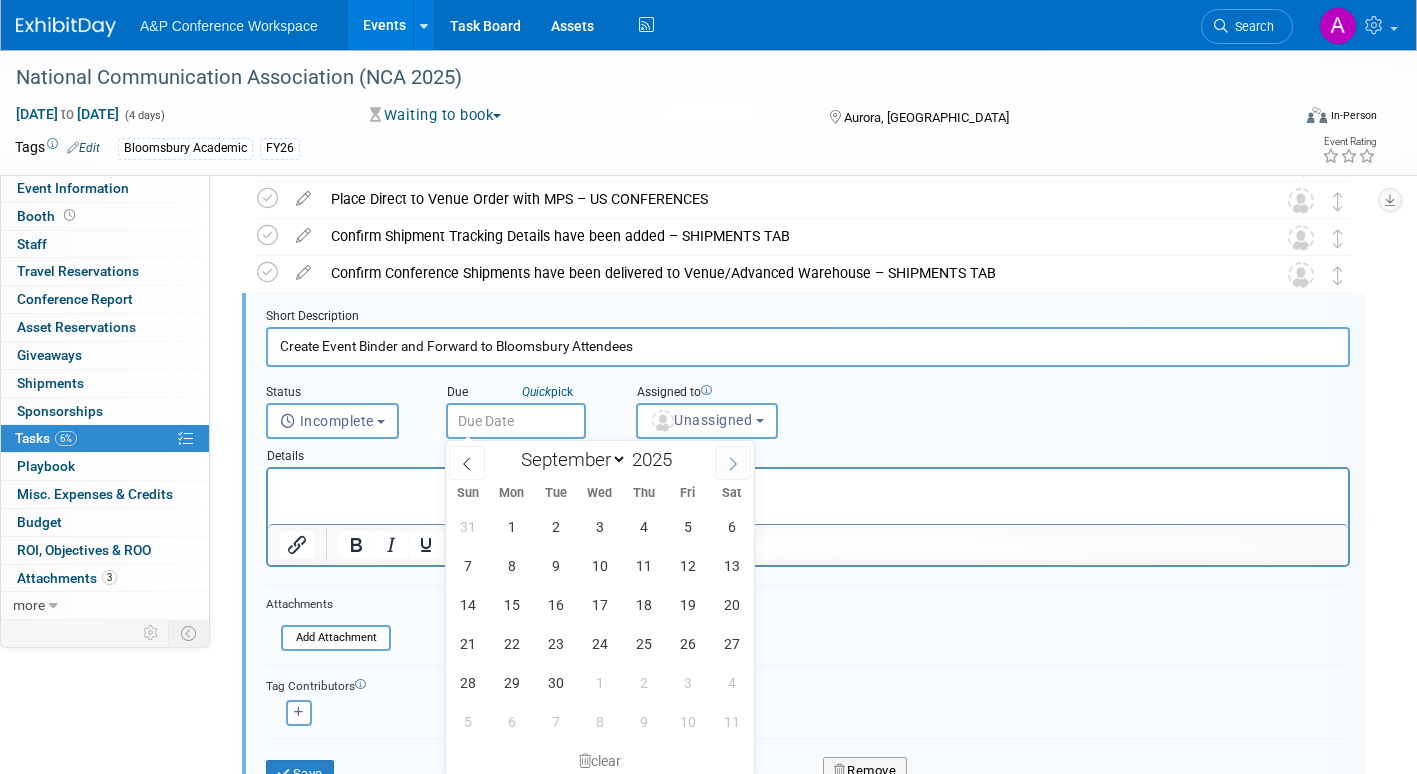click 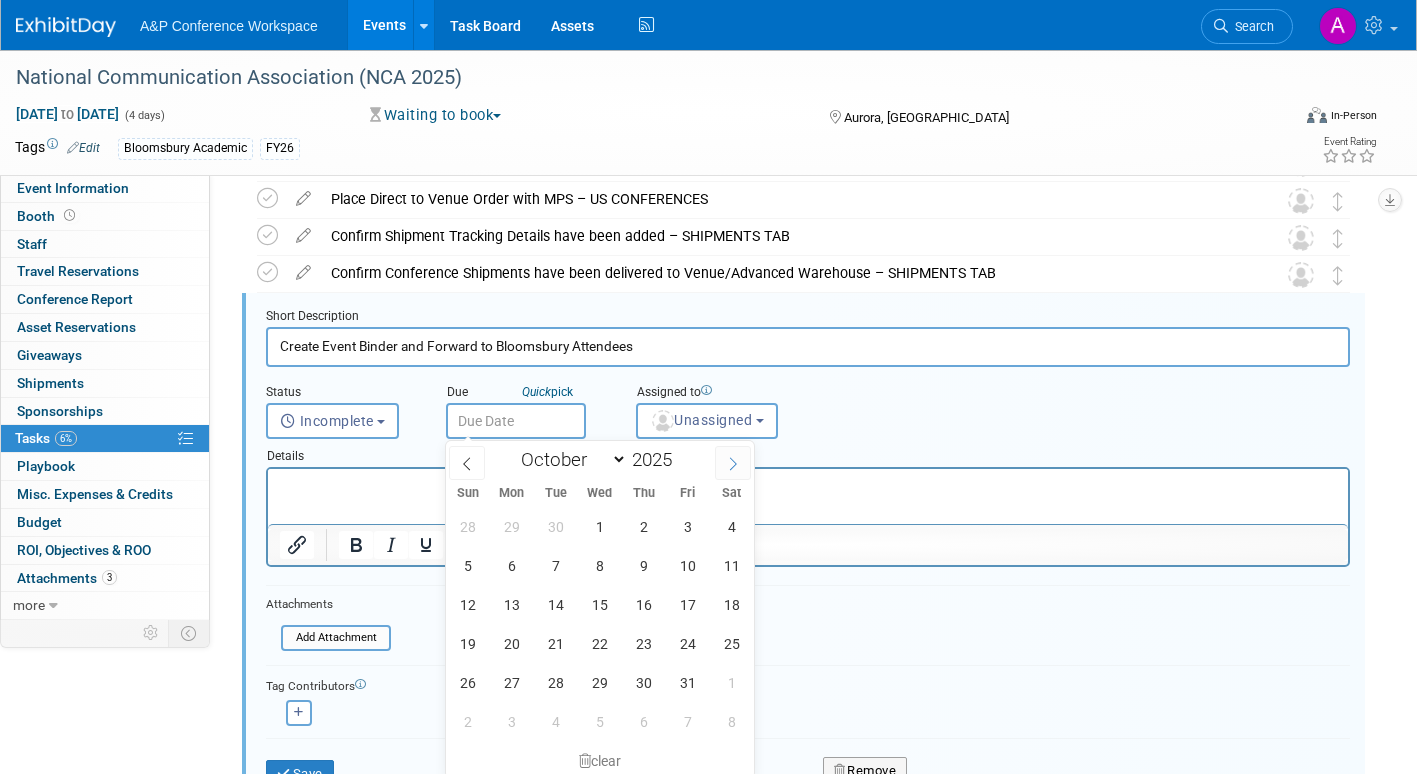 click 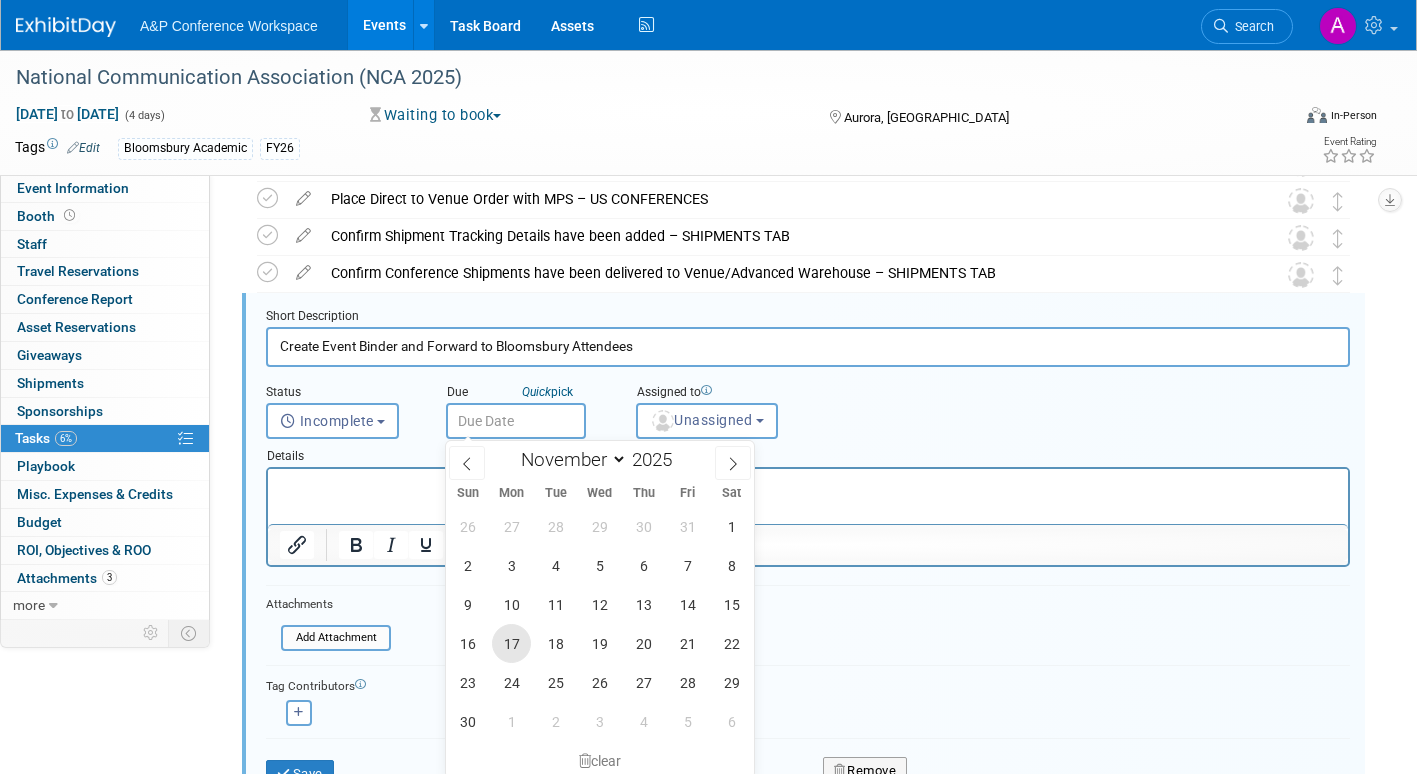 click on "17" at bounding box center (511, 643) 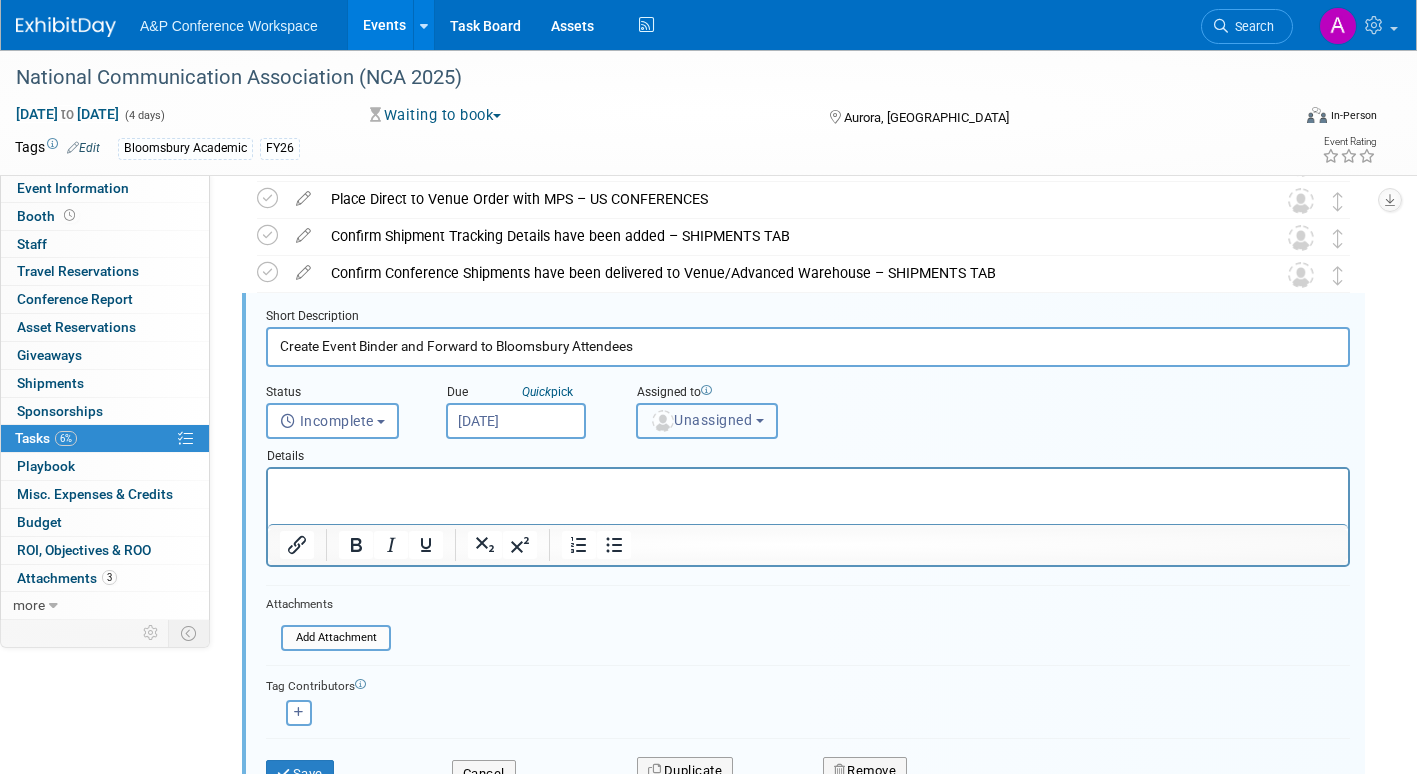 click on "Unassigned" at bounding box center (707, 421) 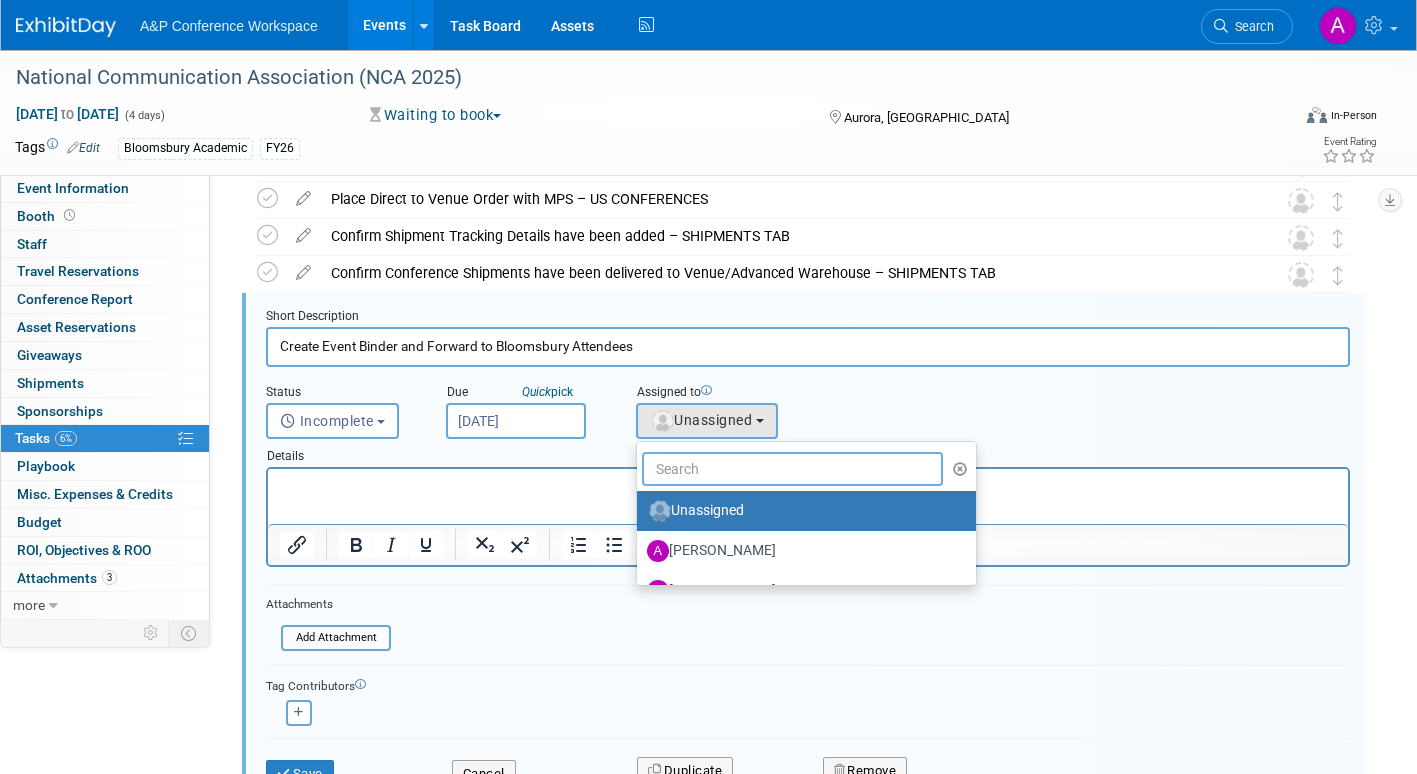 click at bounding box center (792, 469) 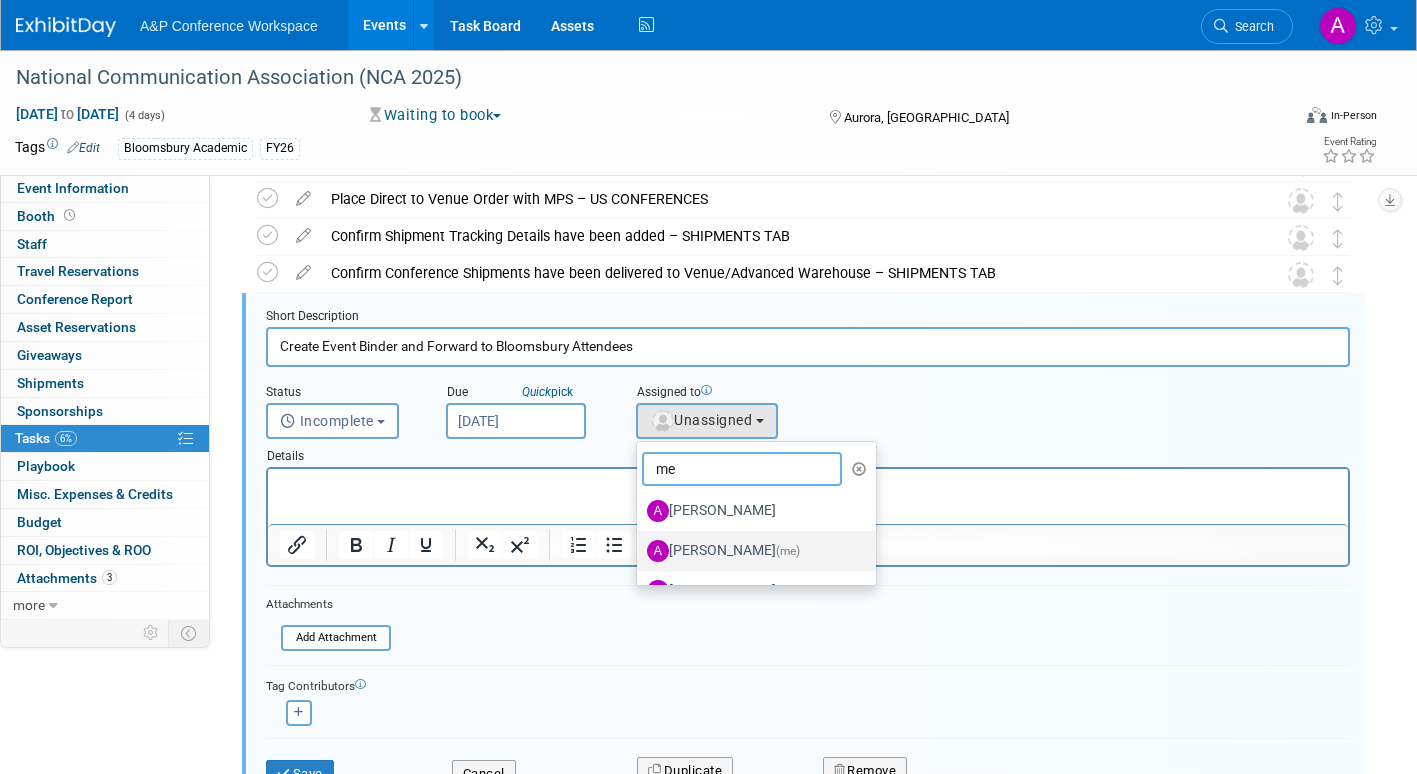 type on "me" 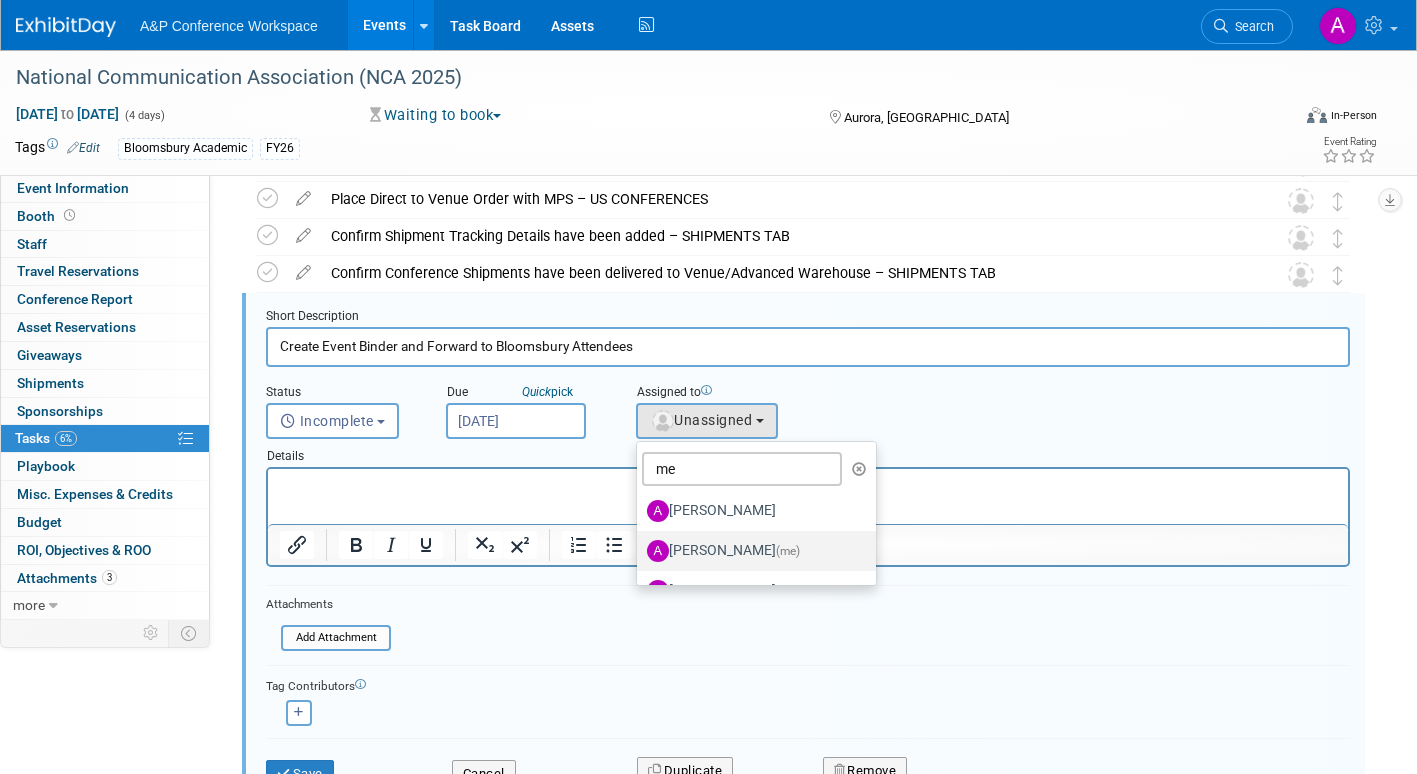 click on "Amanda Oney
(me)" at bounding box center [751, 551] 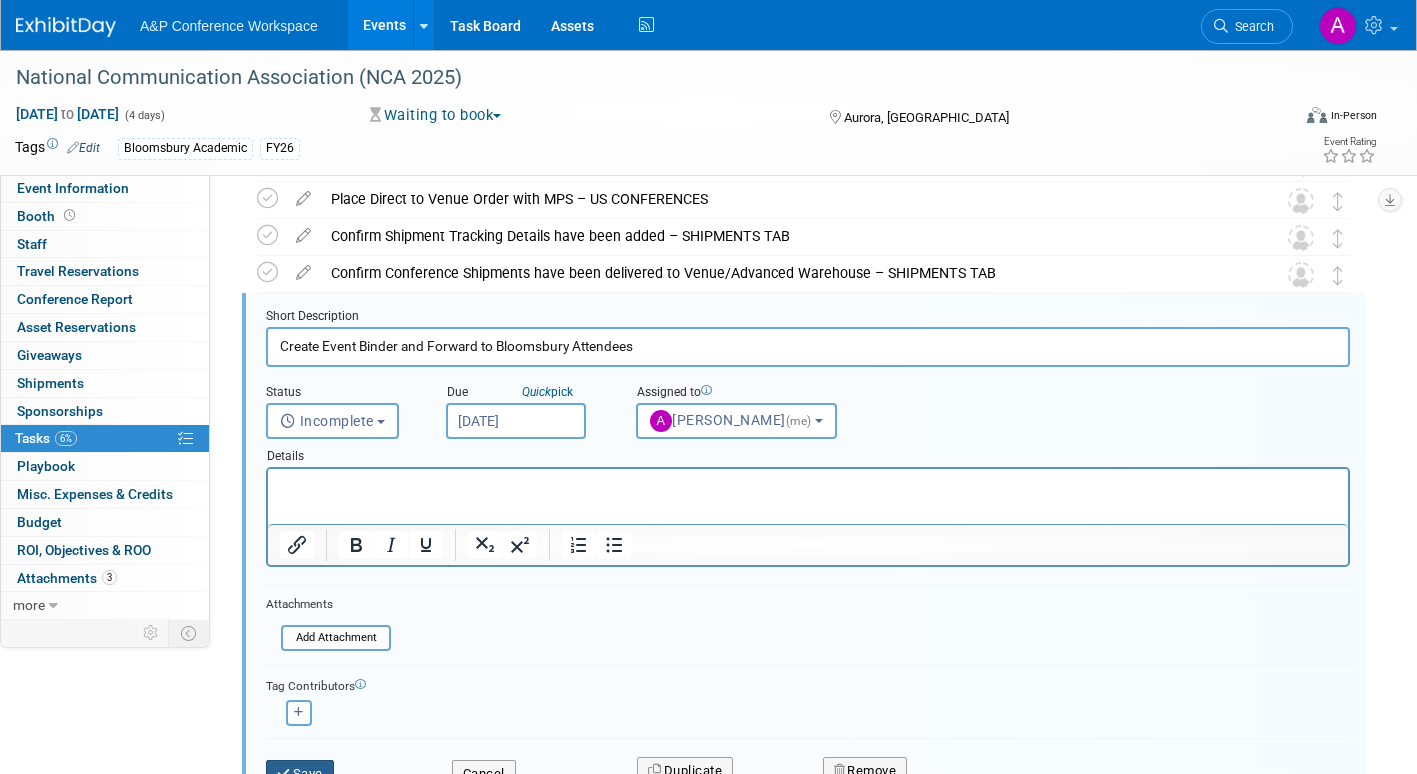 click on "Save" at bounding box center (300, 774) 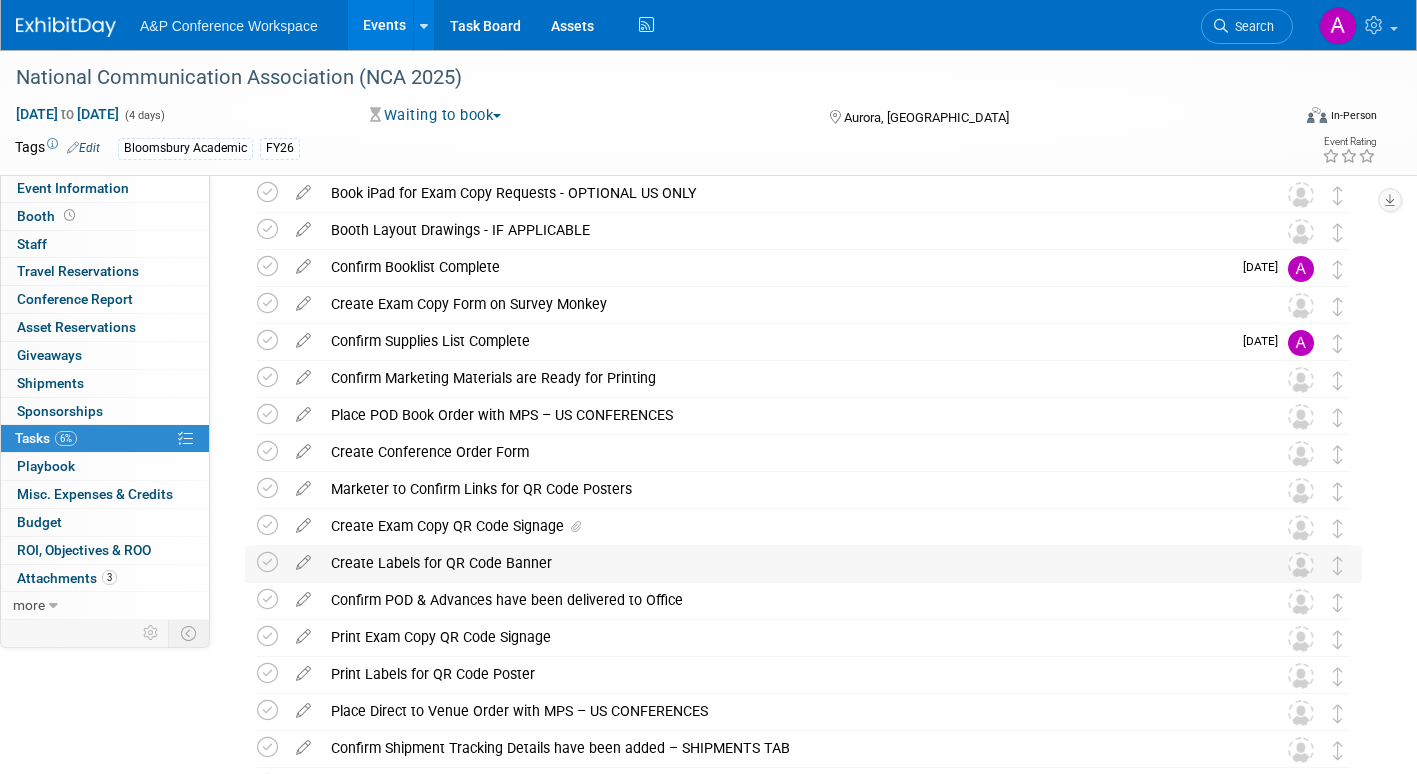 scroll, scrollTop: 392, scrollLeft: 0, axis: vertical 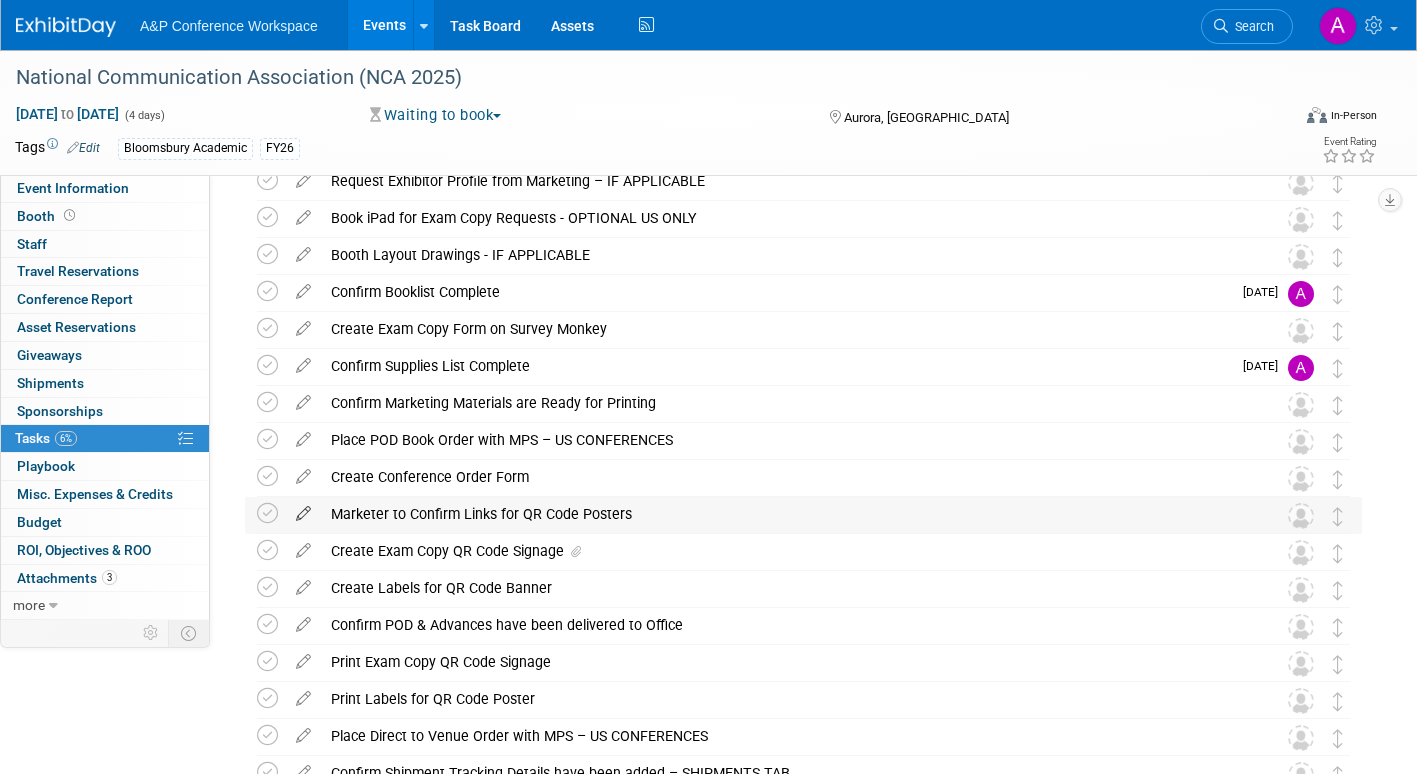 click at bounding box center (303, 509) 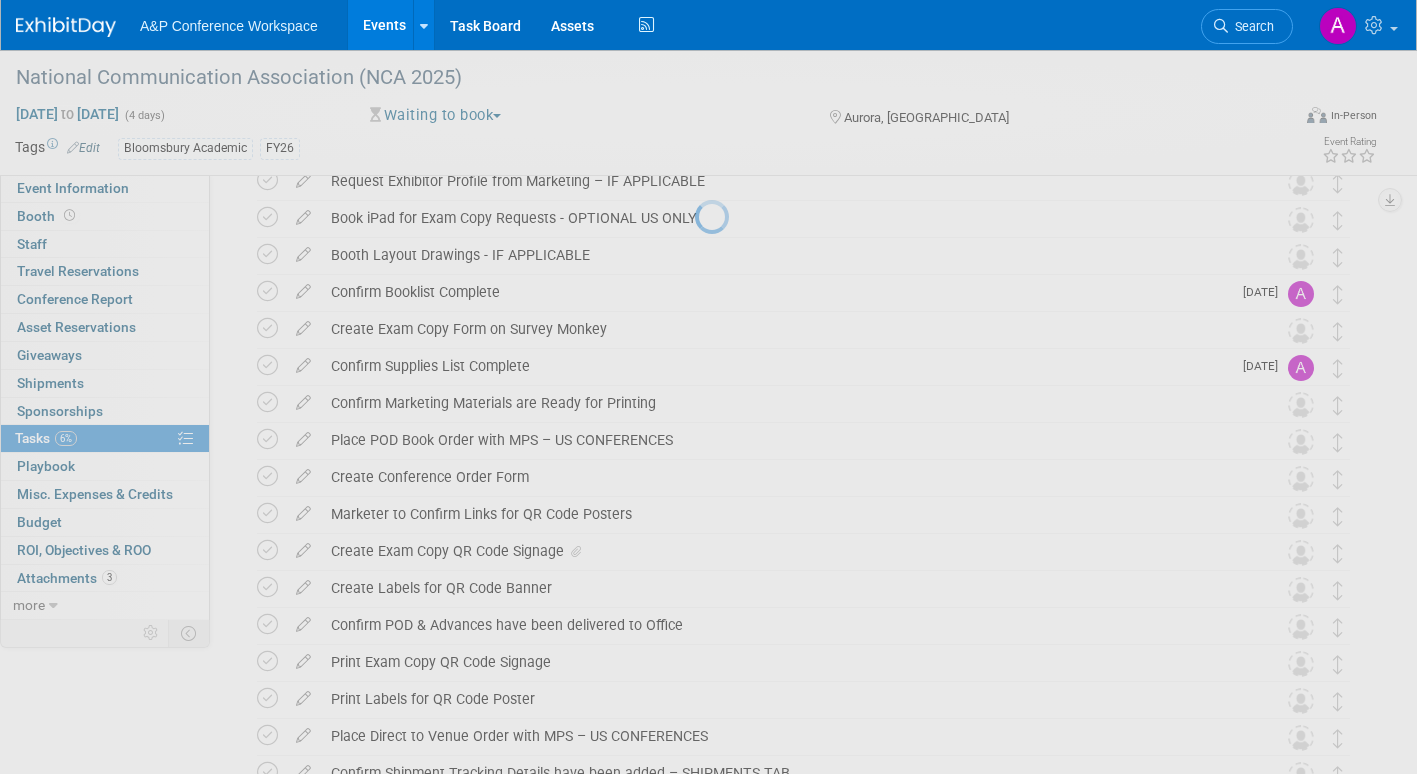 select on "6" 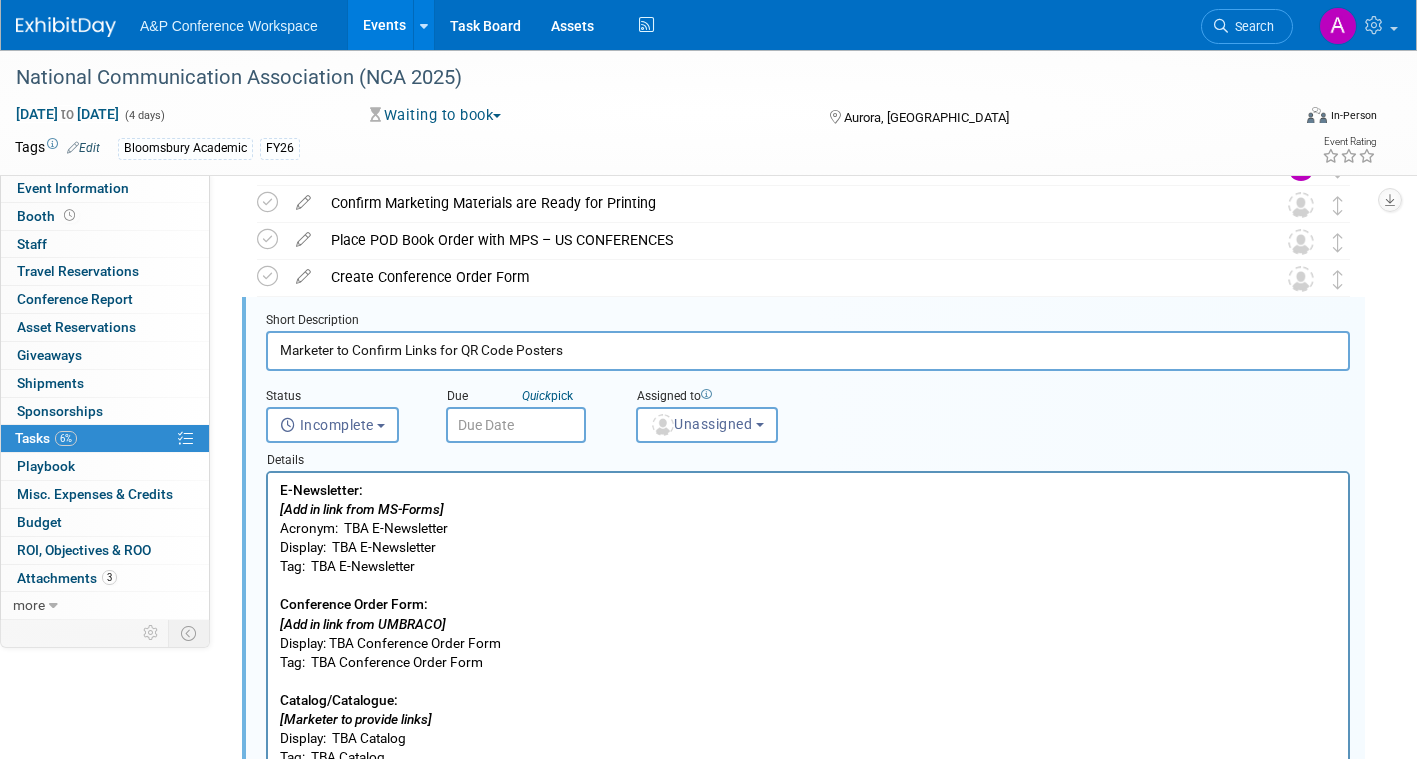 scroll, scrollTop: 596, scrollLeft: 0, axis: vertical 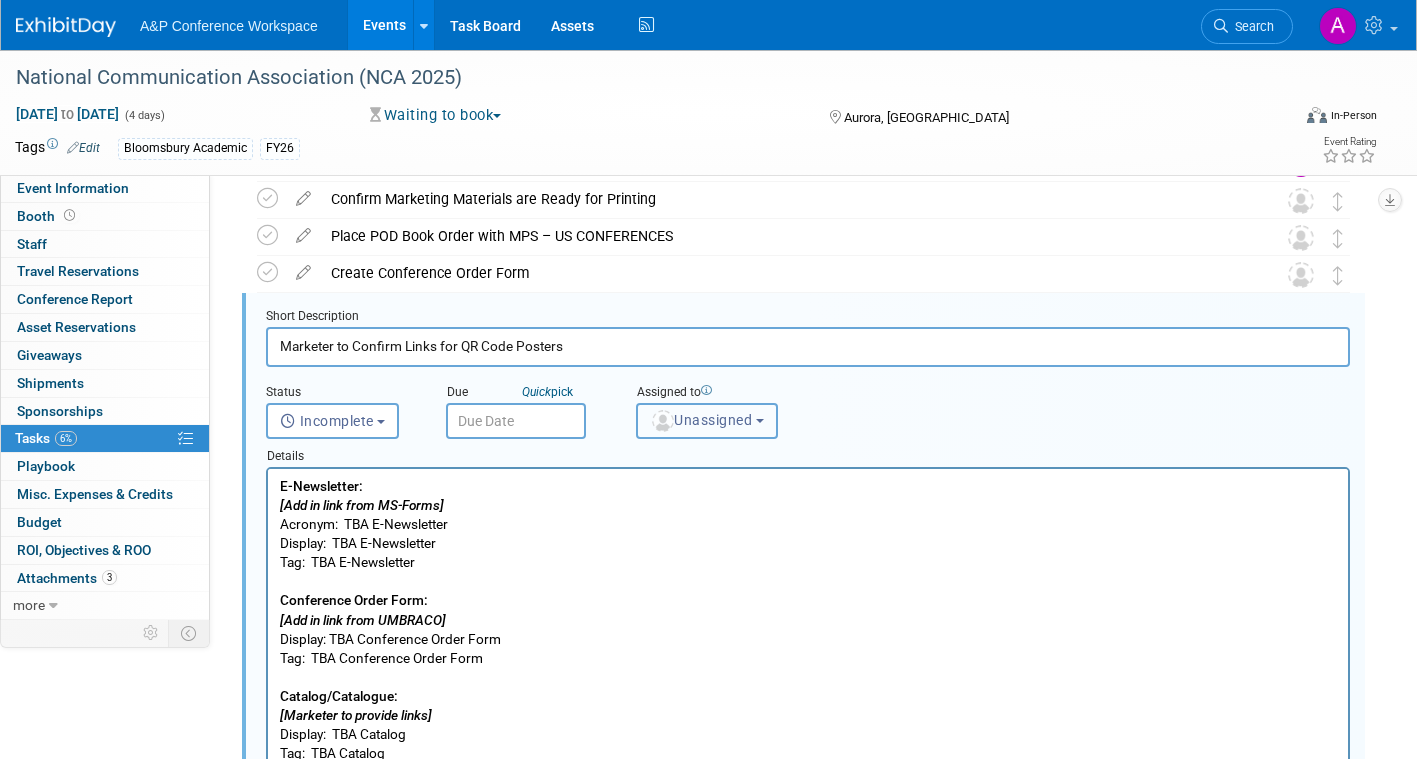 click on "Unassigned" at bounding box center (701, 420) 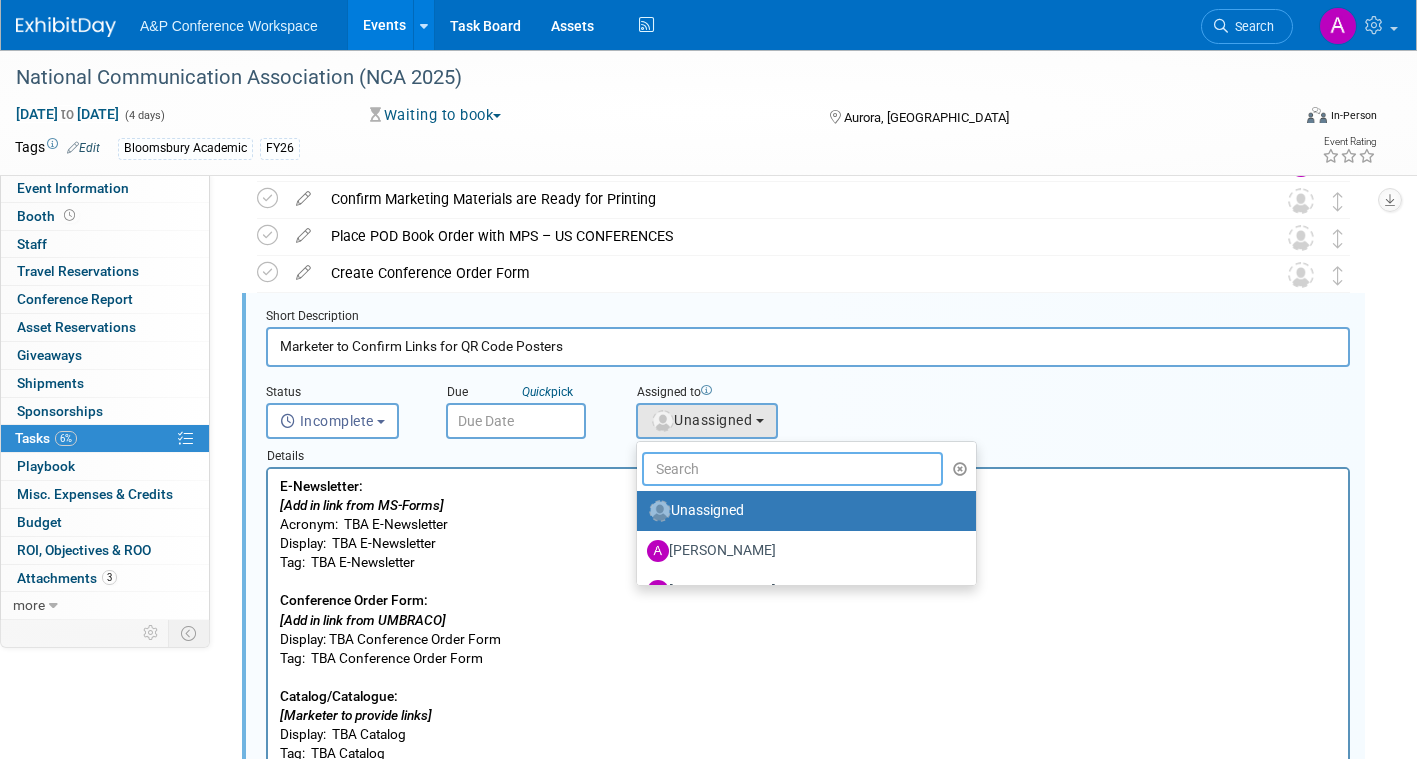 click at bounding box center (792, 469) 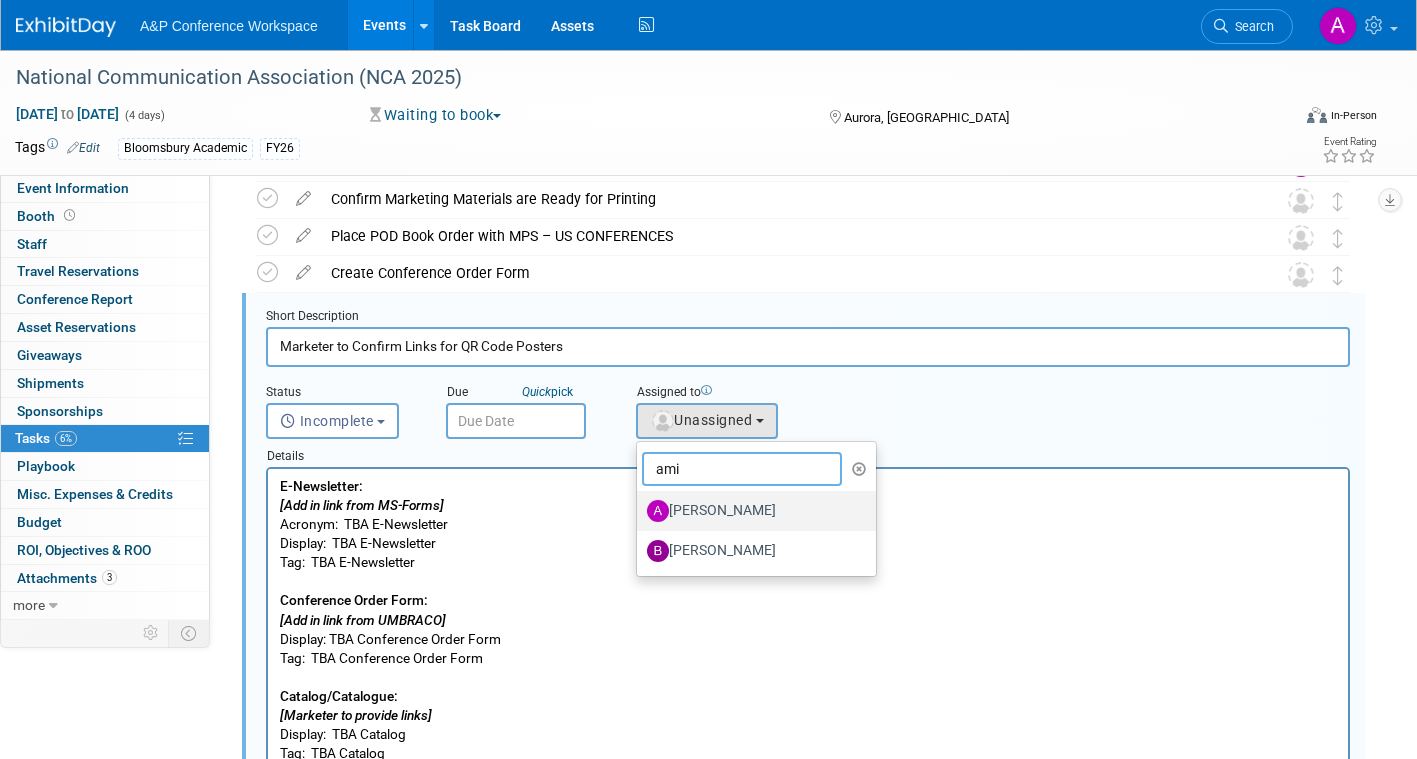 type on "ami" 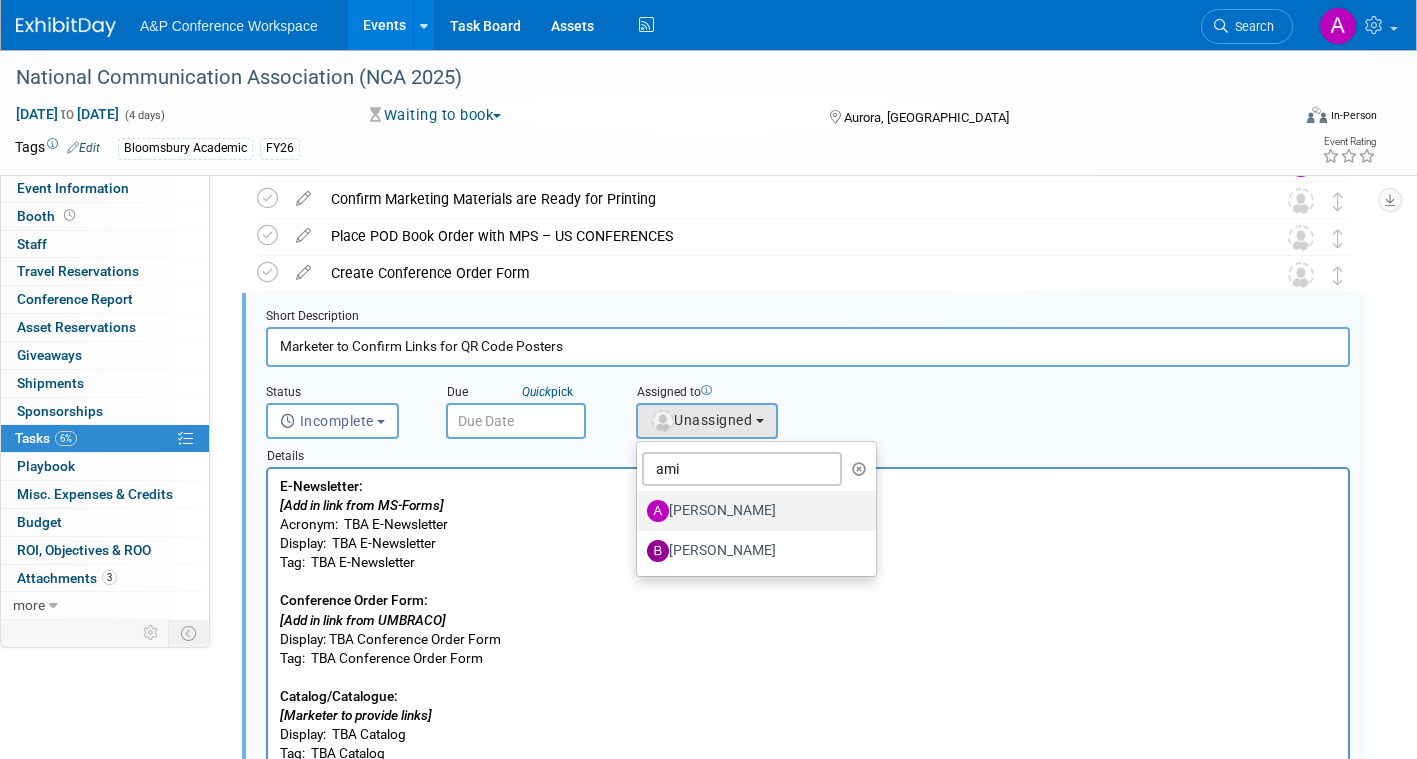 click on "[PERSON_NAME]" at bounding box center [751, 511] 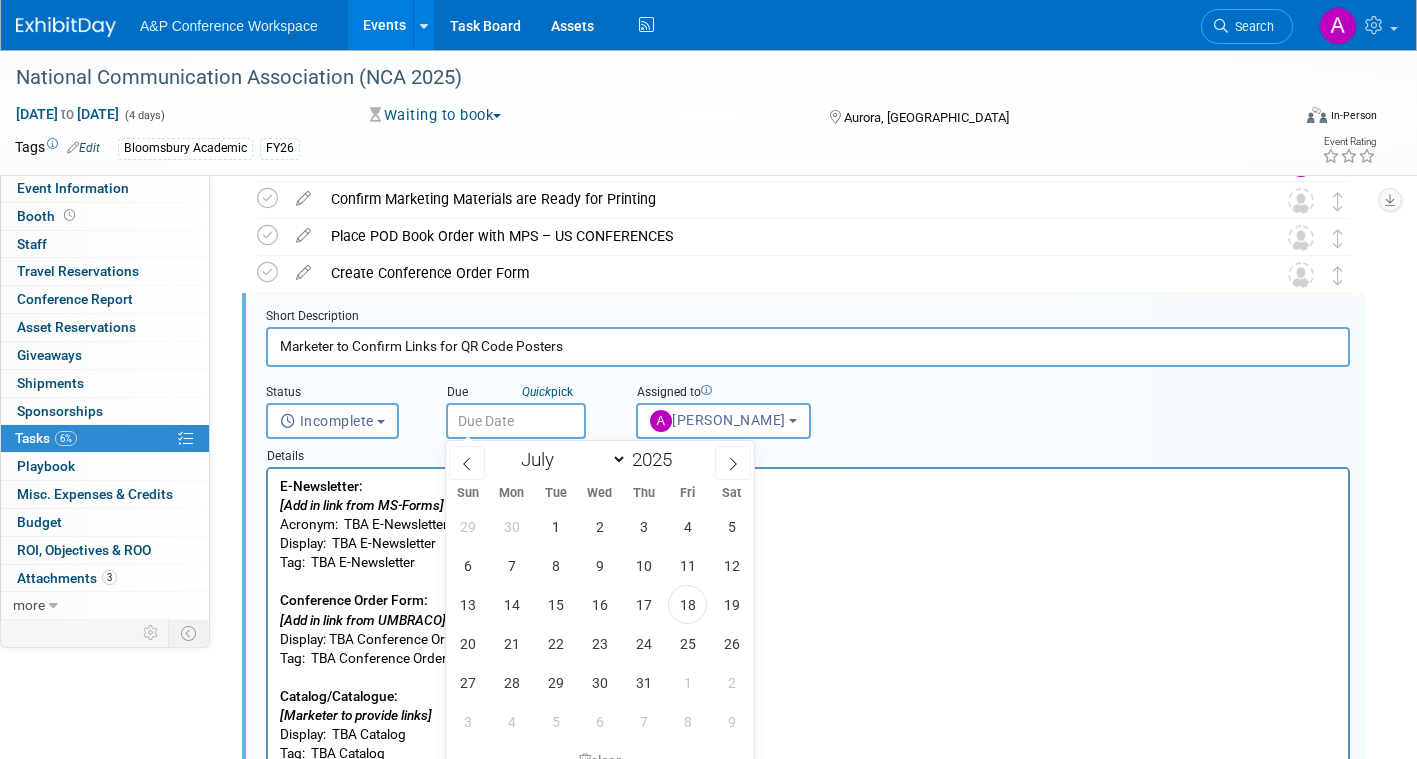 click at bounding box center [516, 421] 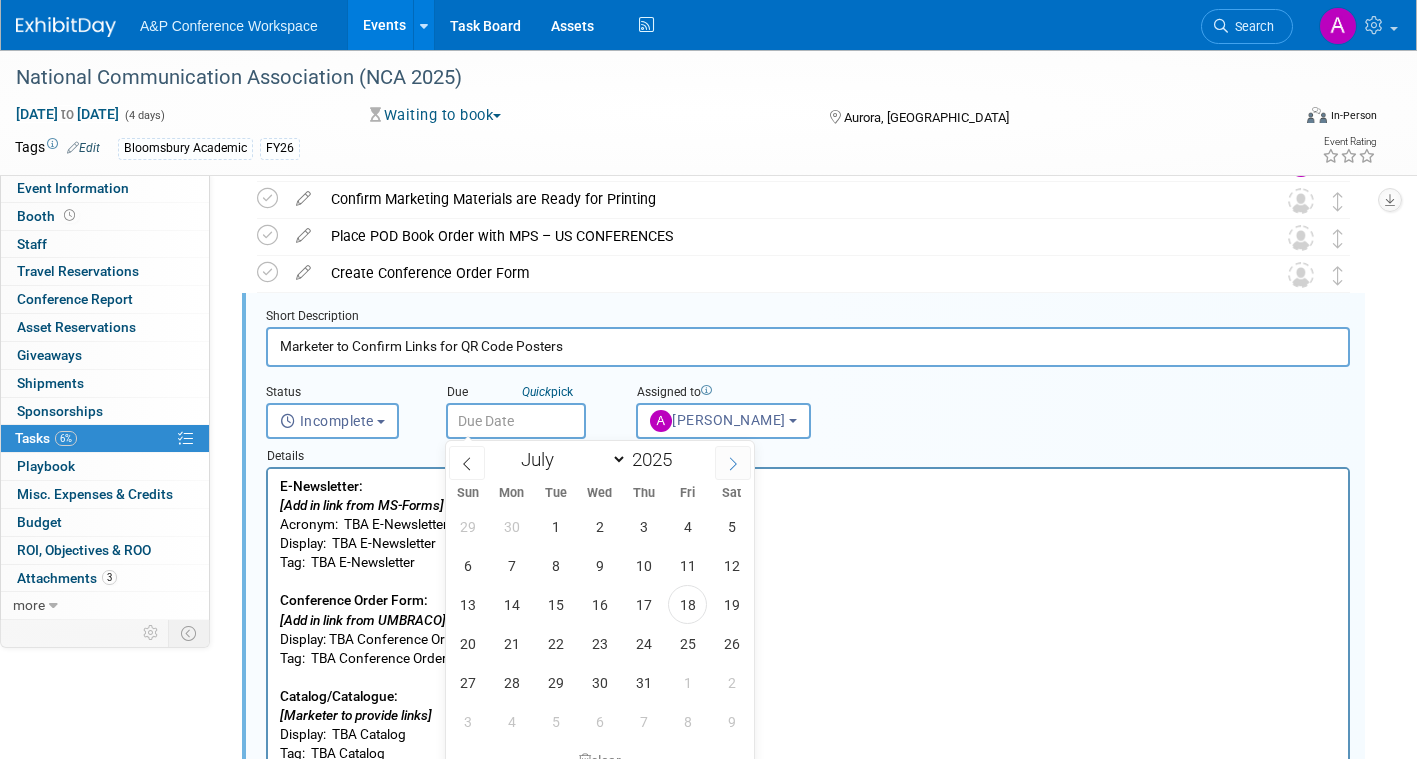 click 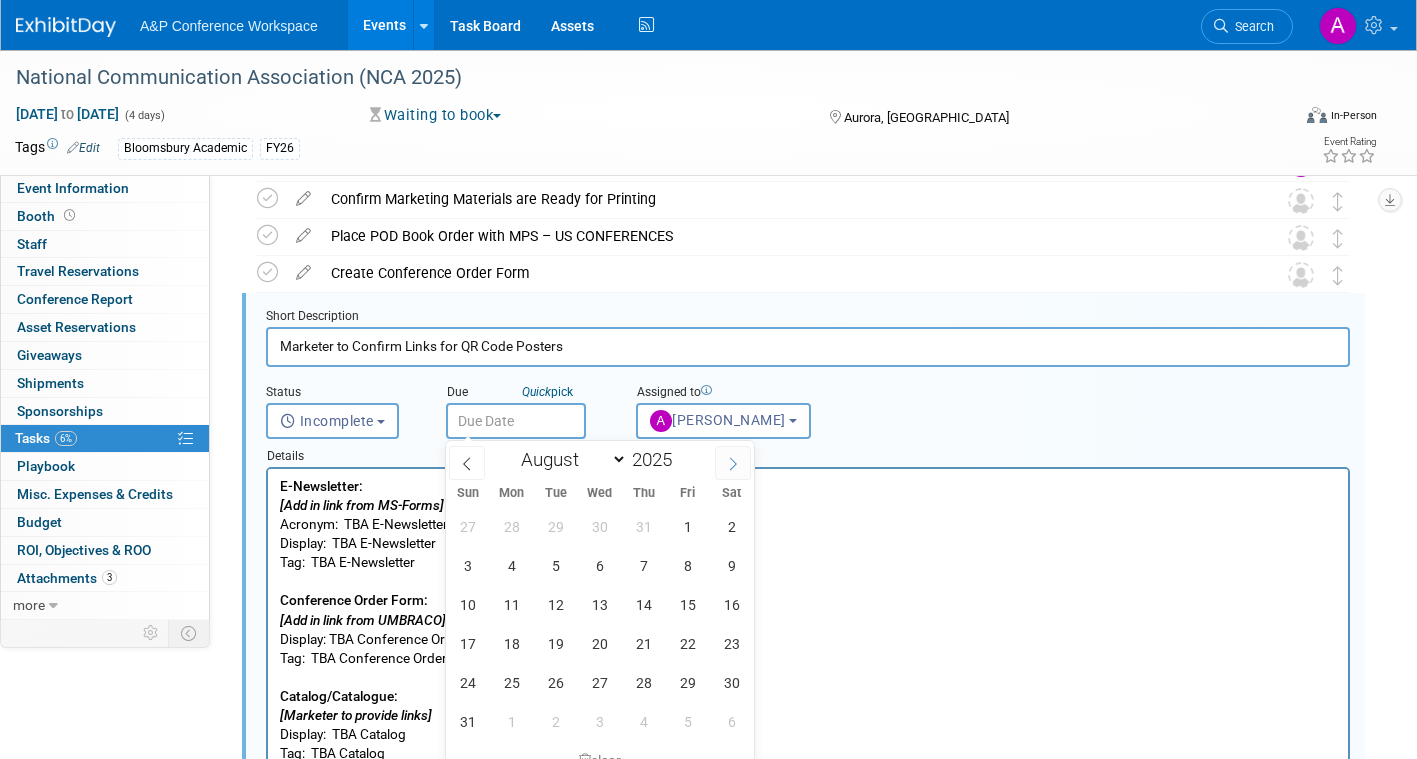 click 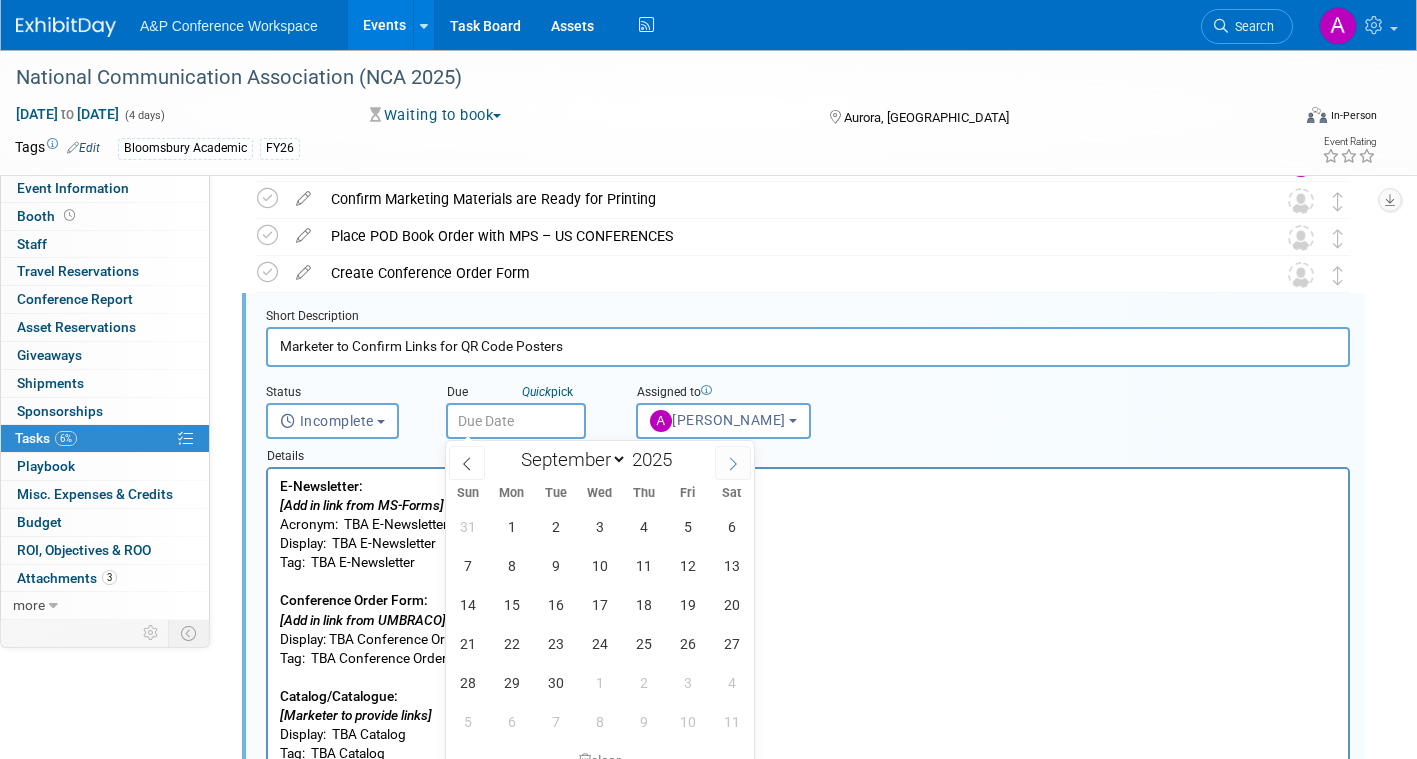 click 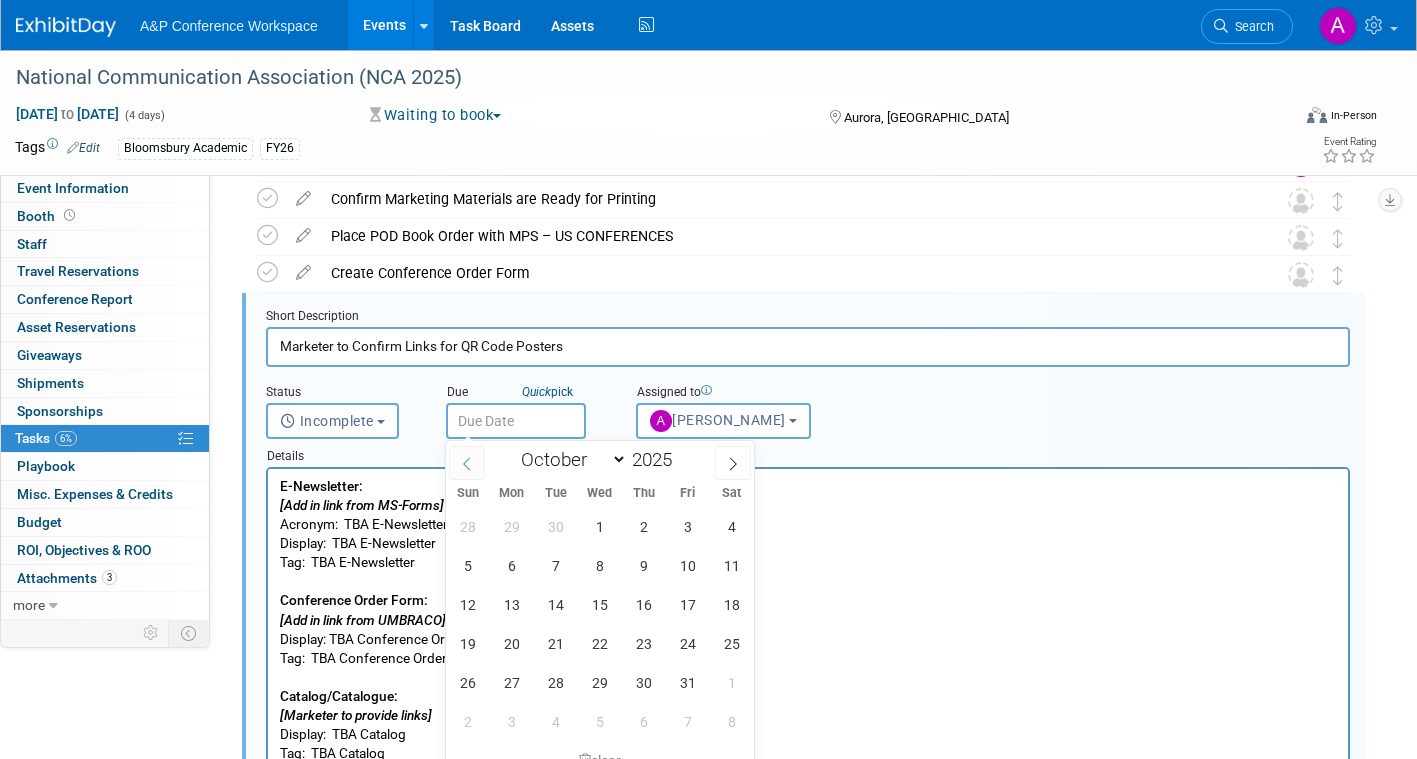 click 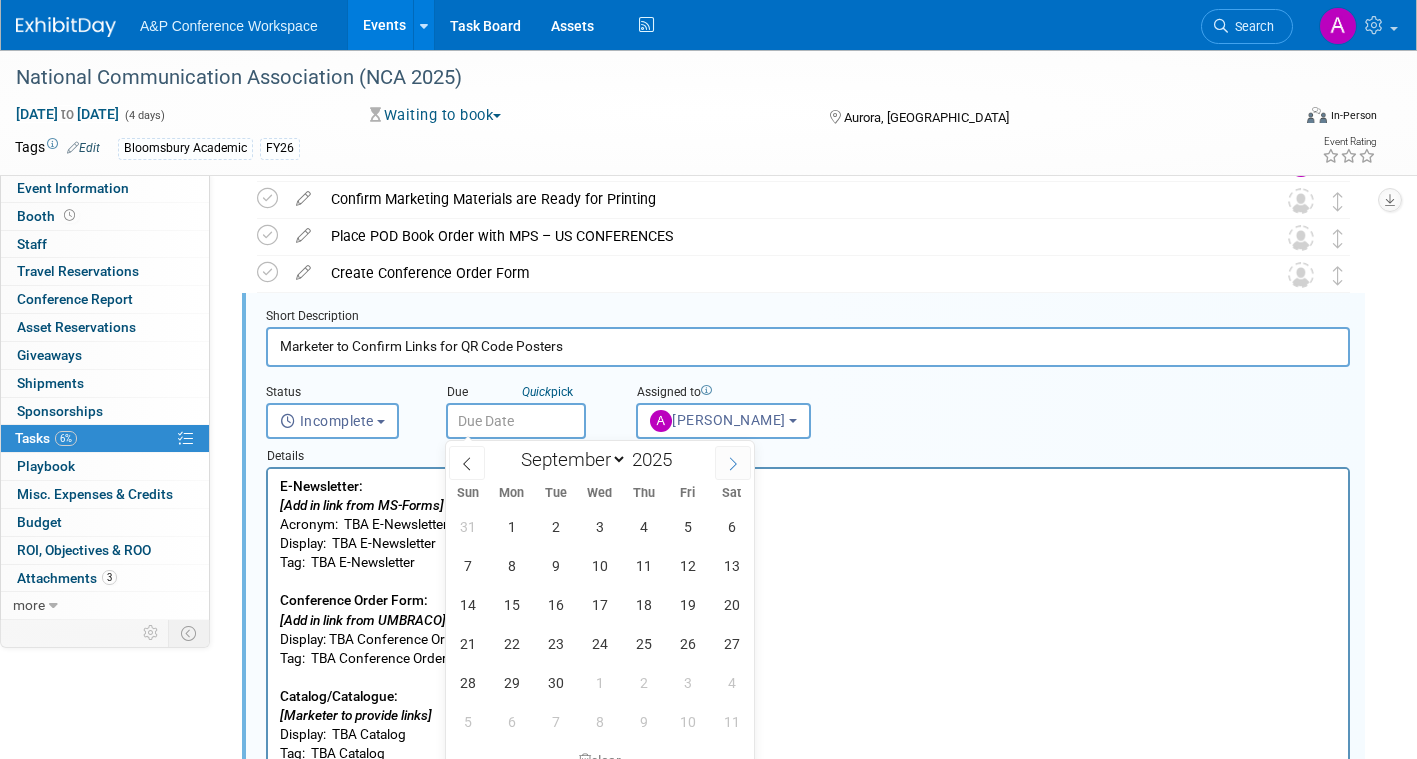 click 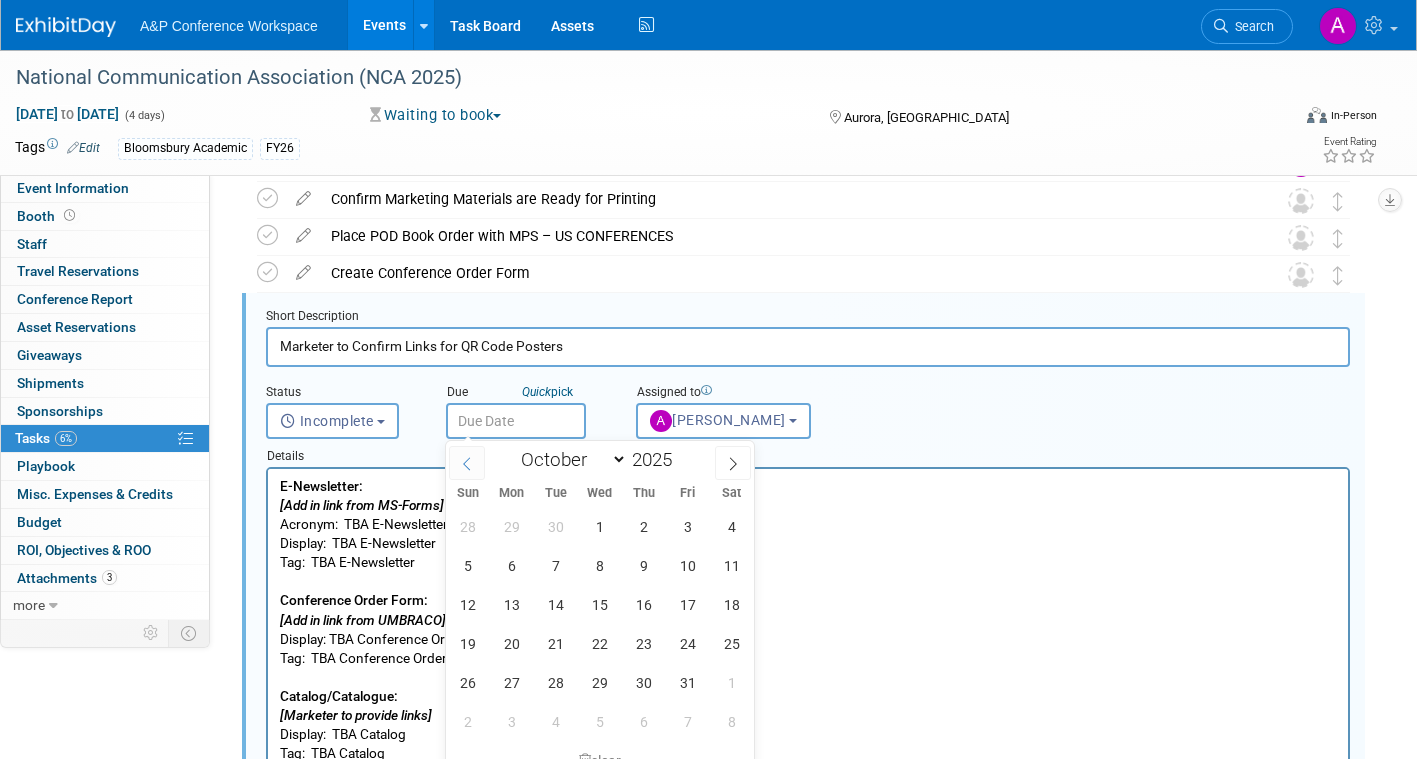 click 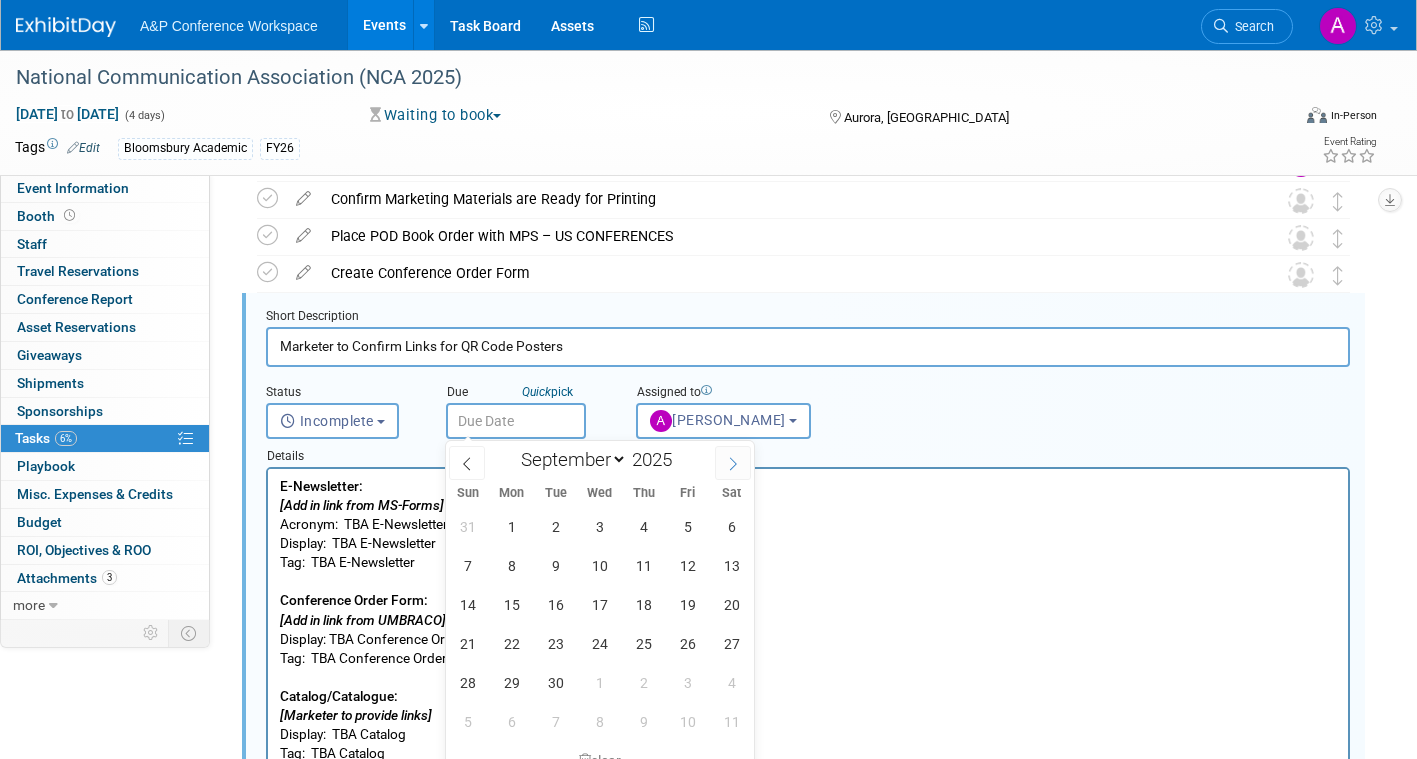 click at bounding box center [733, 463] 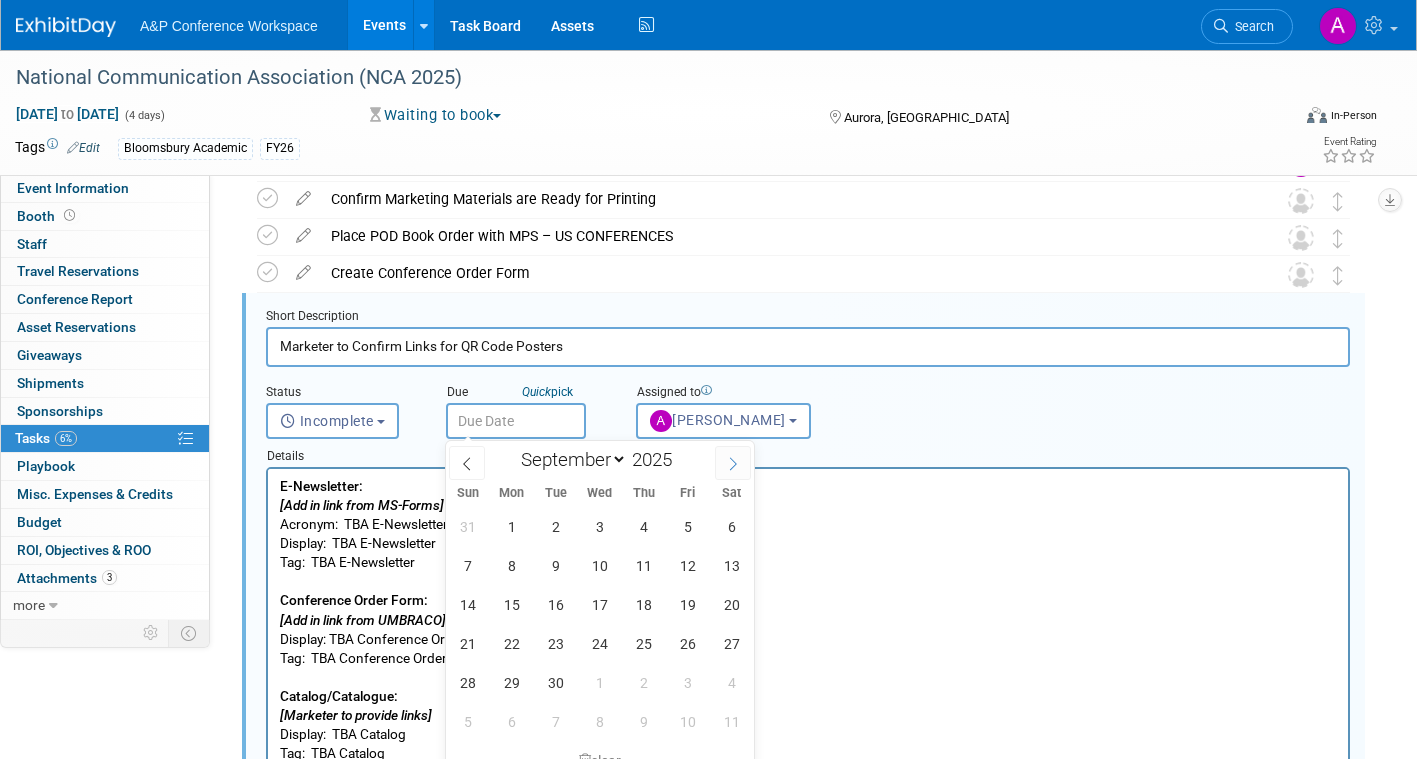 select on "9" 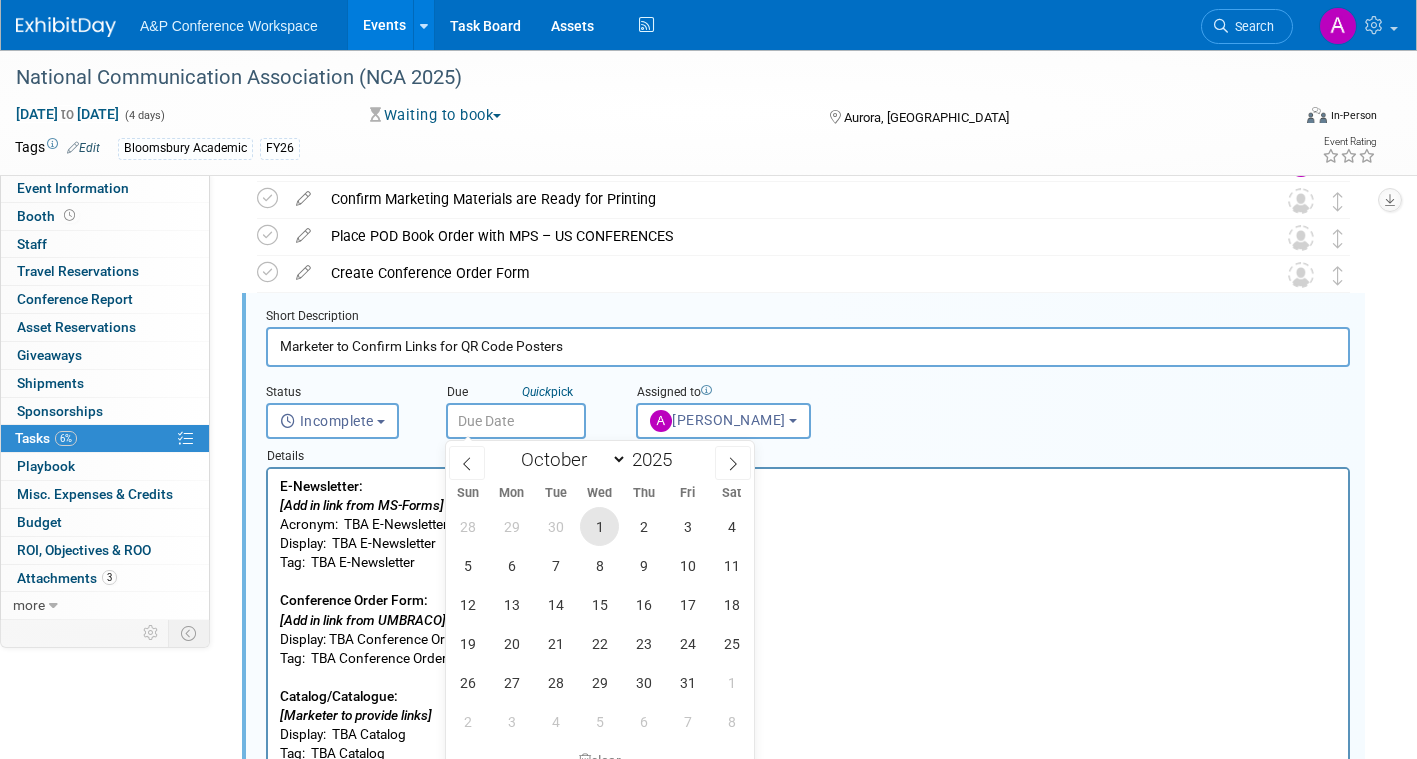 click on "1" at bounding box center (599, 526) 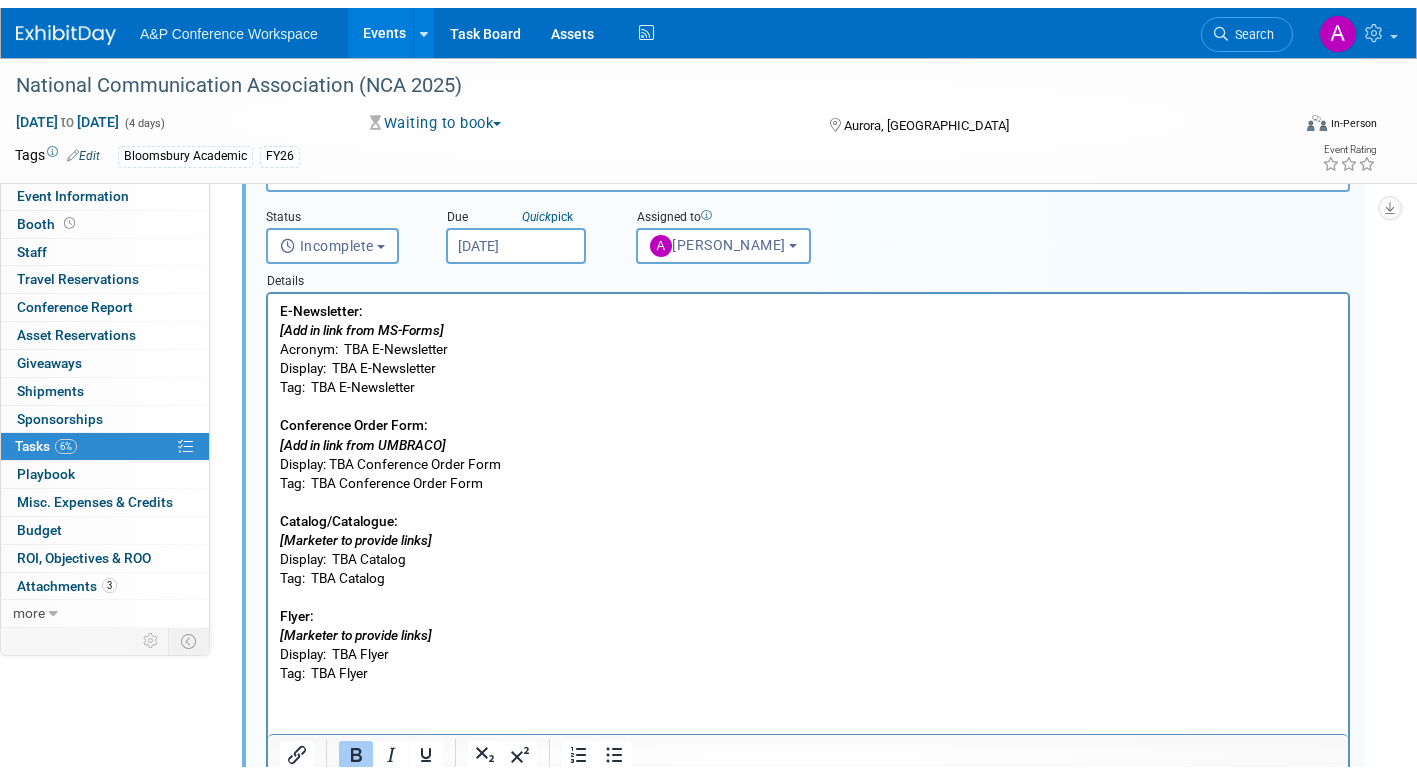 scroll, scrollTop: 1096, scrollLeft: 0, axis: vertical 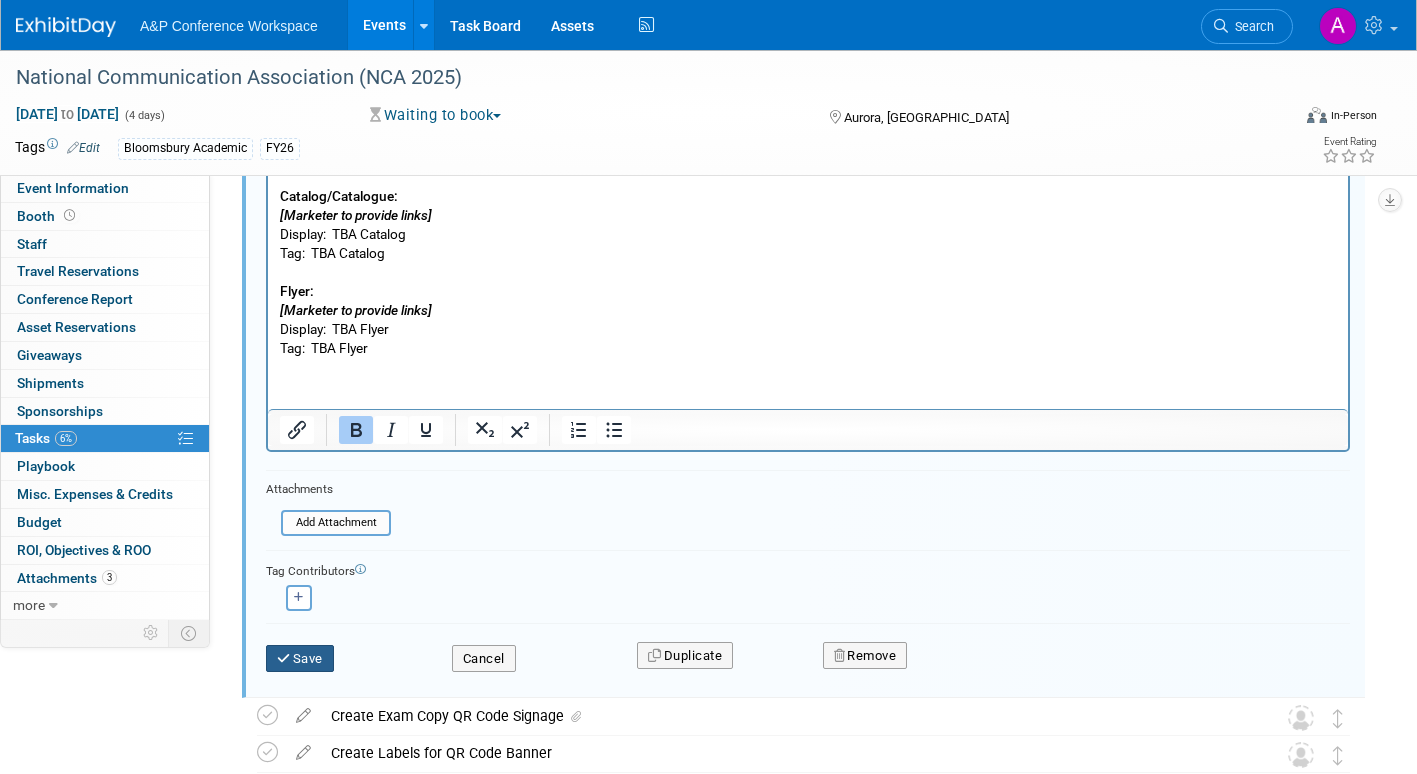 click on "Save" at bounding box center (300, 659) 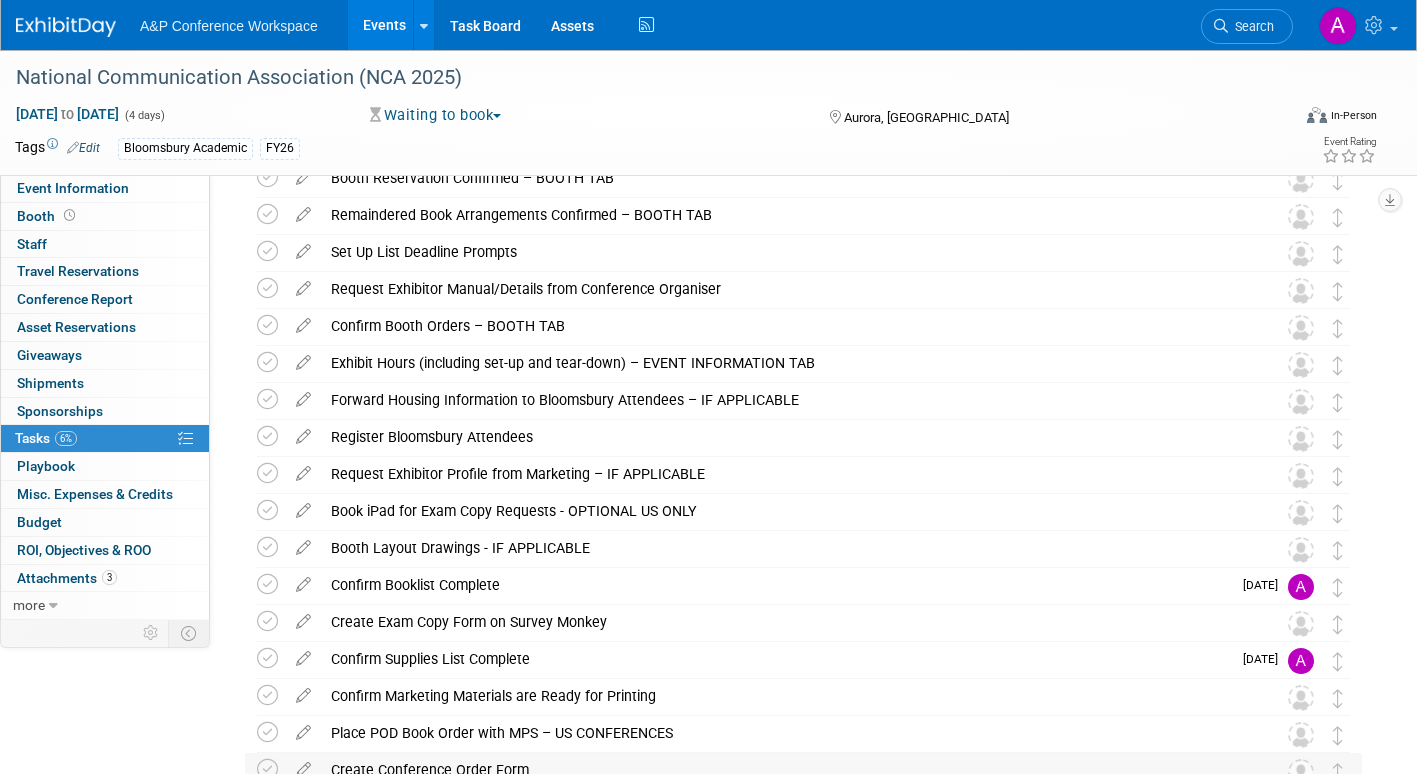 scroll, scrollTop: 92, scrollLeft: 0, axis: vertical 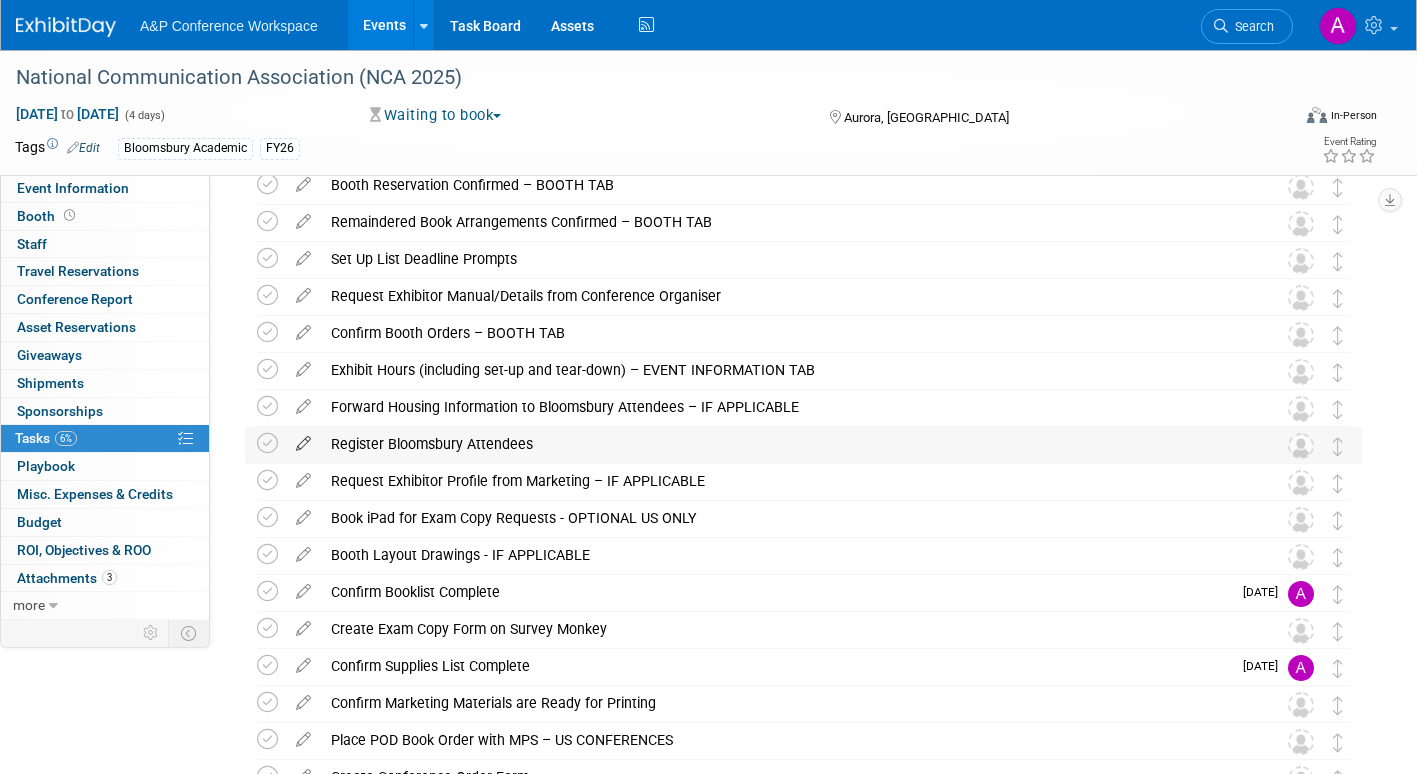 click at bounding box center [303, 439] 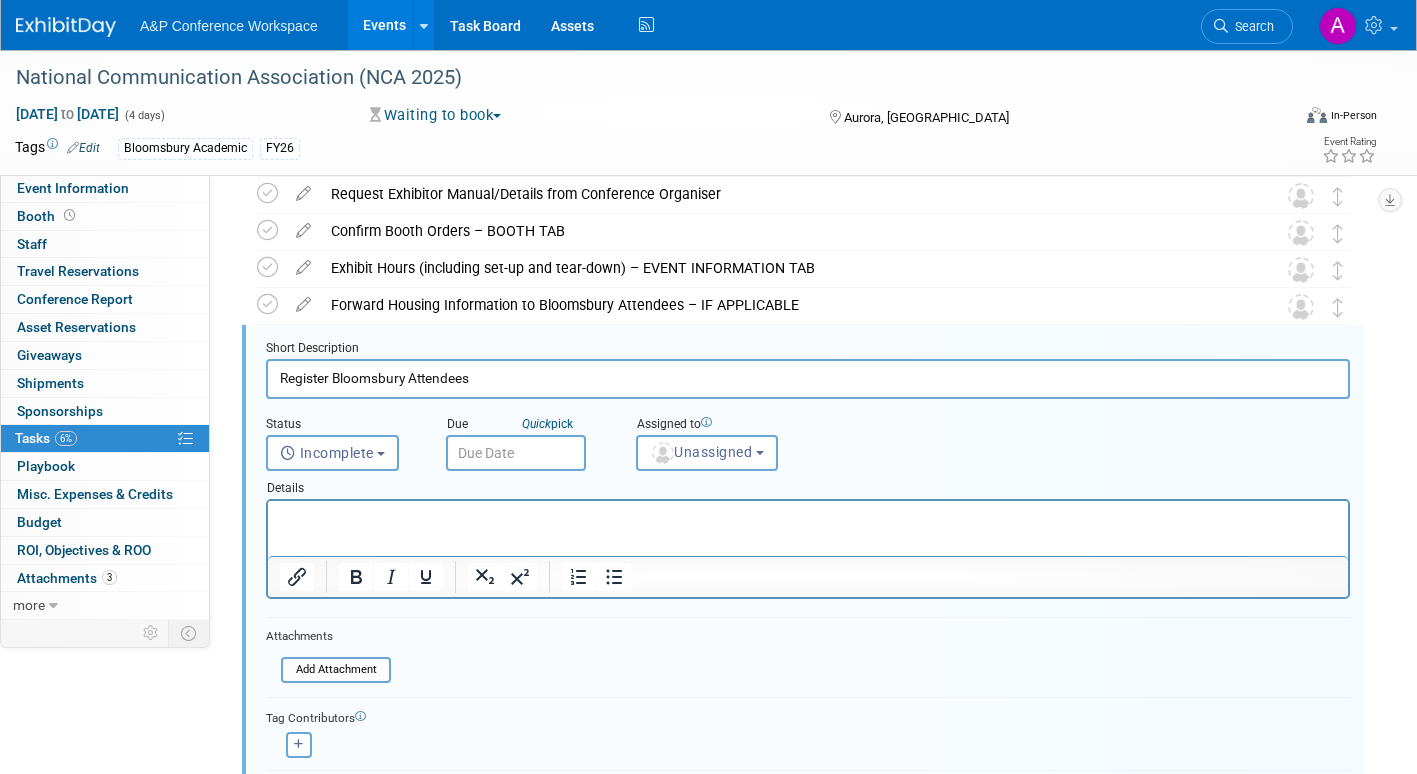 scroll, scrollTop: 226, scrollLeft: 0, axis: vertical 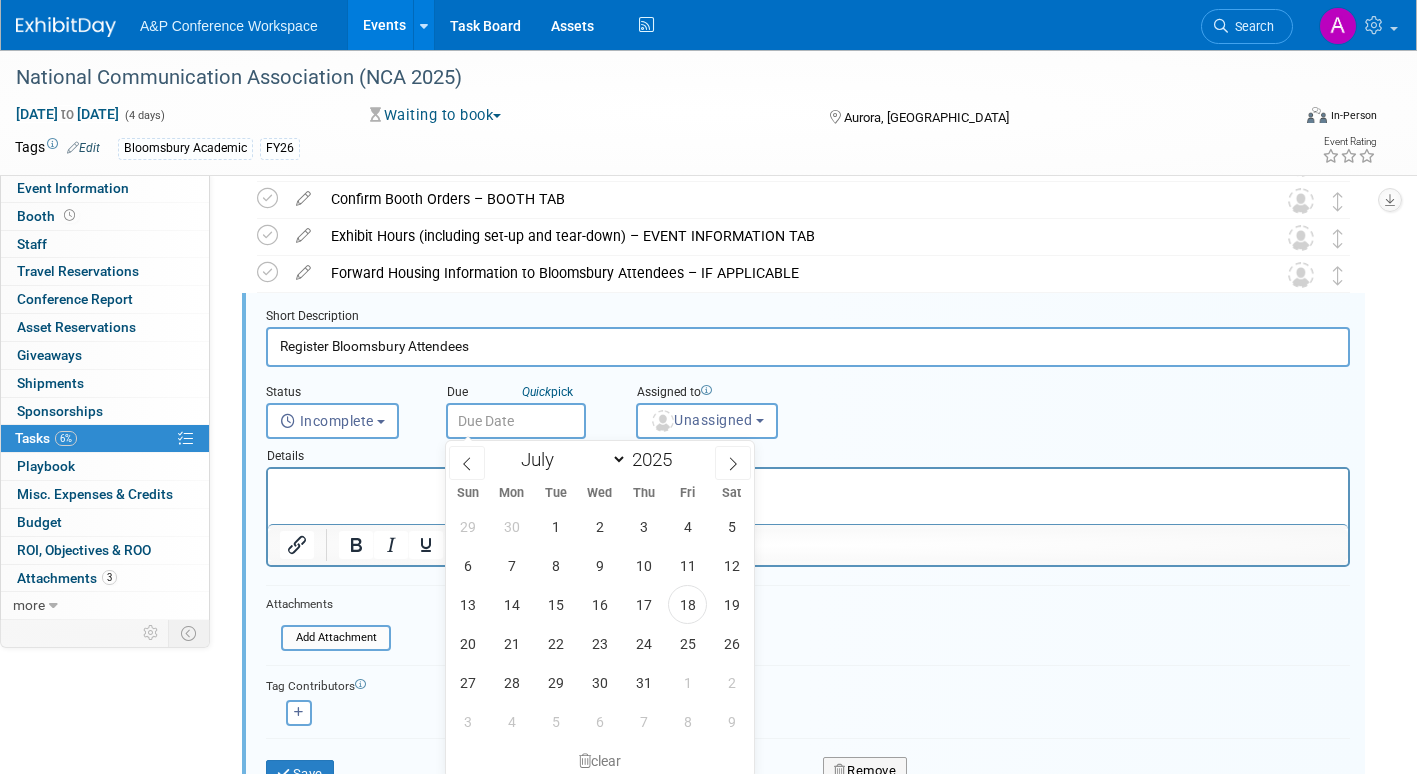 click at bounding box center [516, 421] 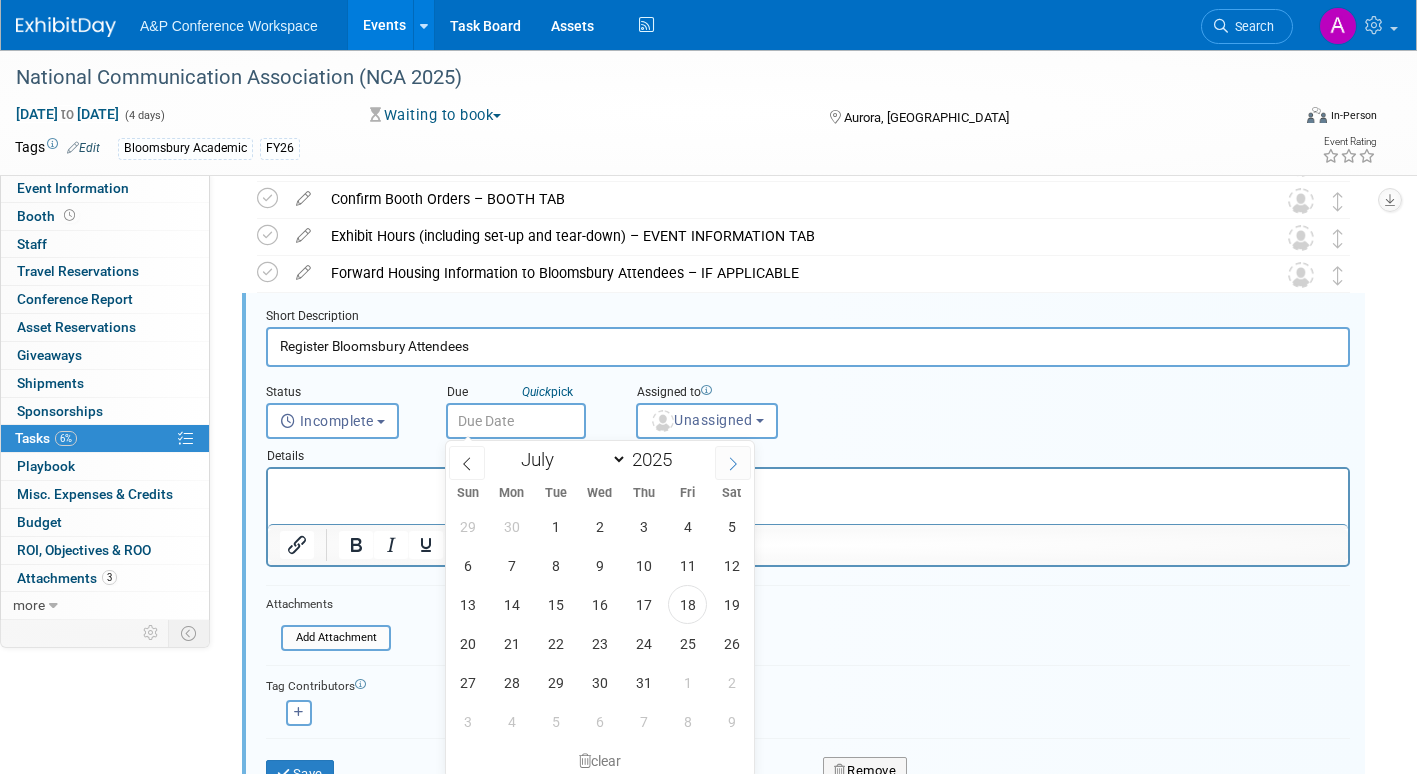 click 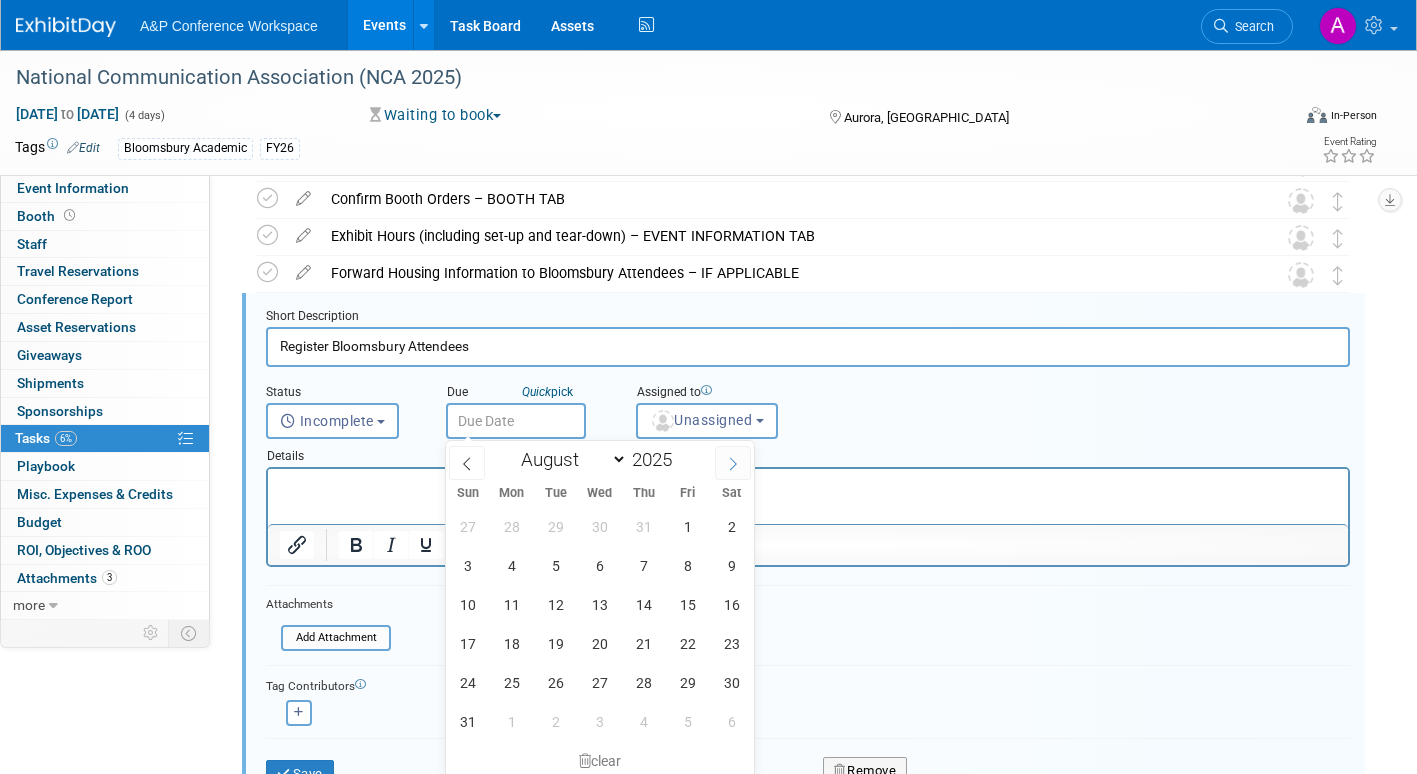 click 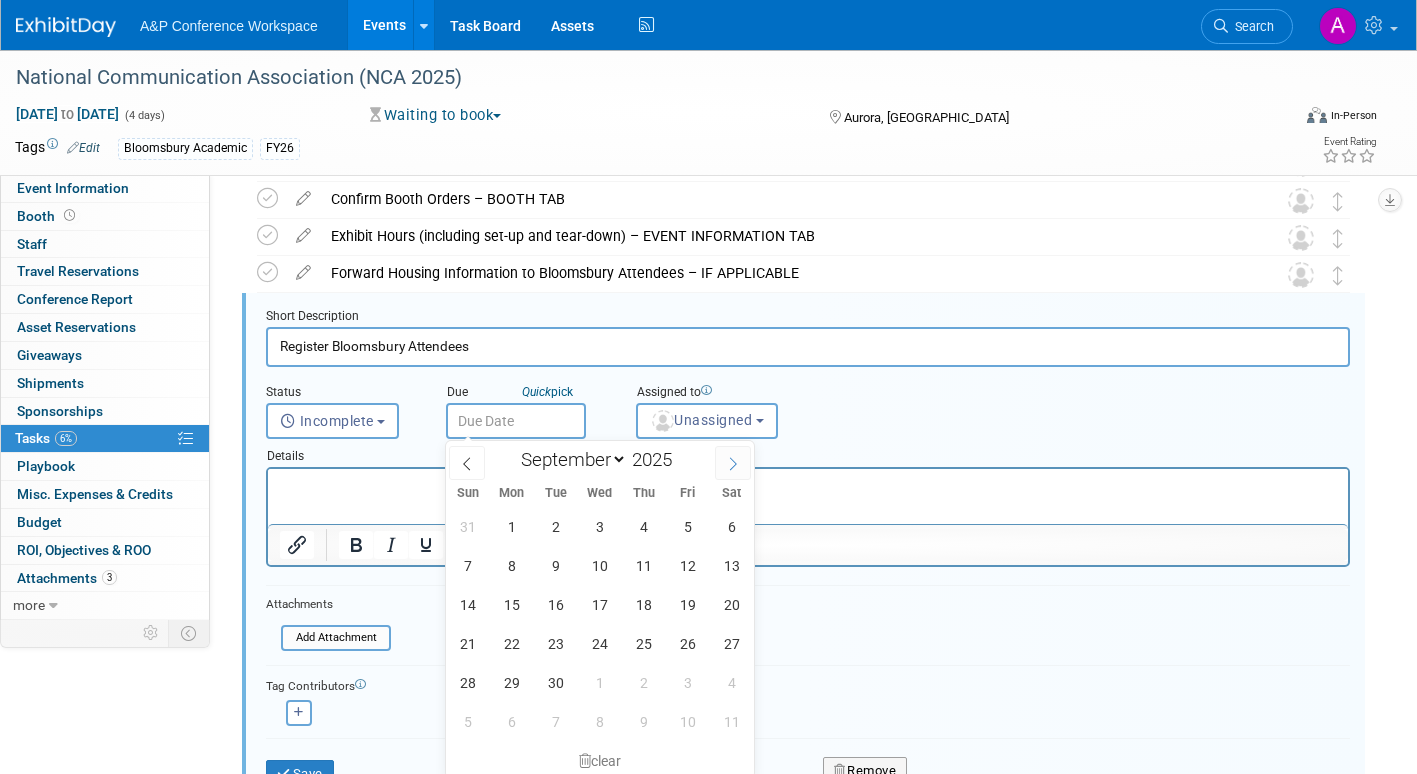 click 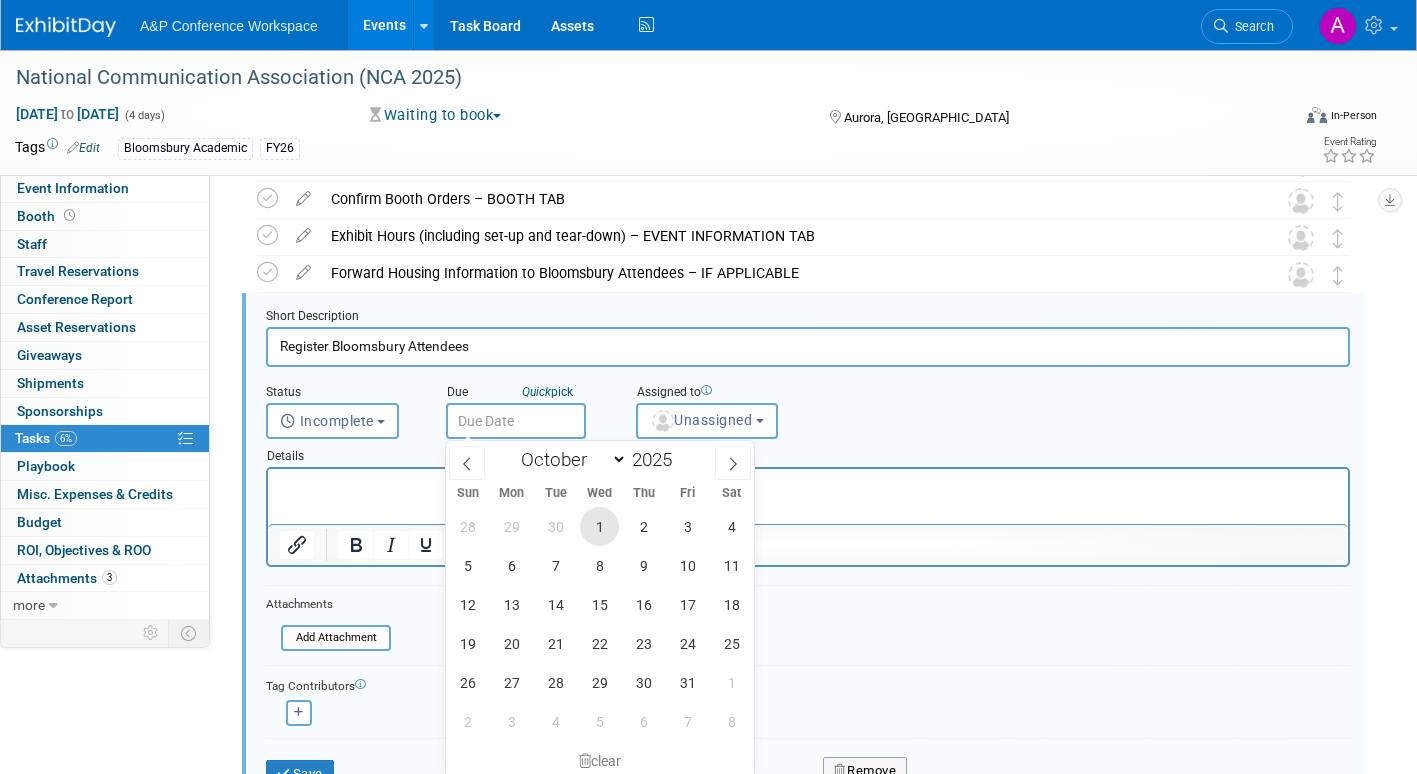 click on "1" at bounding box center [599, 526] 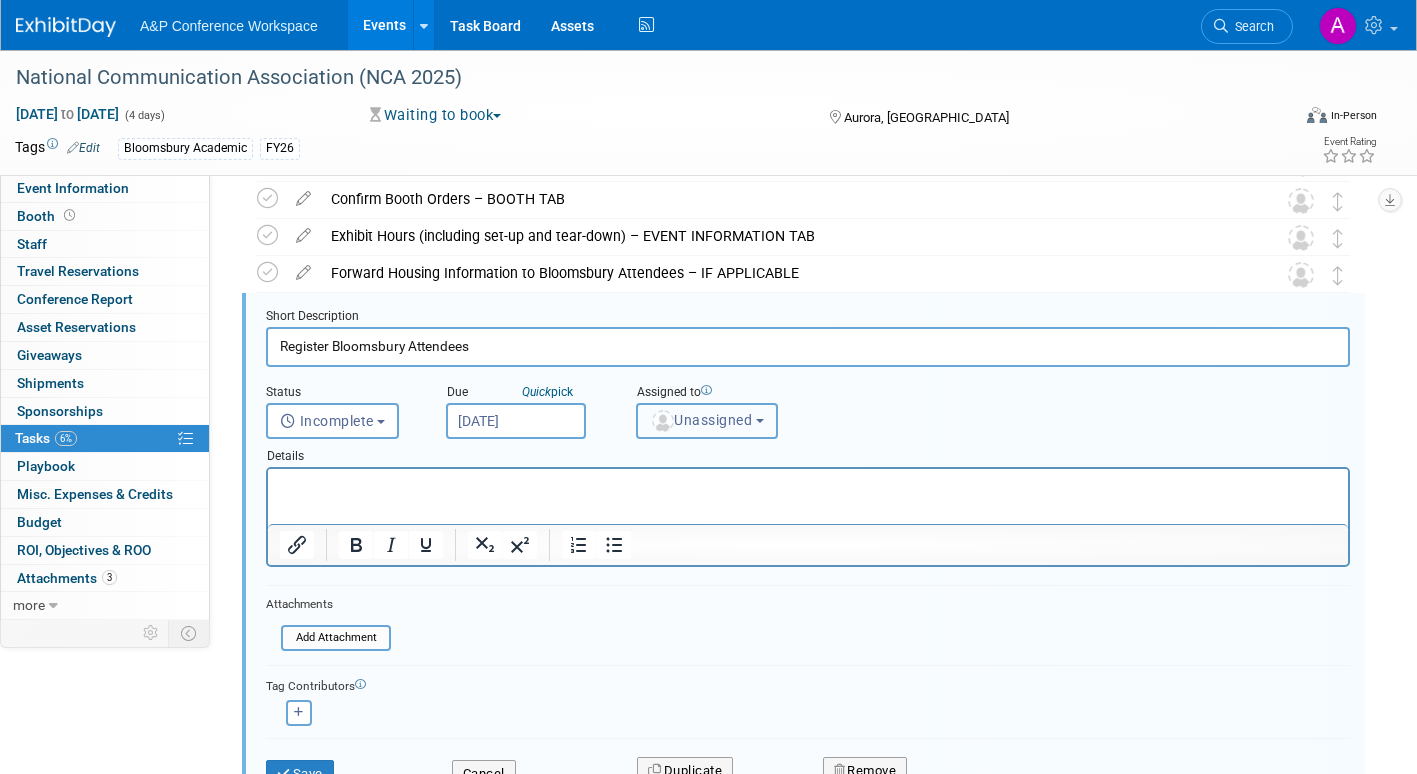 click on "Unassigned" at bounding box center [701, 420] 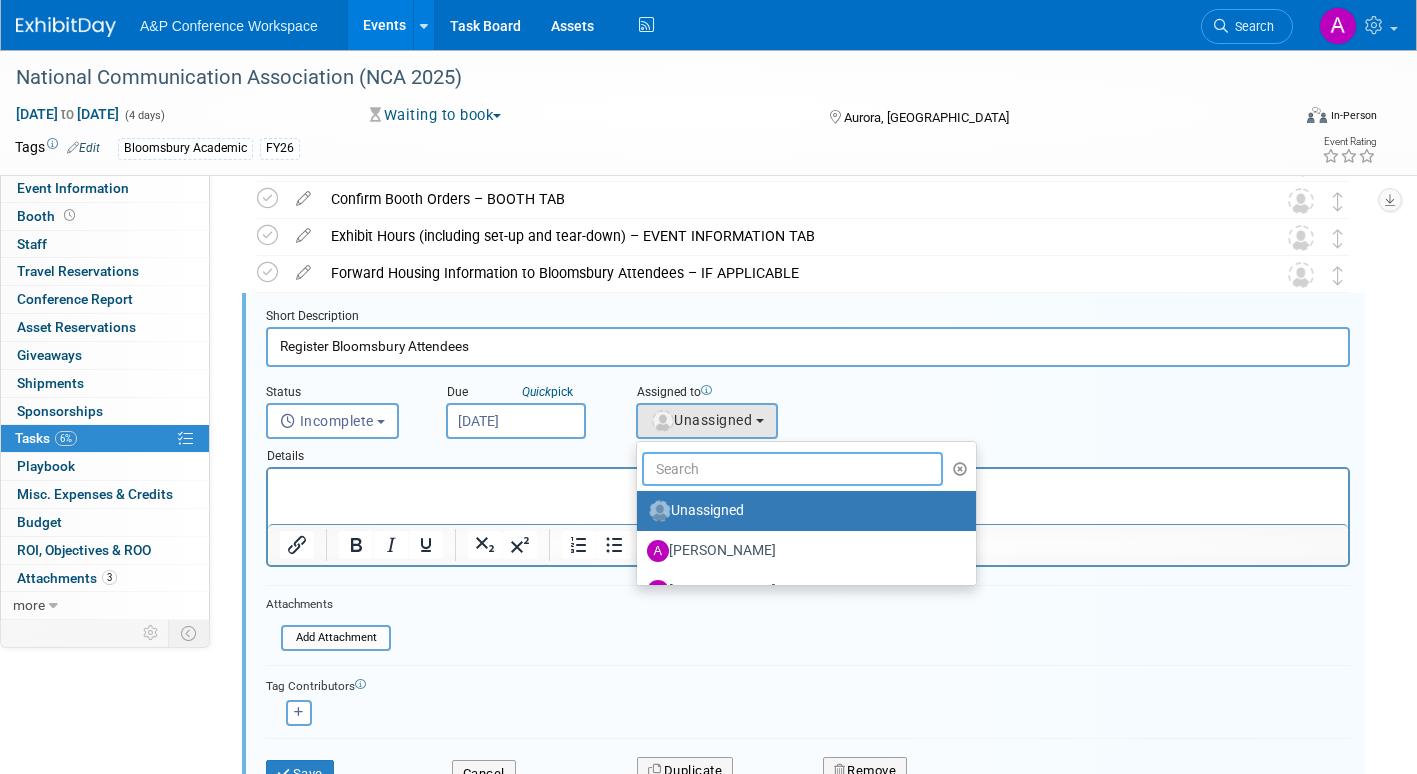 click at bounding box center (792, 469) 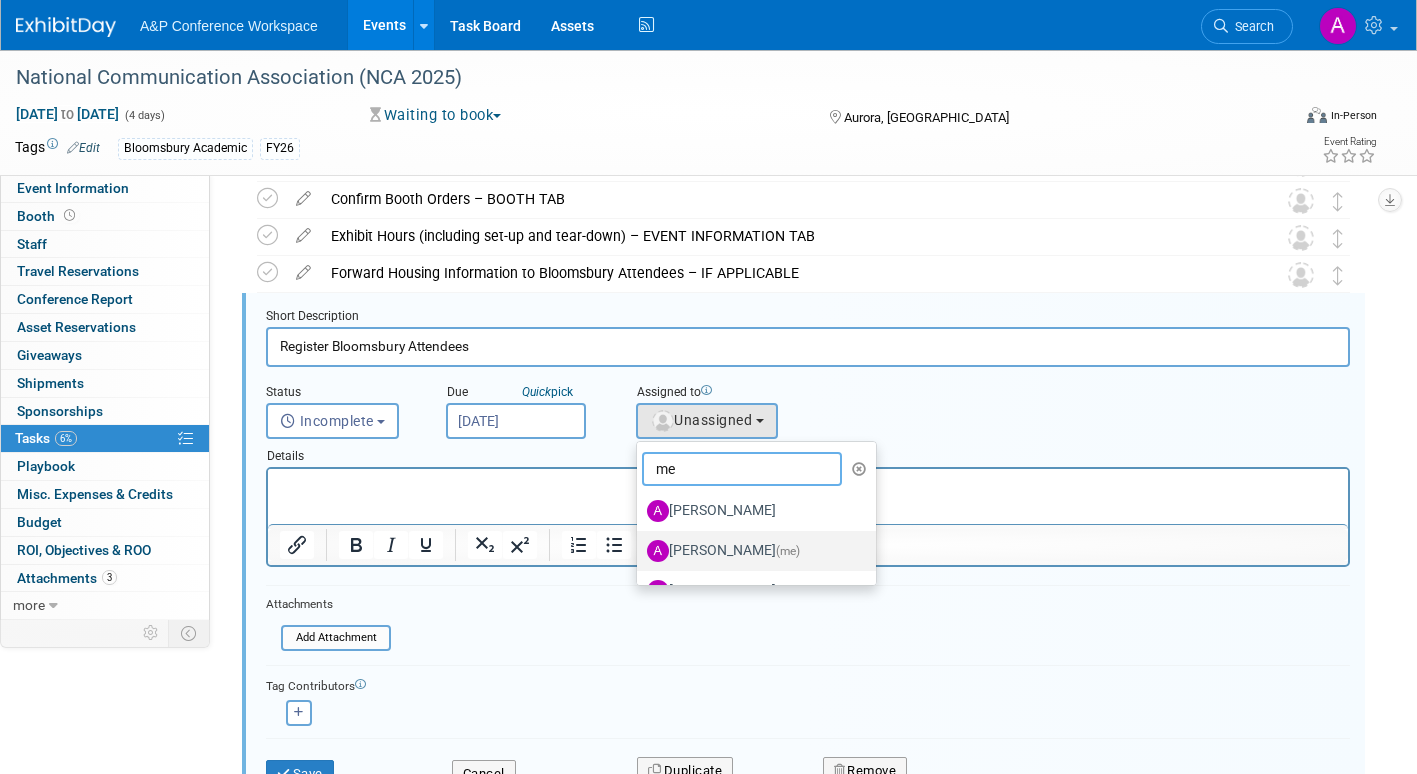 type on "me" 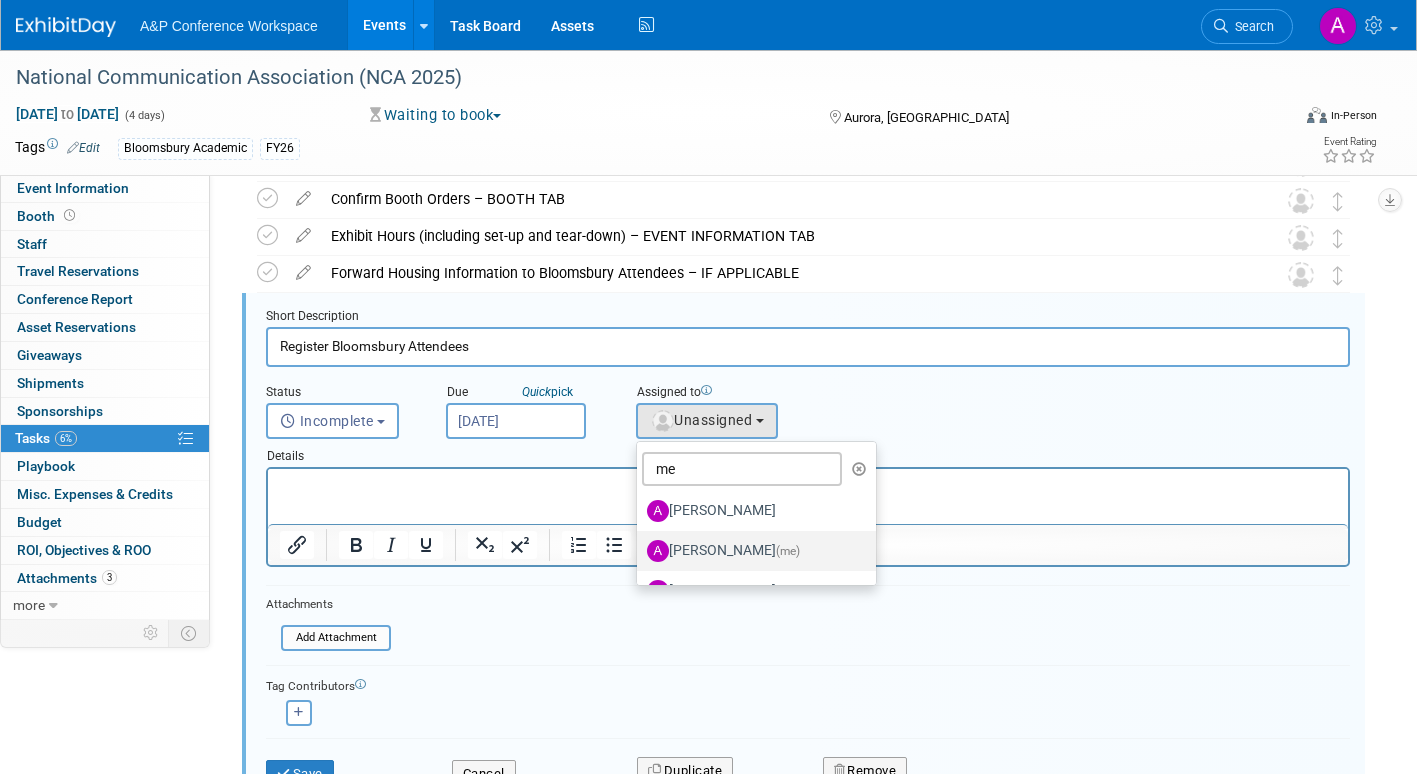 click on "Amanda Oney
(me)" at bounding box center [751, 551] 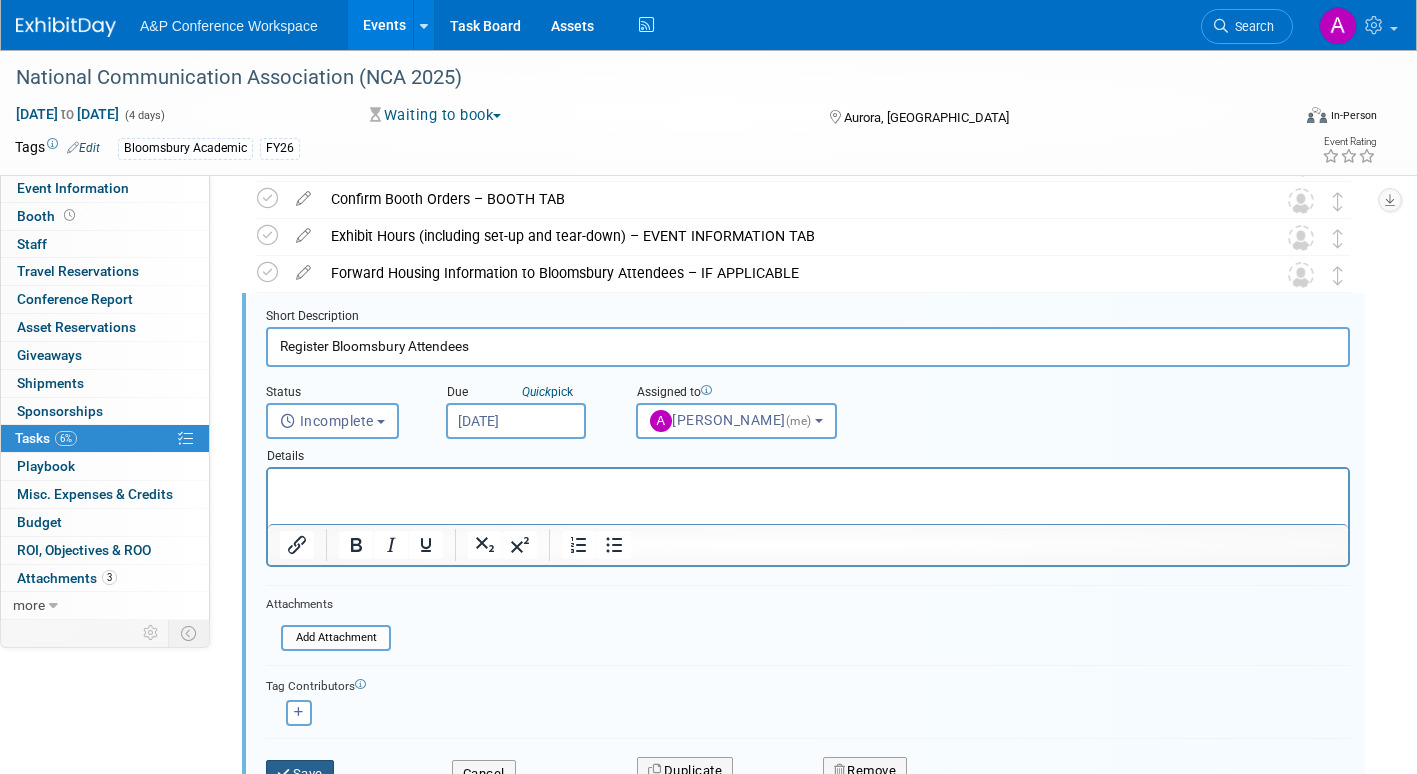 click on "Save" at bounding box center (300, 774) 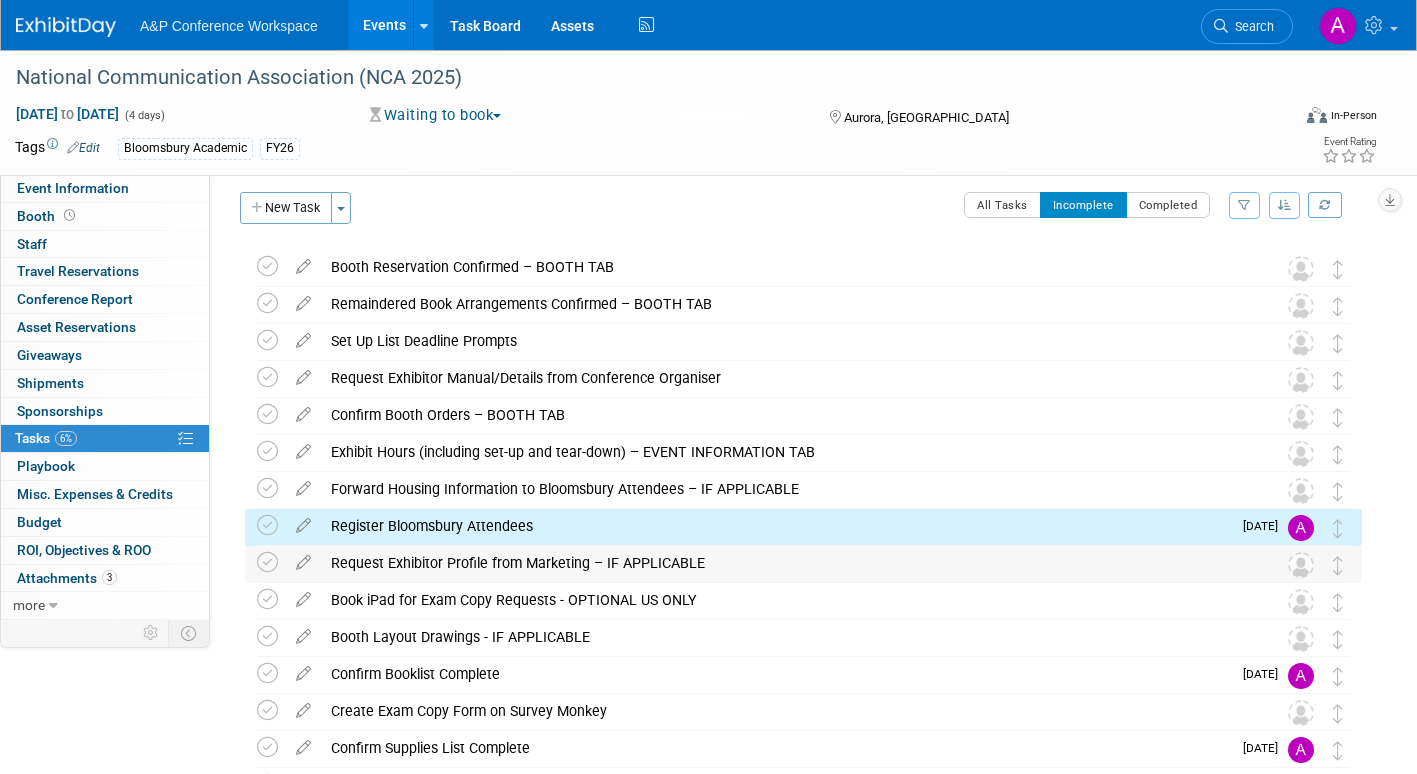 scroll, scrollTop: 0, scrollLeft: 0, axis: both 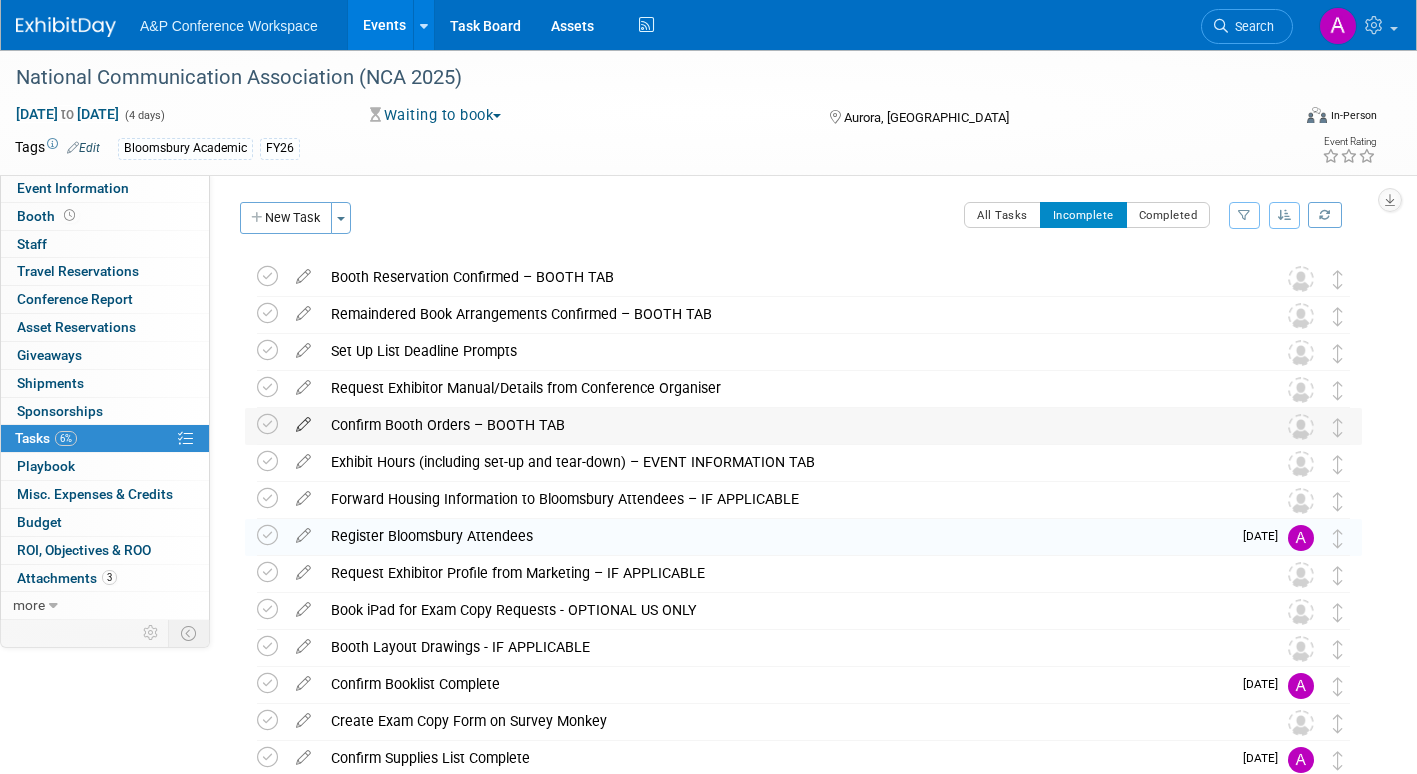 click at bounding box center (303, 420) 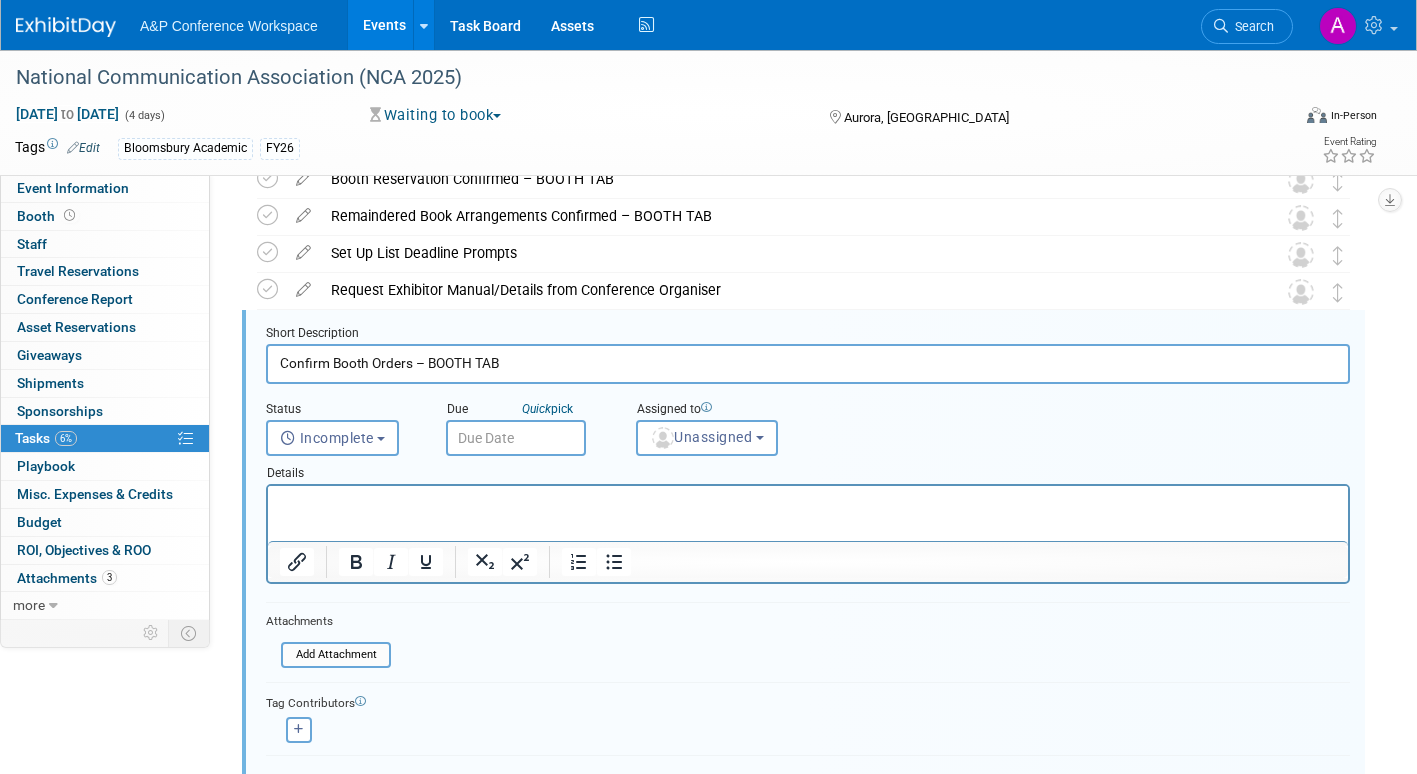 scroll, scrollTop: 115, scrollLeft: 0, axis: vertical 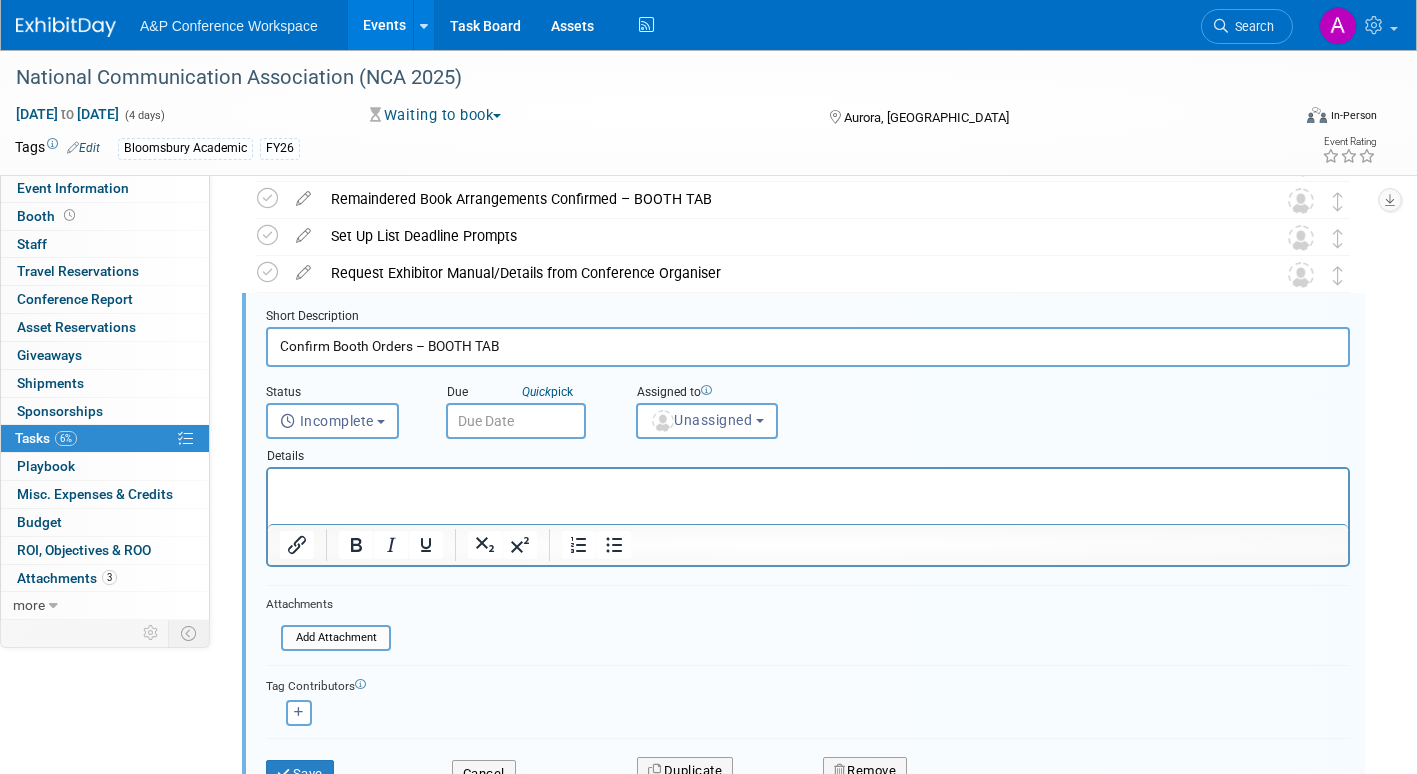 click at bounding box center [516, 421] 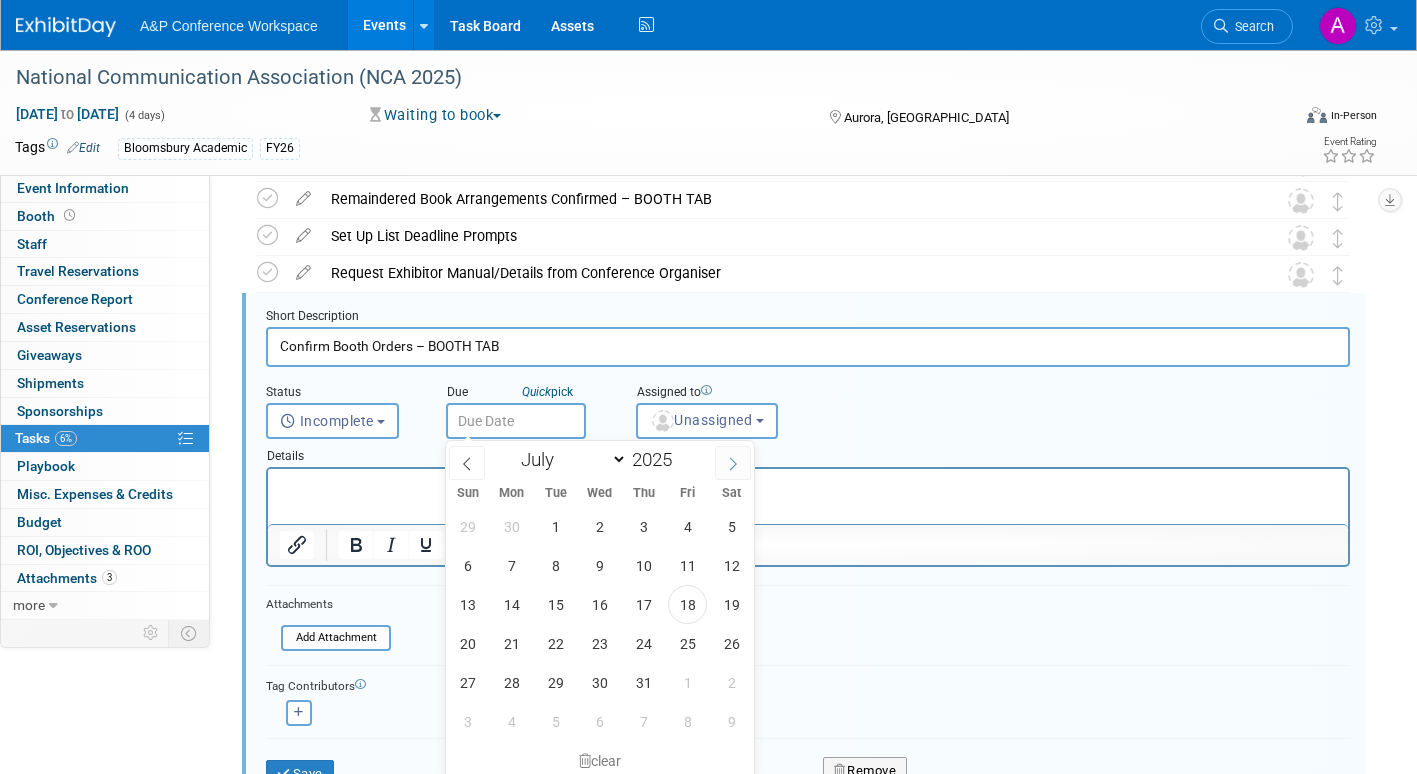 click at bounding box center [733, 463] 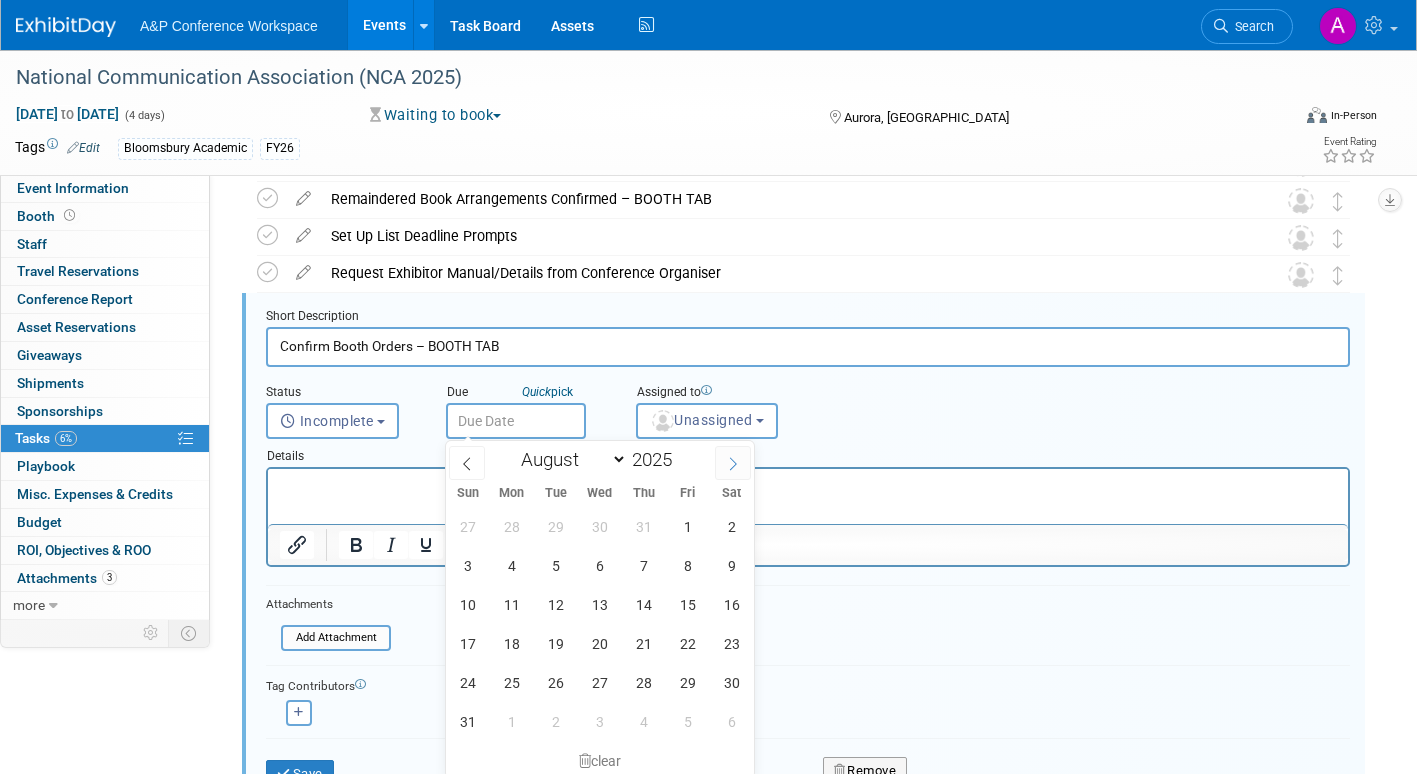 click 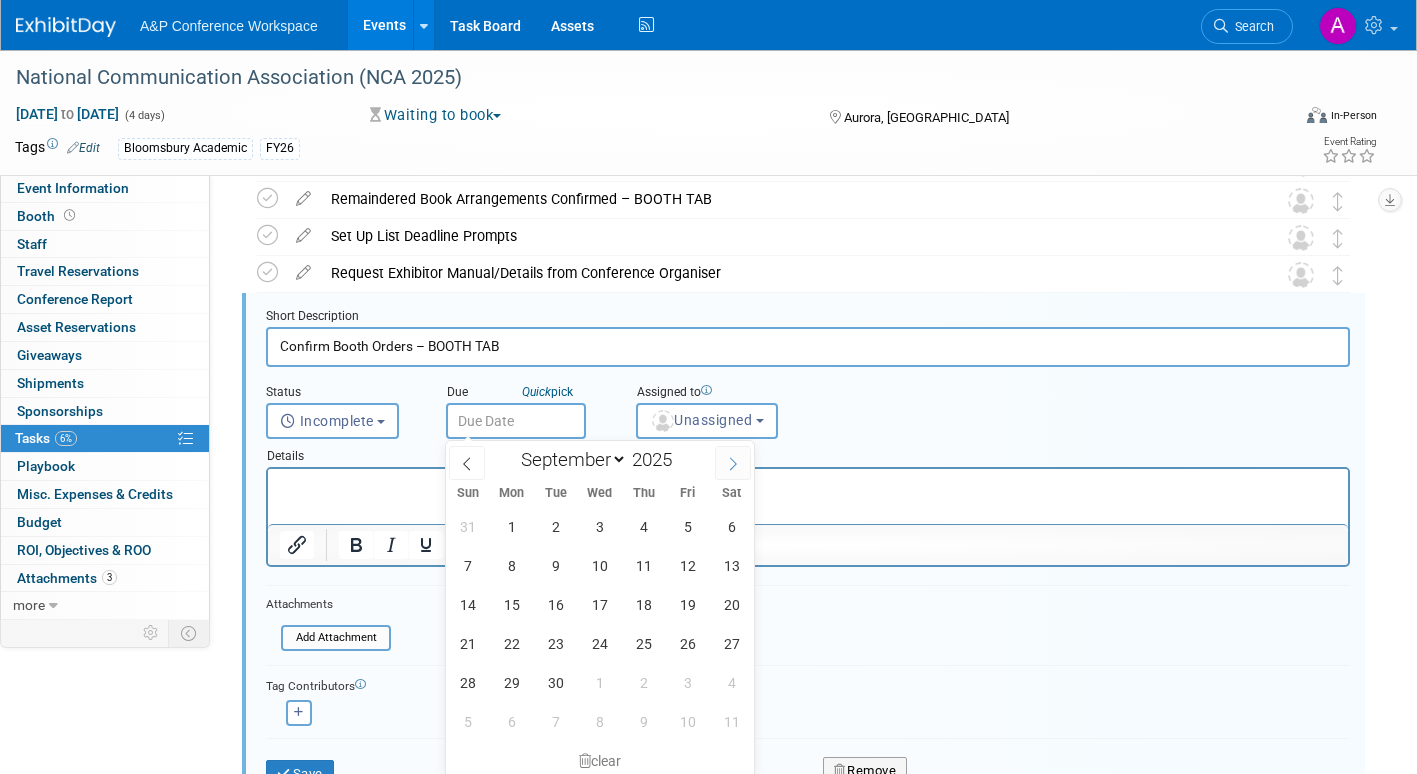 click 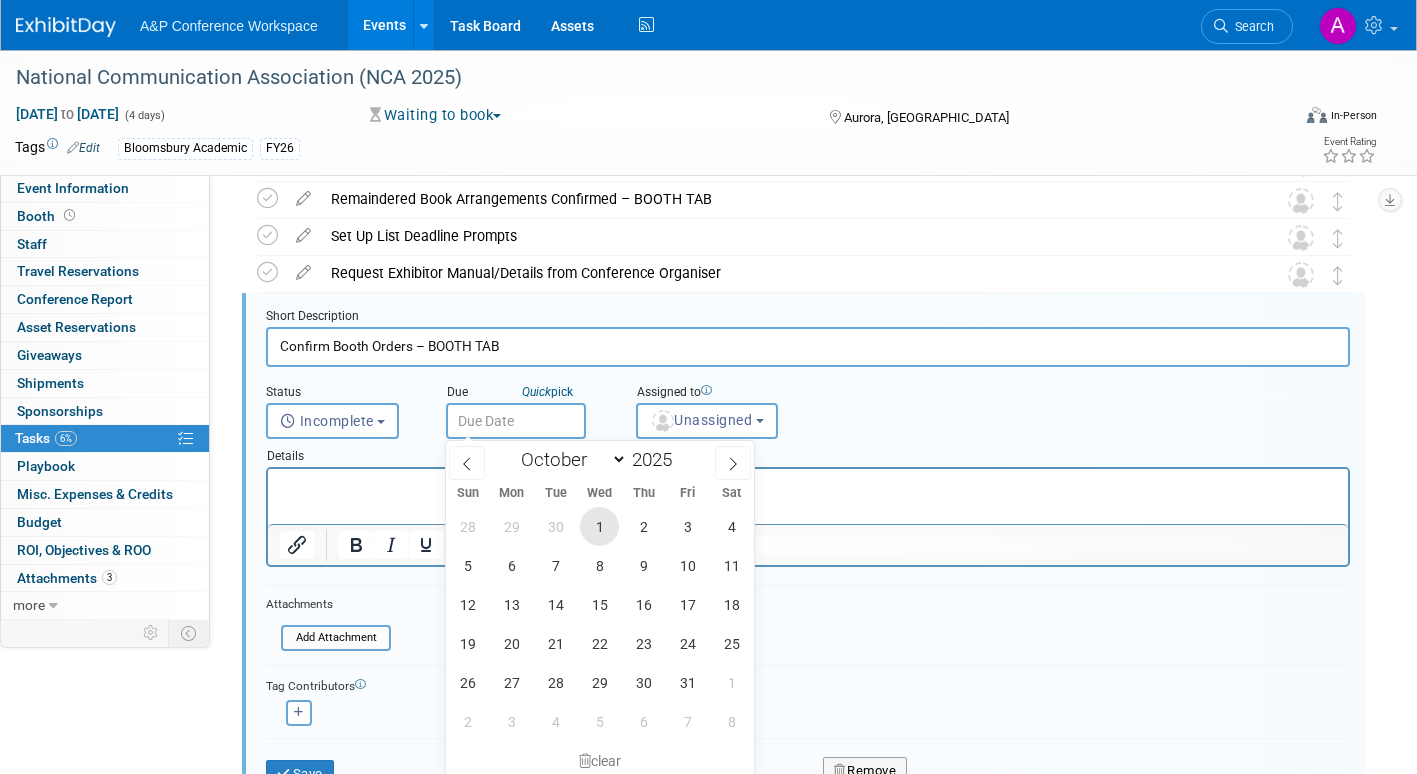 click on "1" at bounding box center (599, 526) 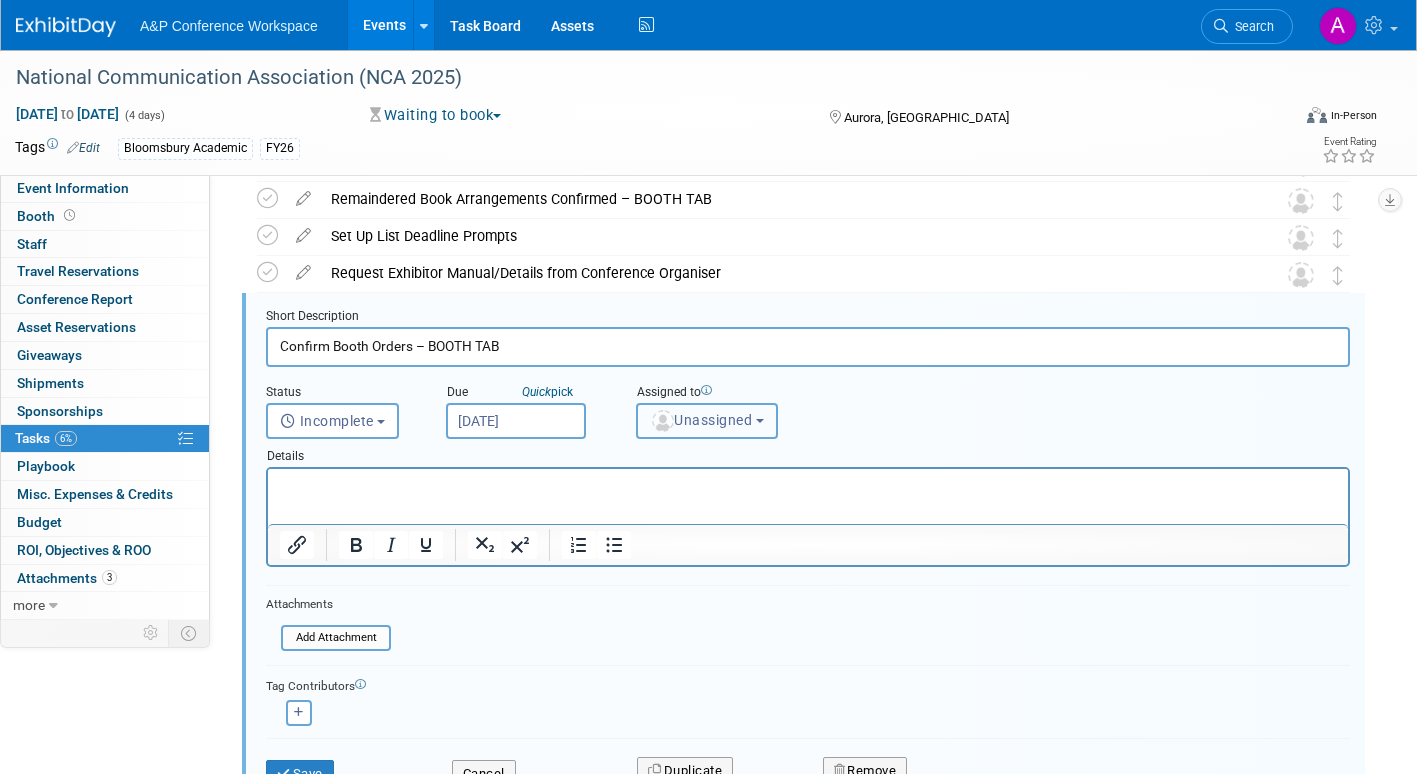 click on "Unassigned" at bounding box center (701, 420) 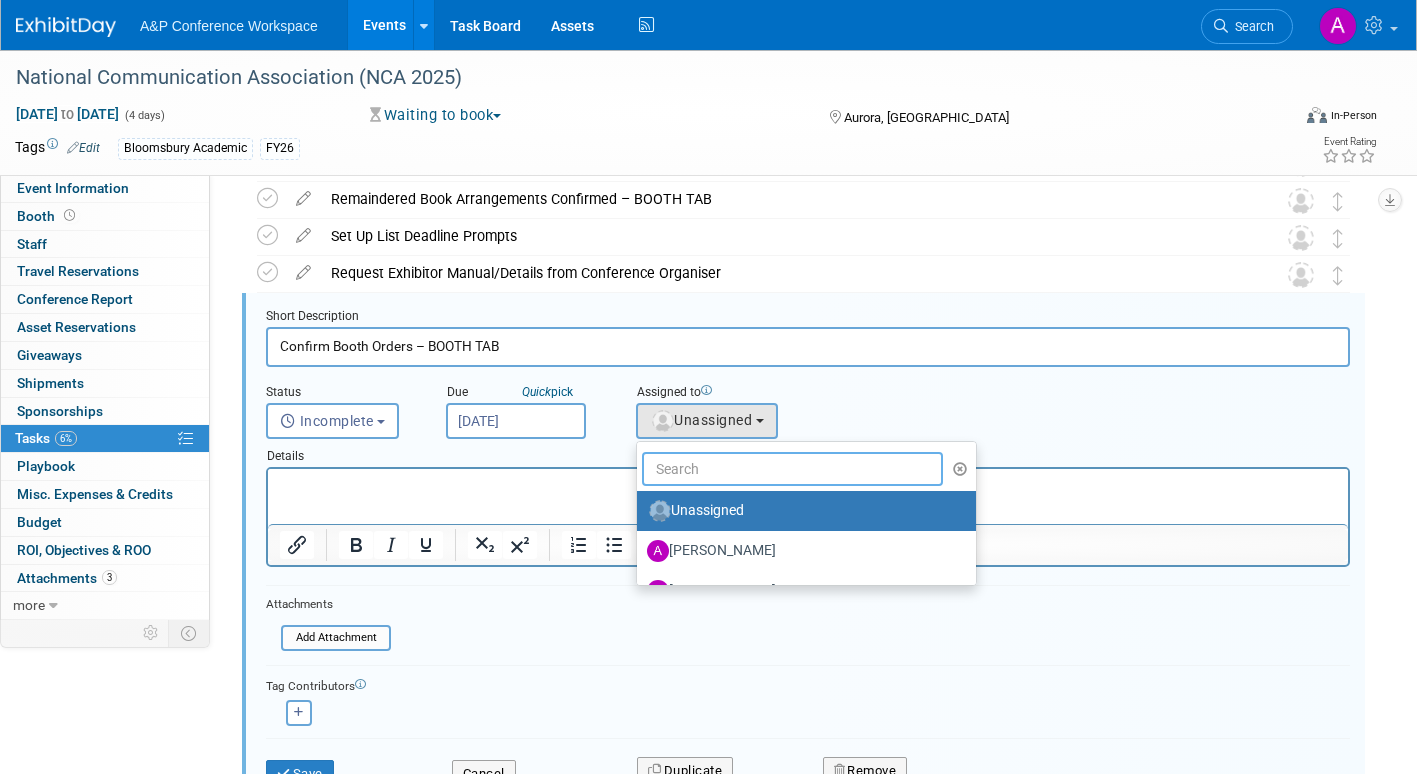 click at bounding box center [792, 469] 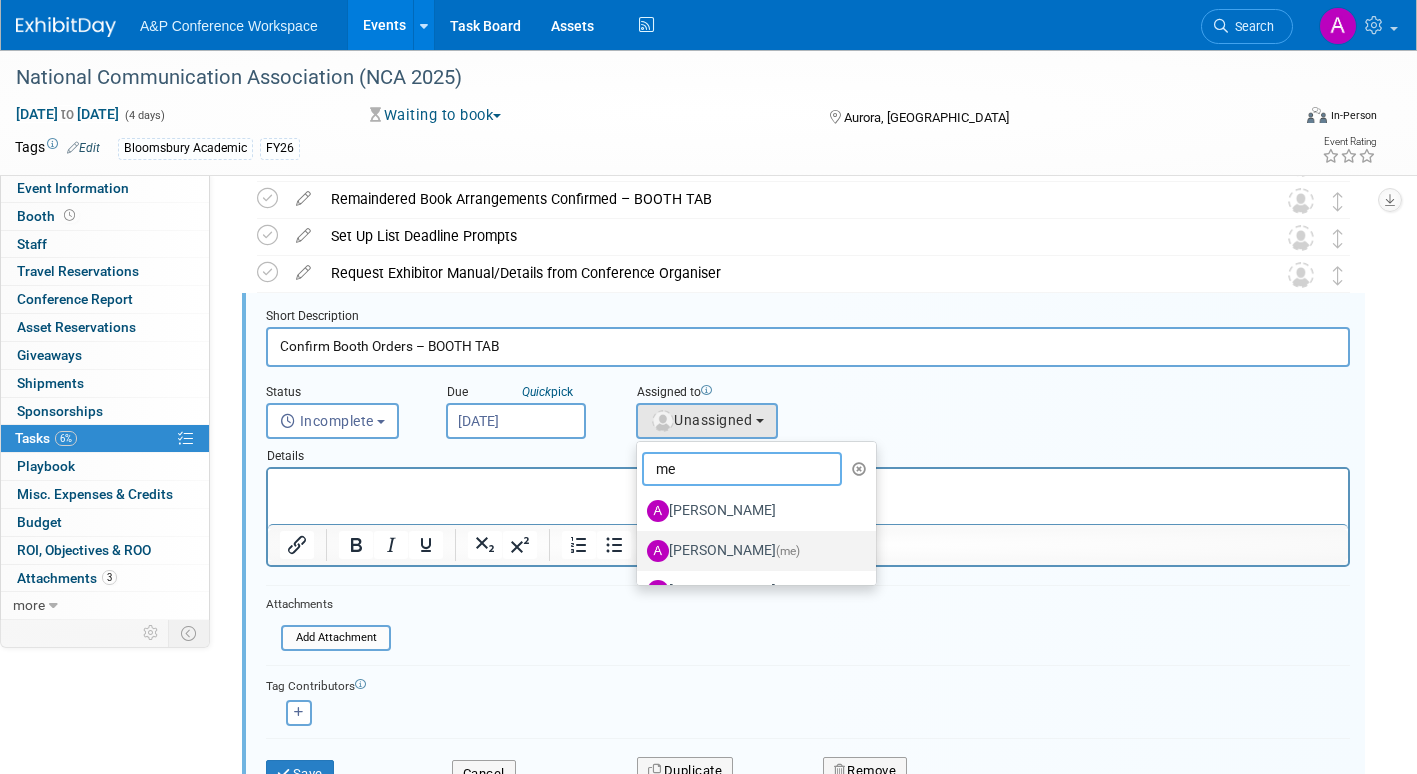 type on "me" 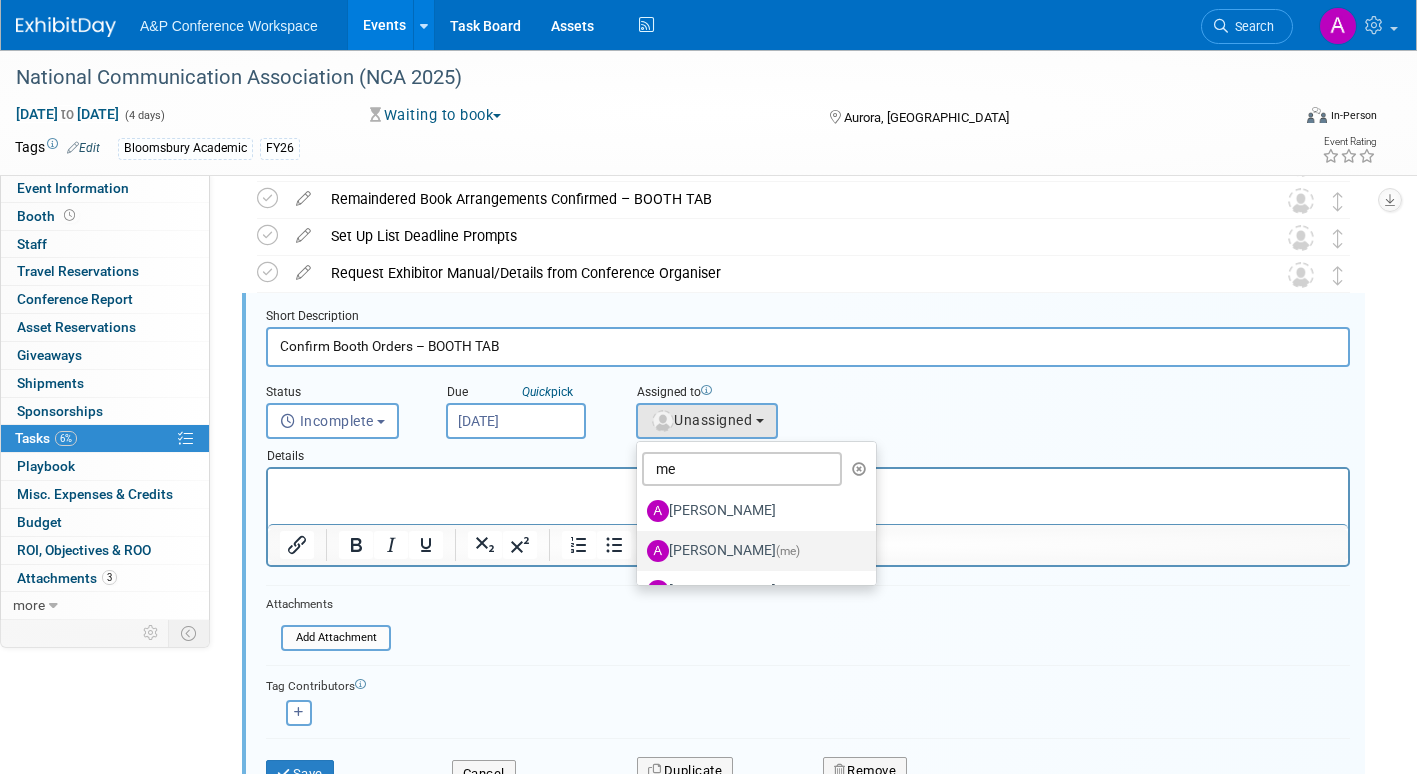click on "(me)" at bounding box center [788, 551] 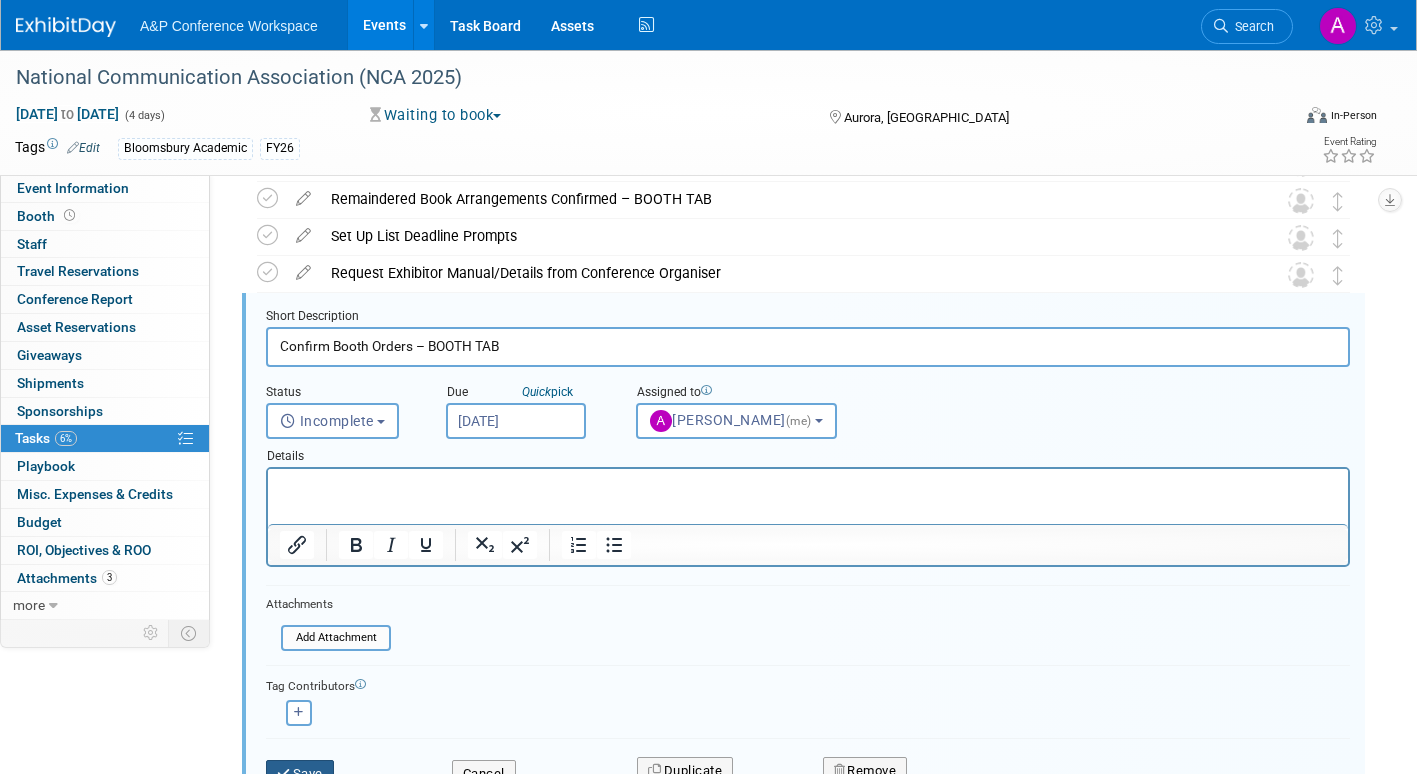 click on "Save" at bounding box center [300, 774] 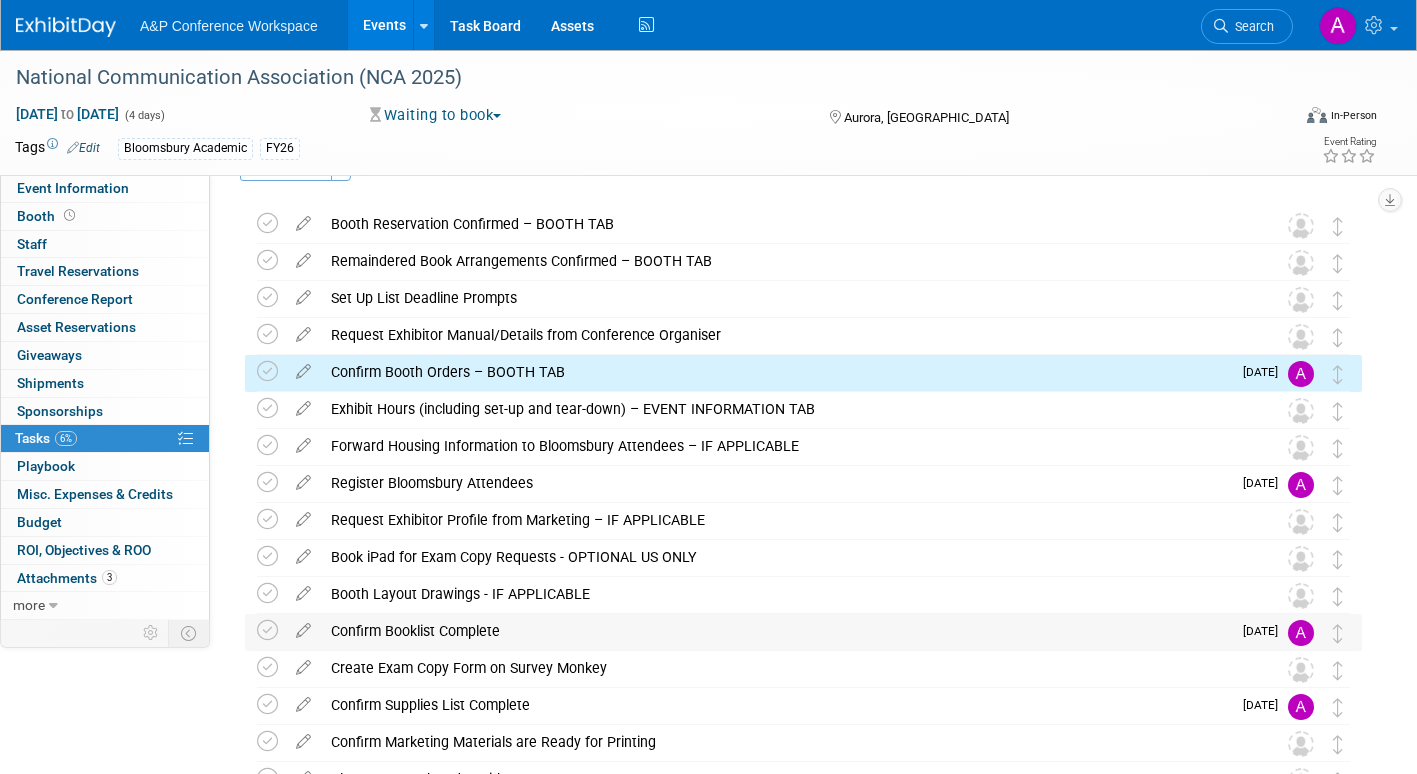 scroll, scrollTop: 0, scrollLeft: 0, axis: both 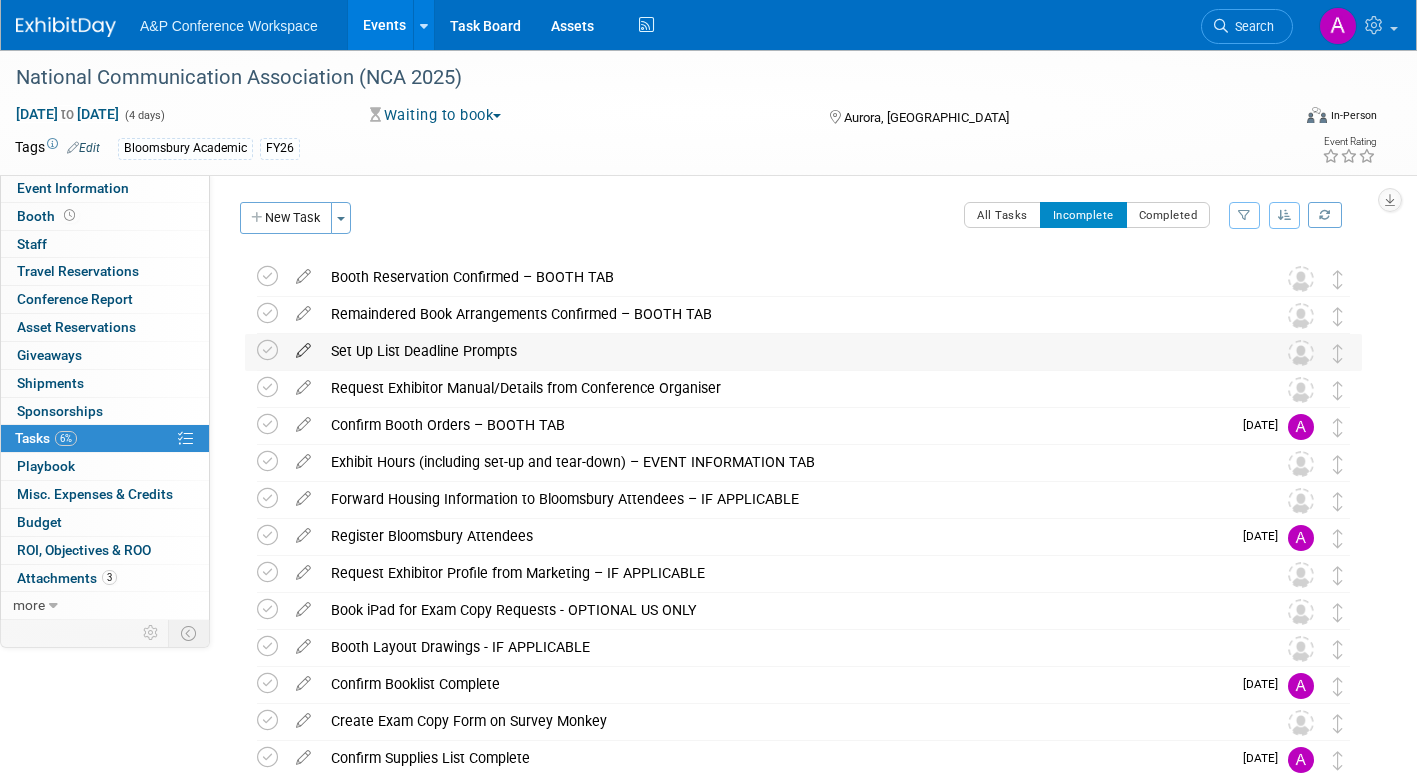 click at bounding box center (303, 346) 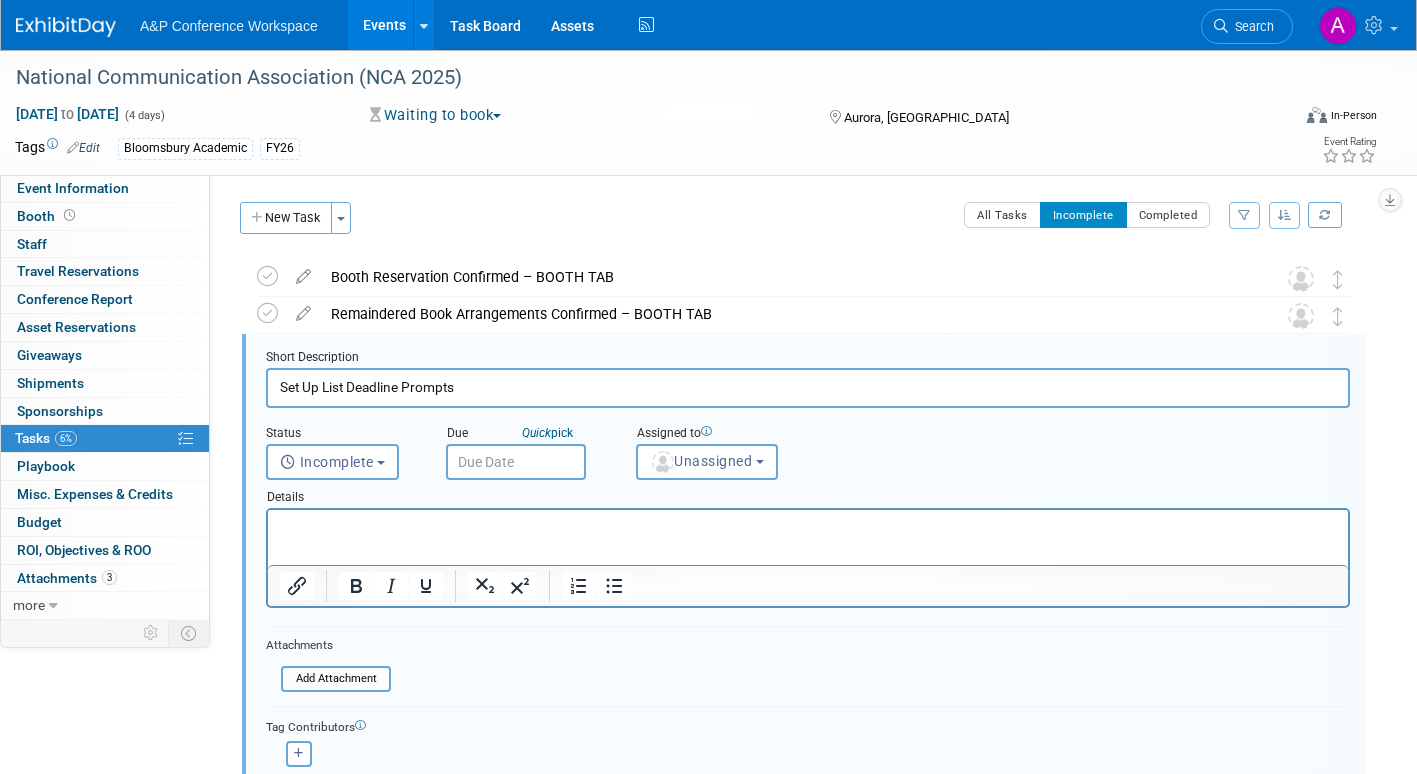scroll, scrollTop: 41, scrollLeft: 0, axis: vertical 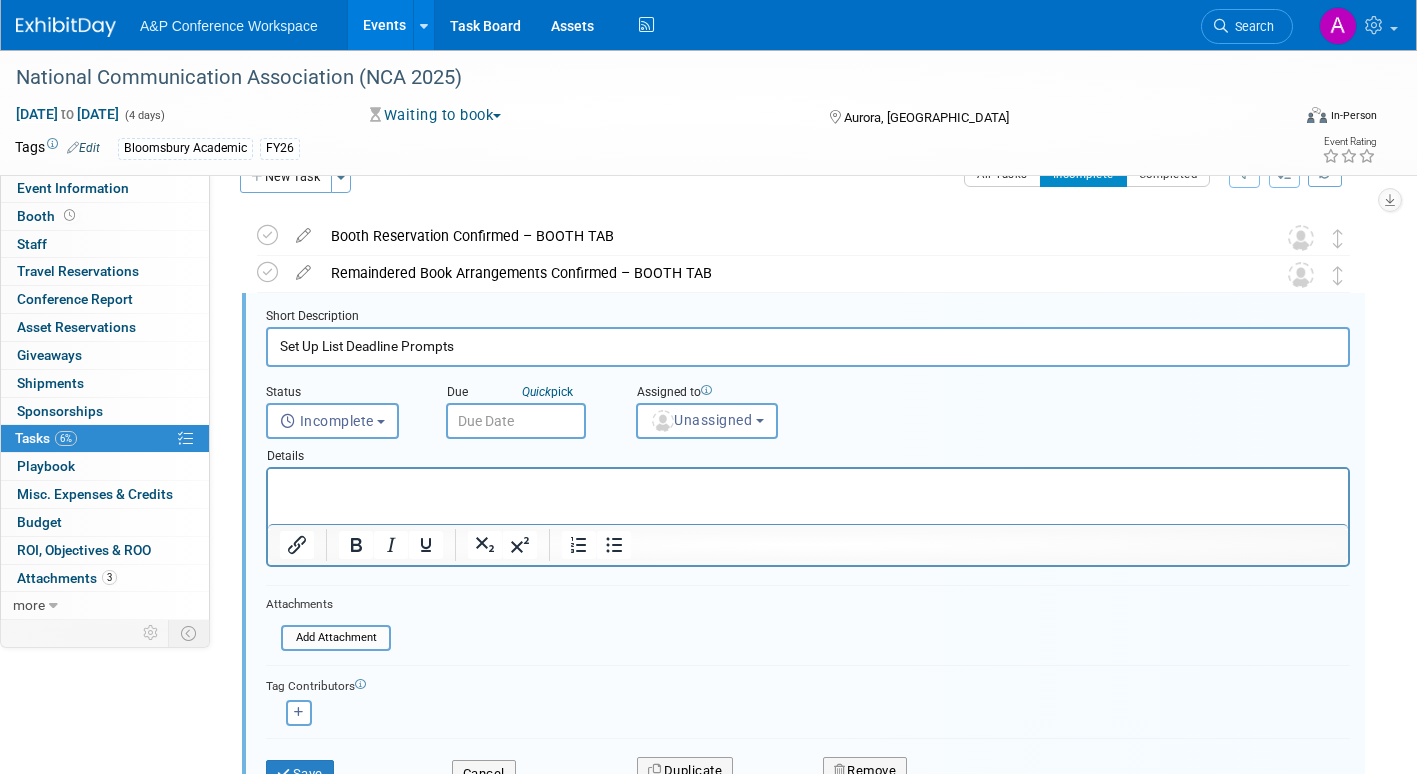 click at bounding box center (516, 421) 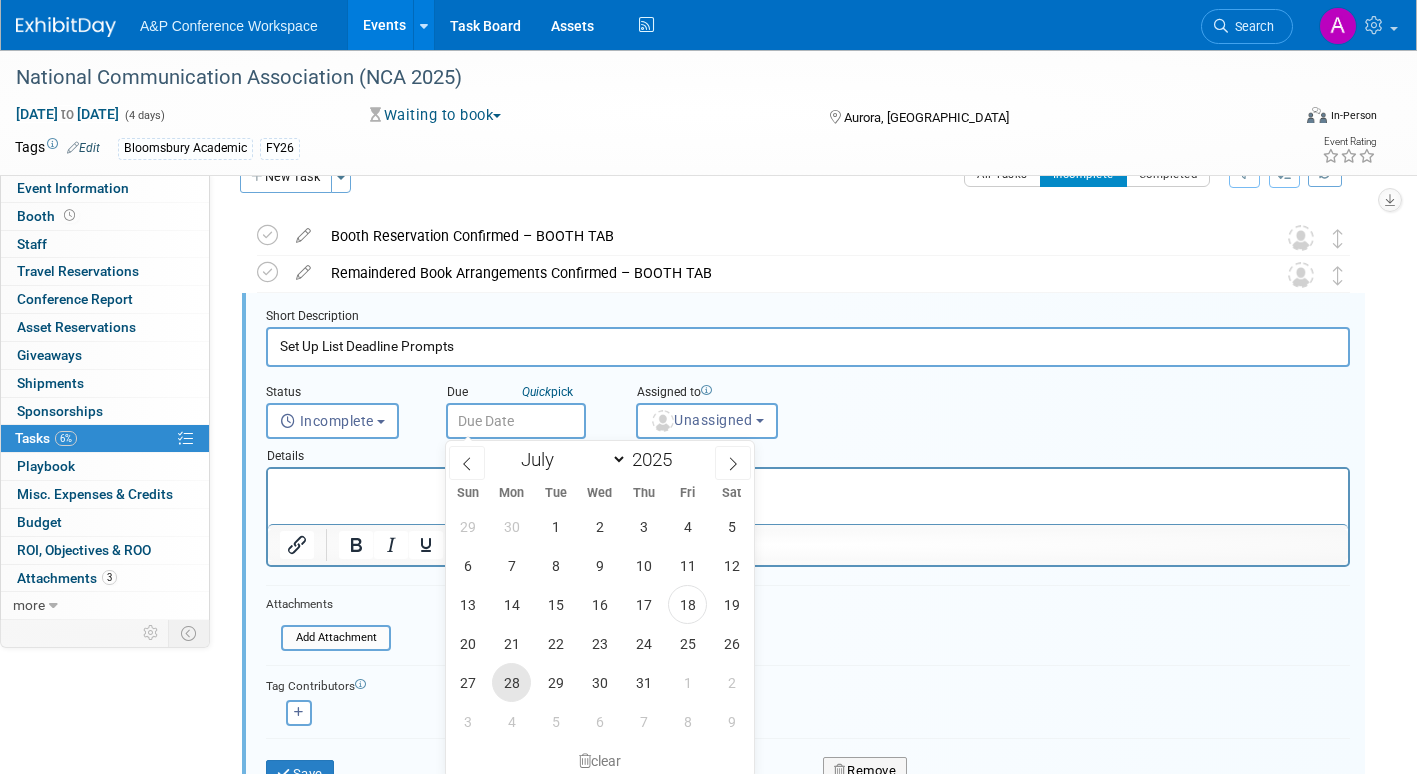 click on "28" at bounding box center [511, 682] 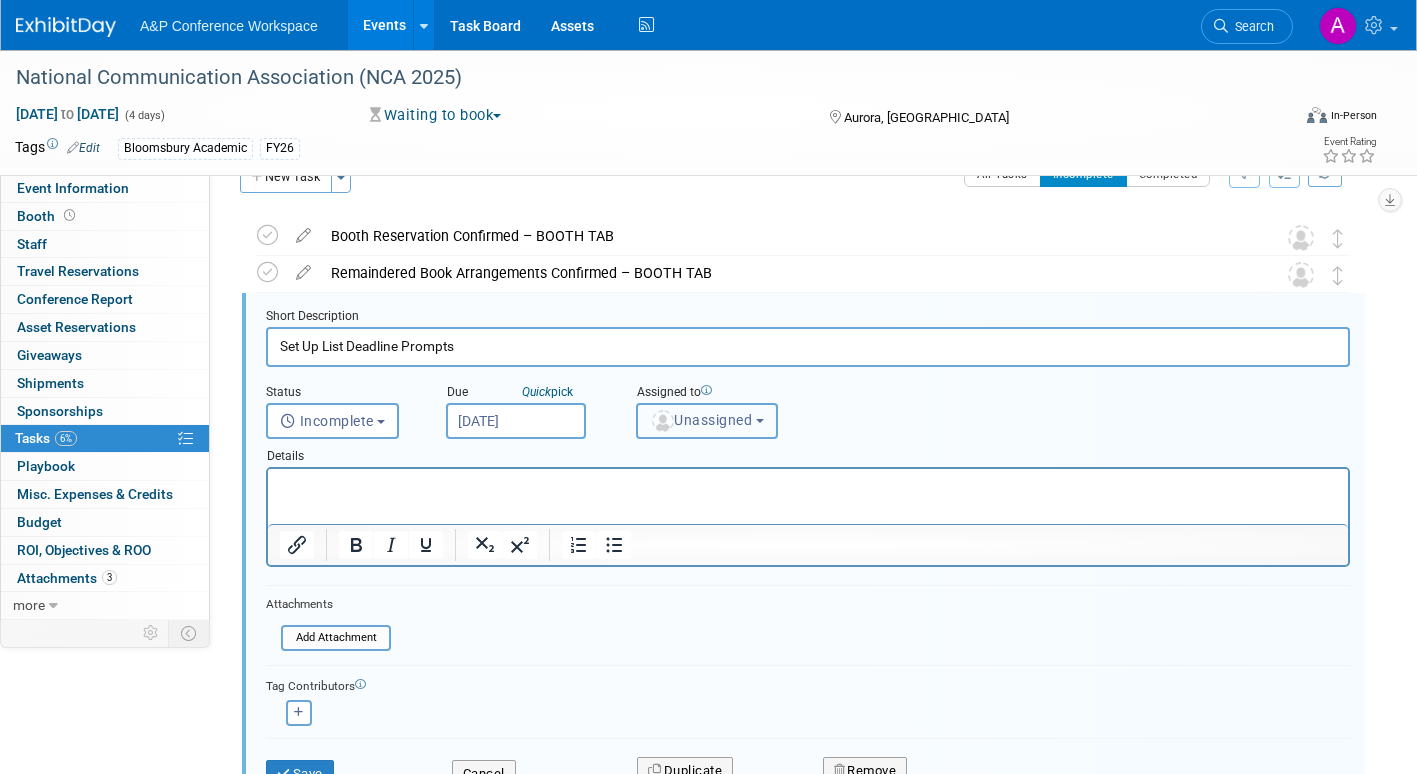 click on "Unassigned" at bounding box center (701, 420) 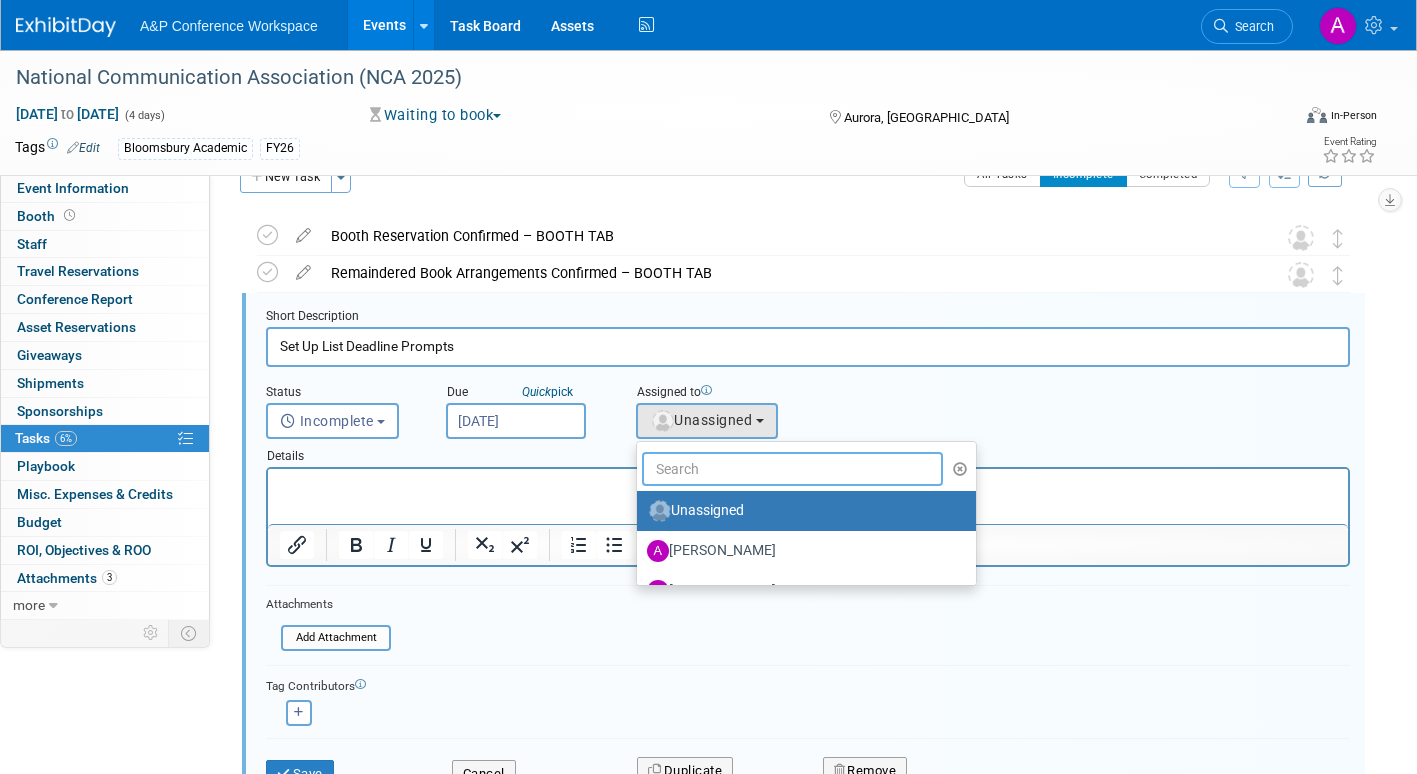 click at bounding box center (792, 469) 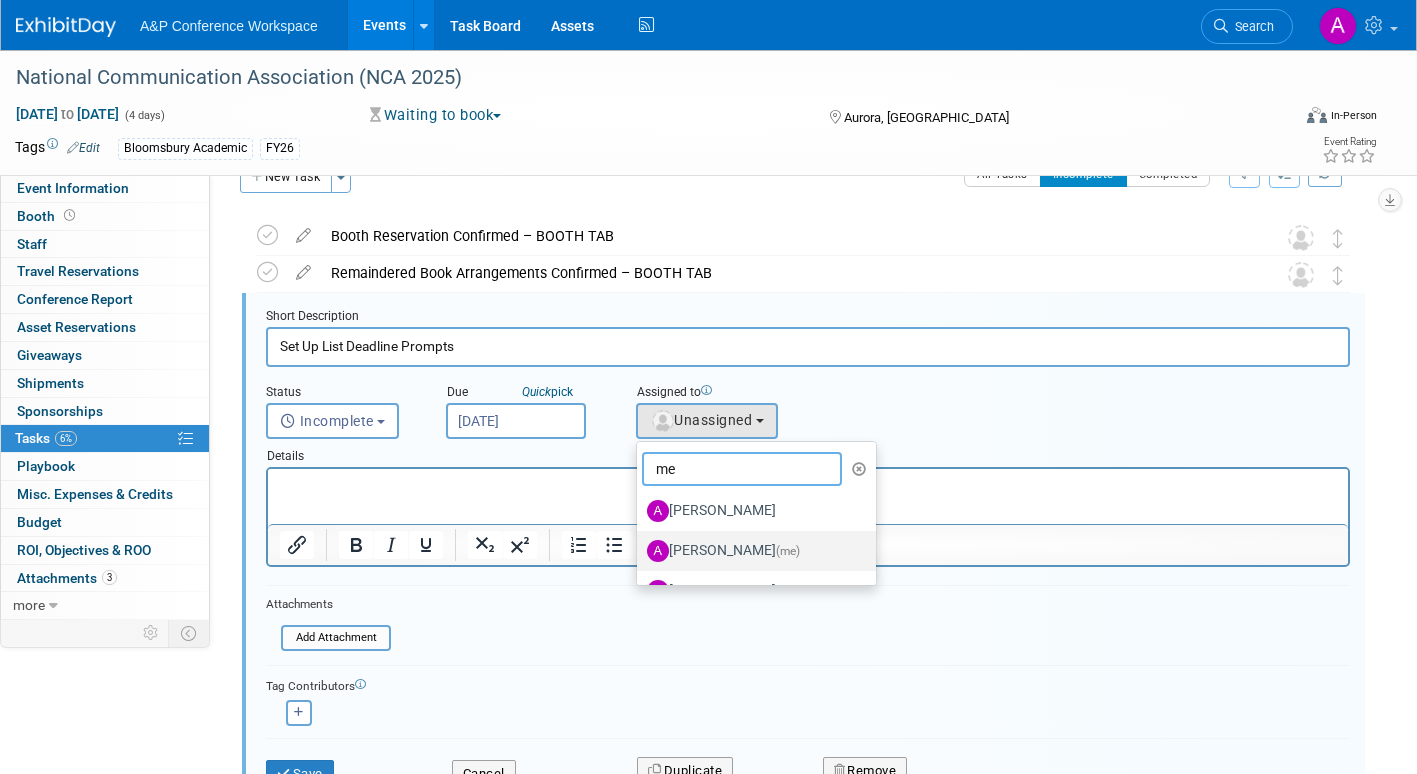 type on "me" 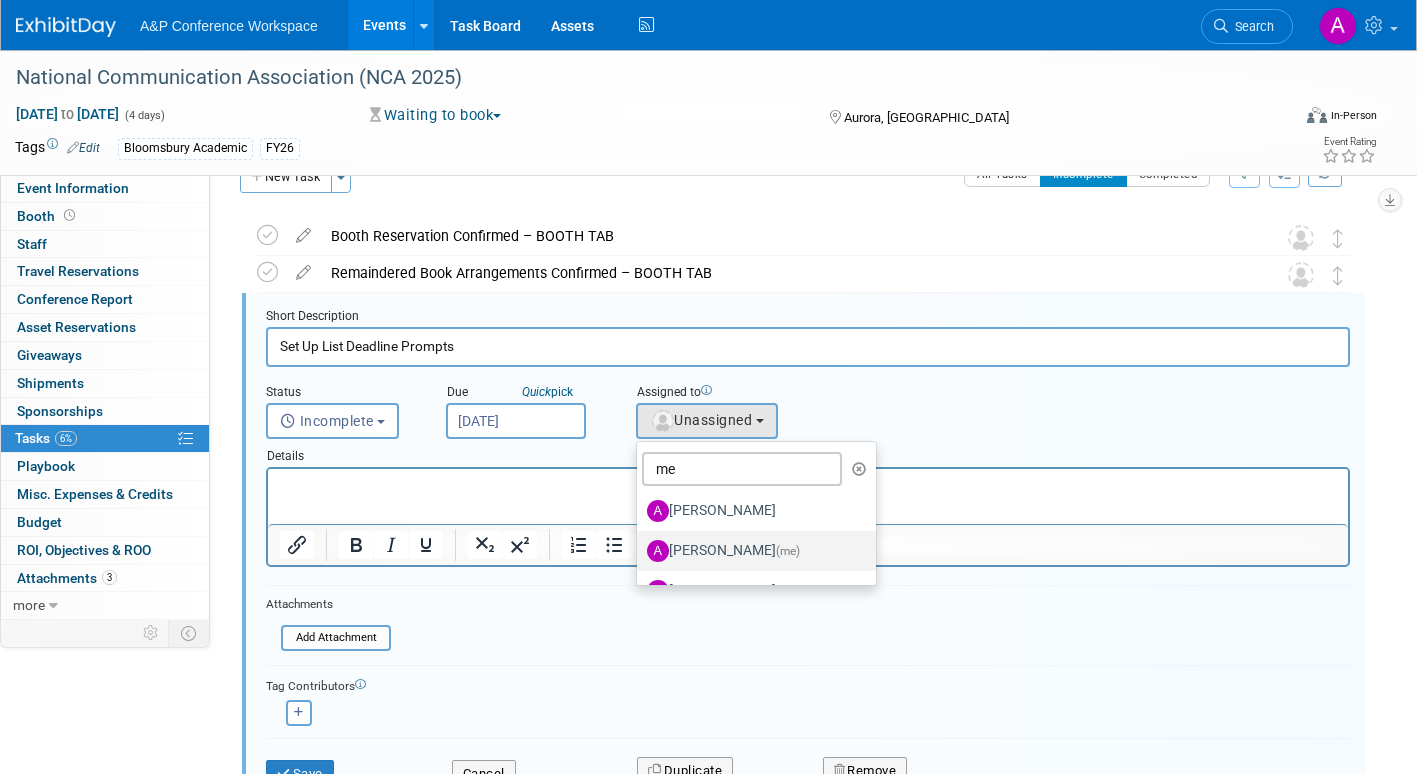 click on "Amanda Oney
(me)" at bounding box center (751, 551) 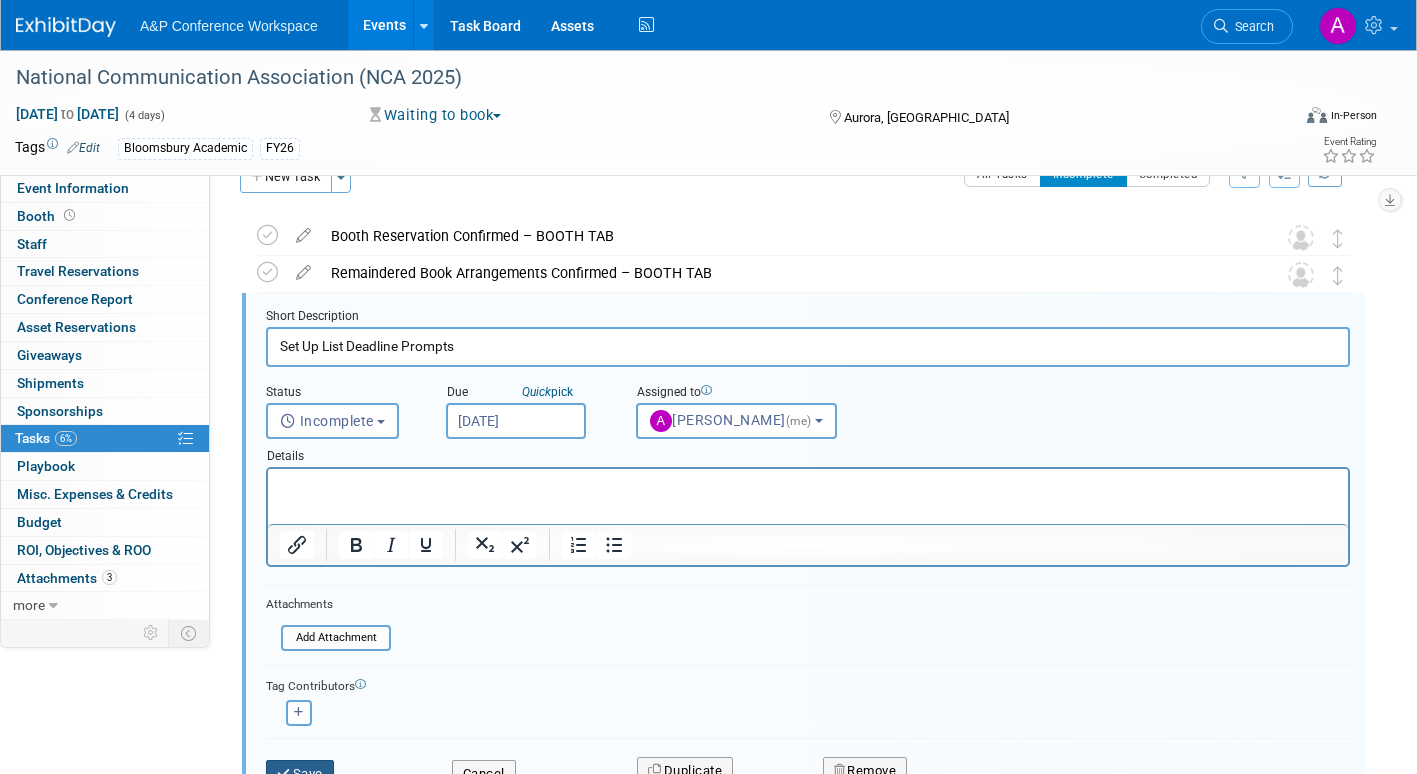 click on "Save" at bounding box center [300, 774] 